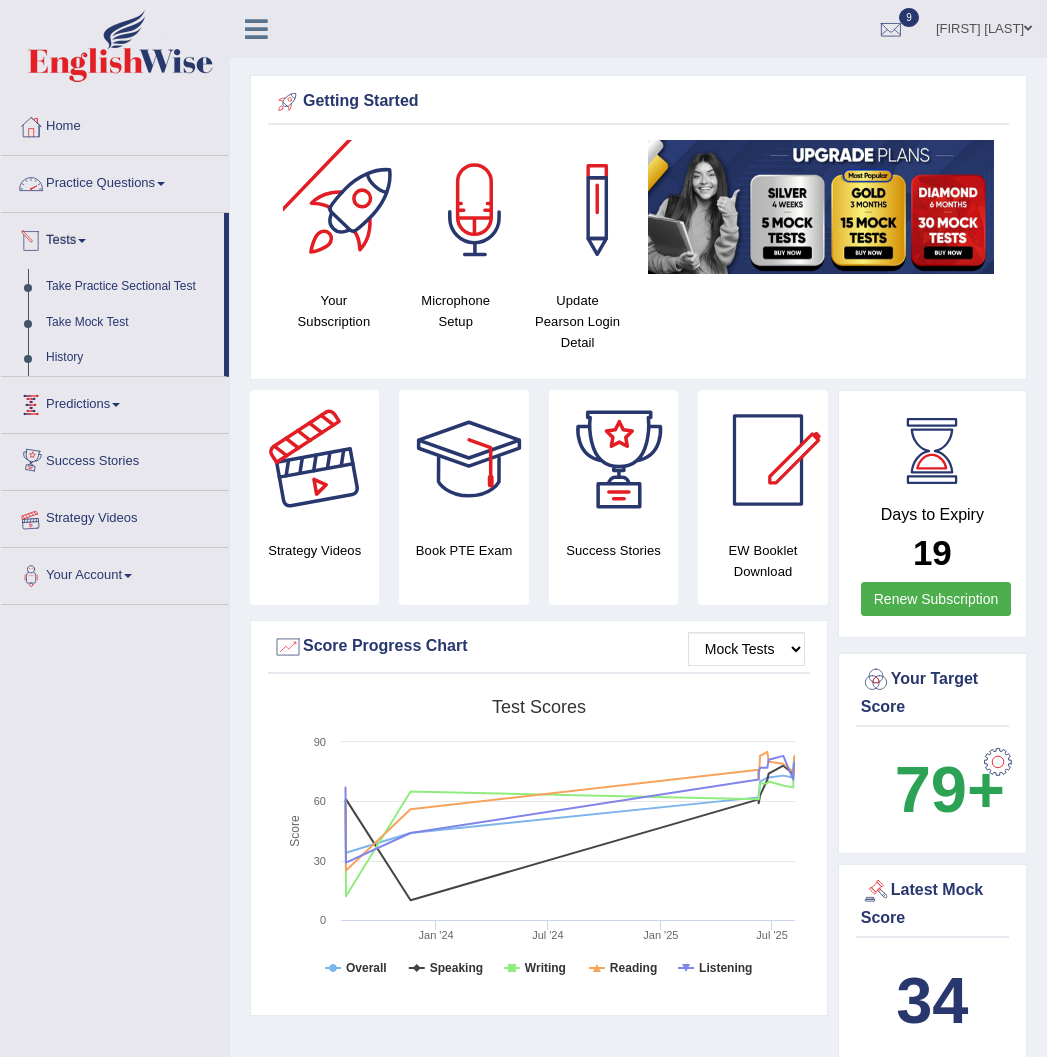 scroll, scrollTop: 0, scrollLeft: 0, axis: both 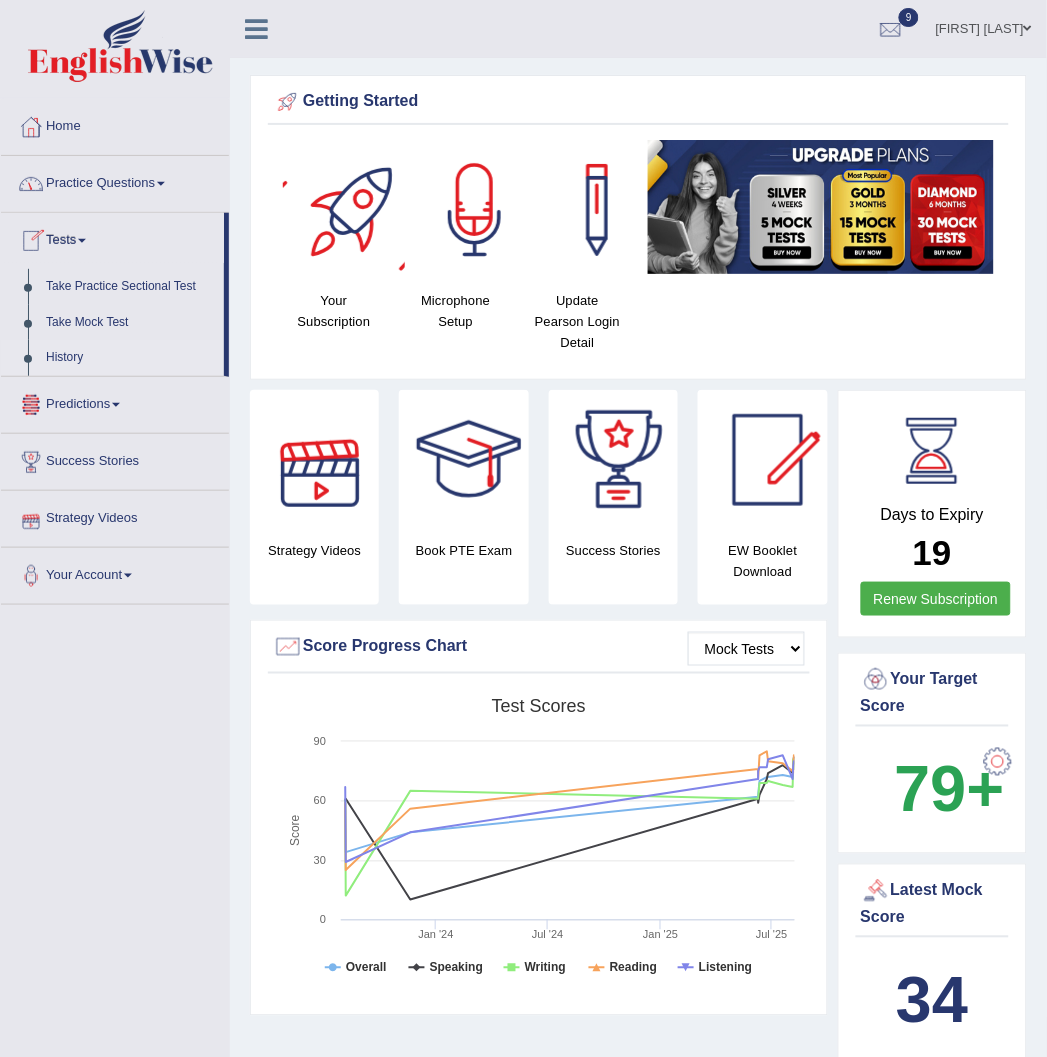 click on "History" at bounding box center (130, 358) 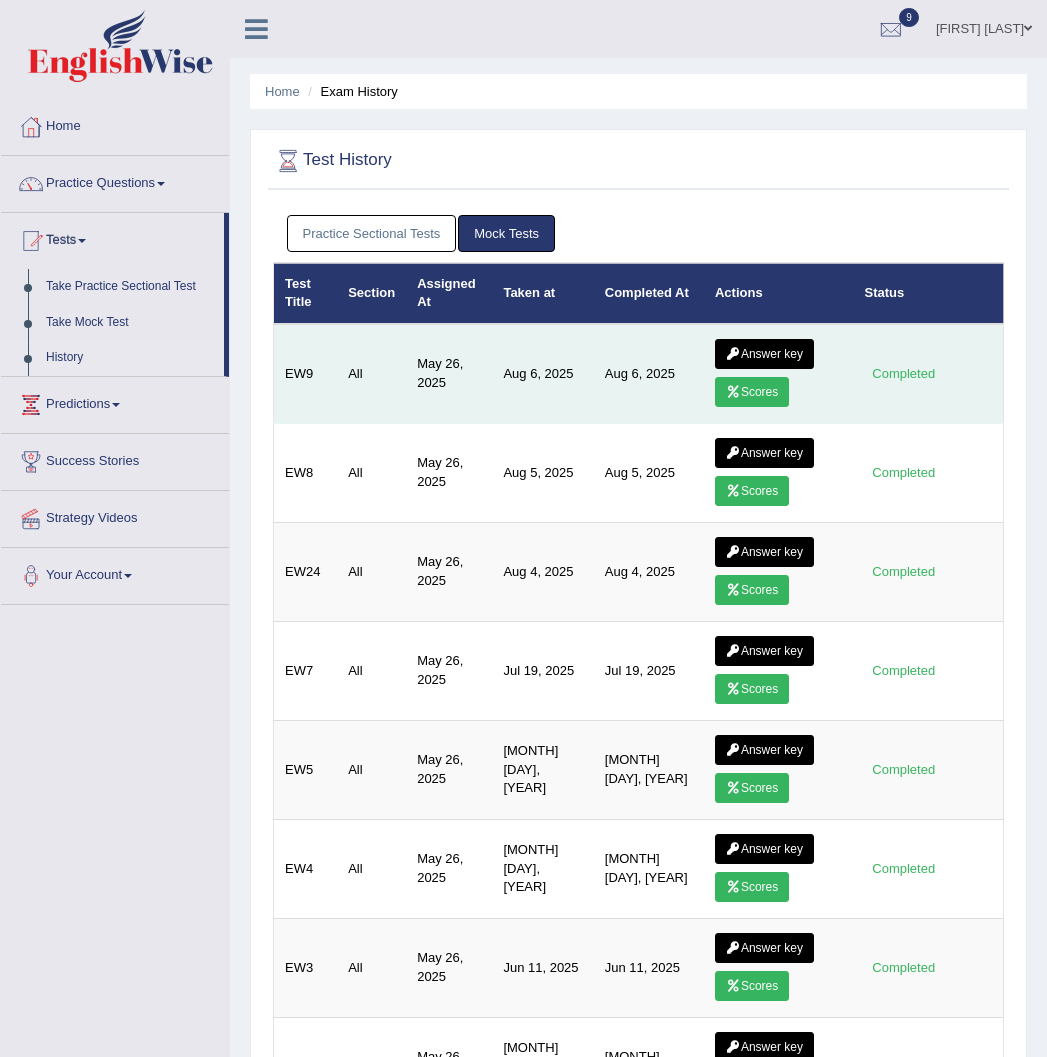 scroll, scrollTop: 0, scrollLeft: 0, axis: both 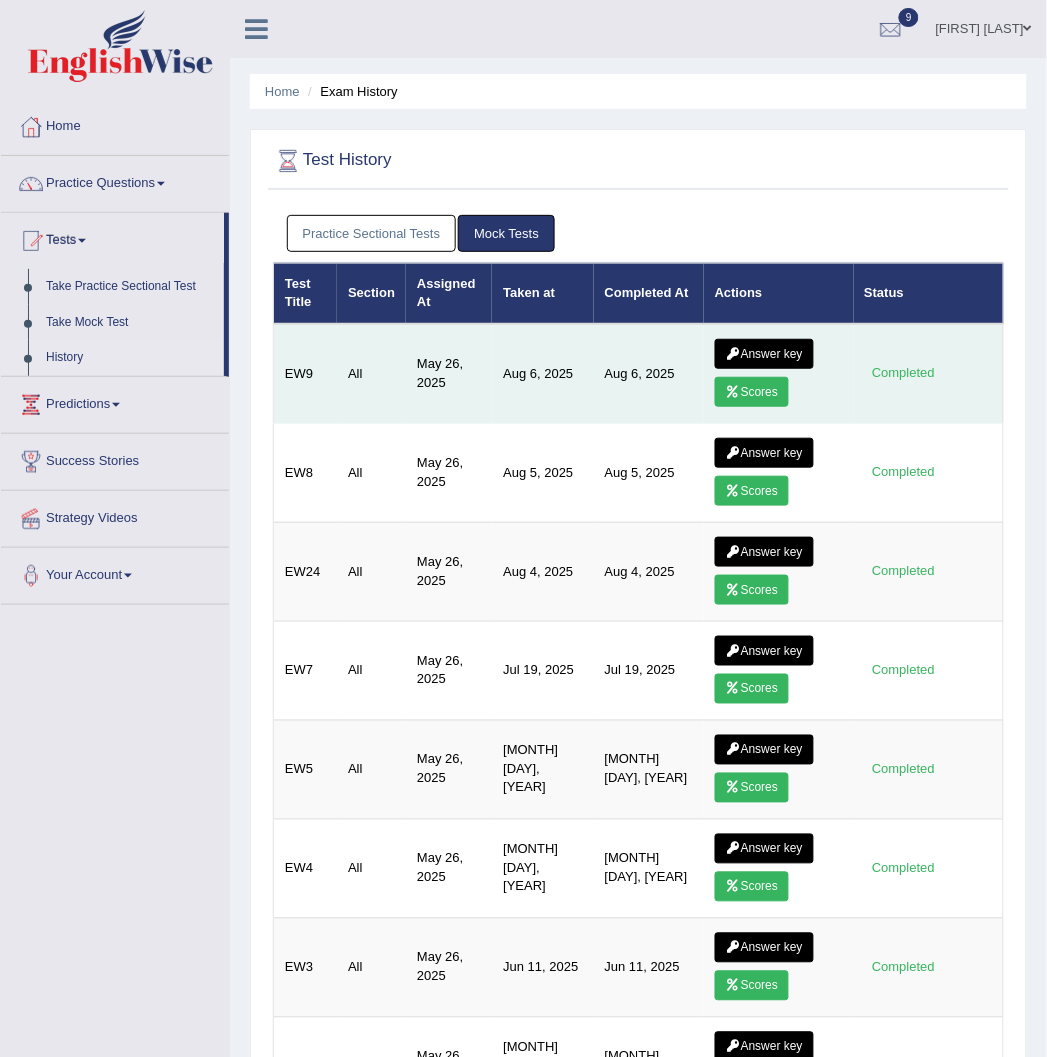 click on "Scores" at bounding box center (752, 392) 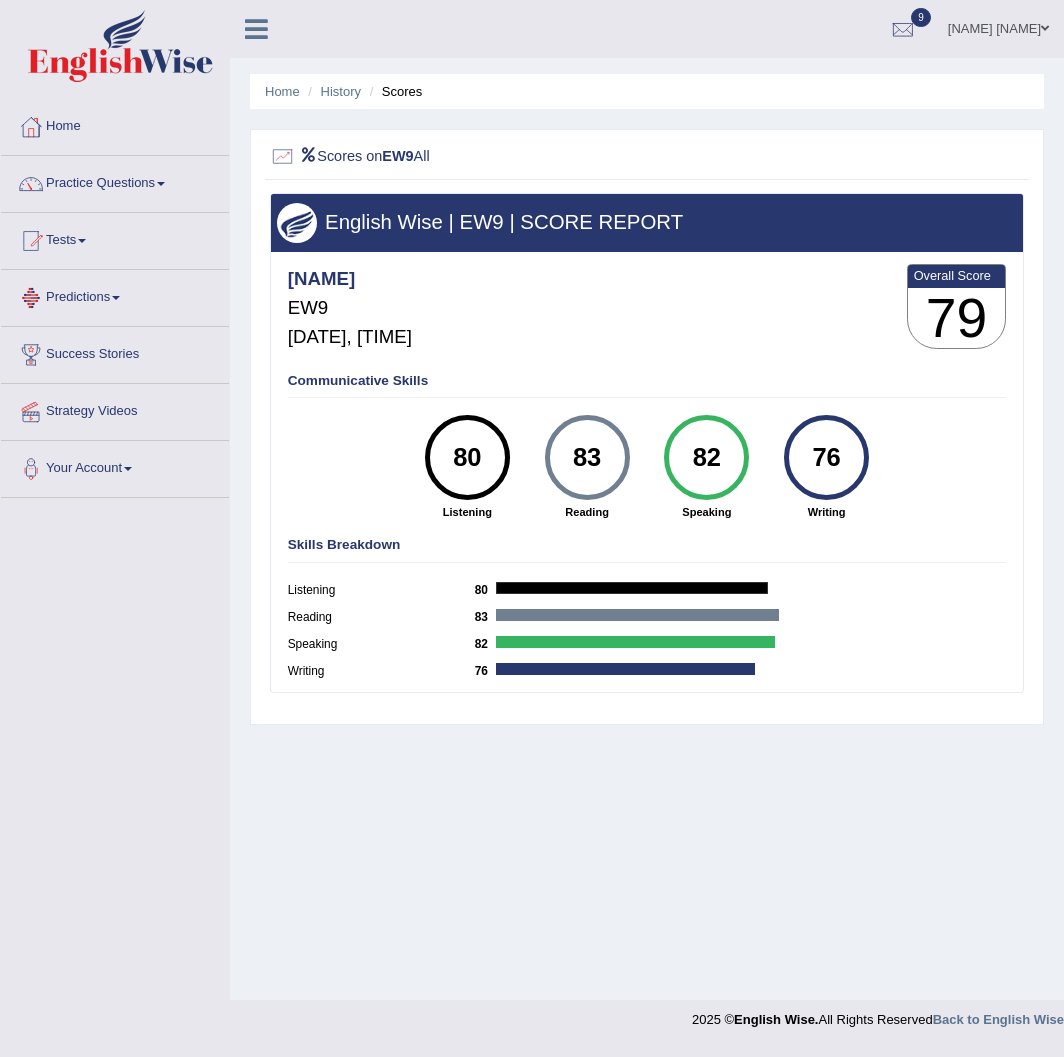 scroll, scrollTop: 0, scrollLeft: 0, axis: both 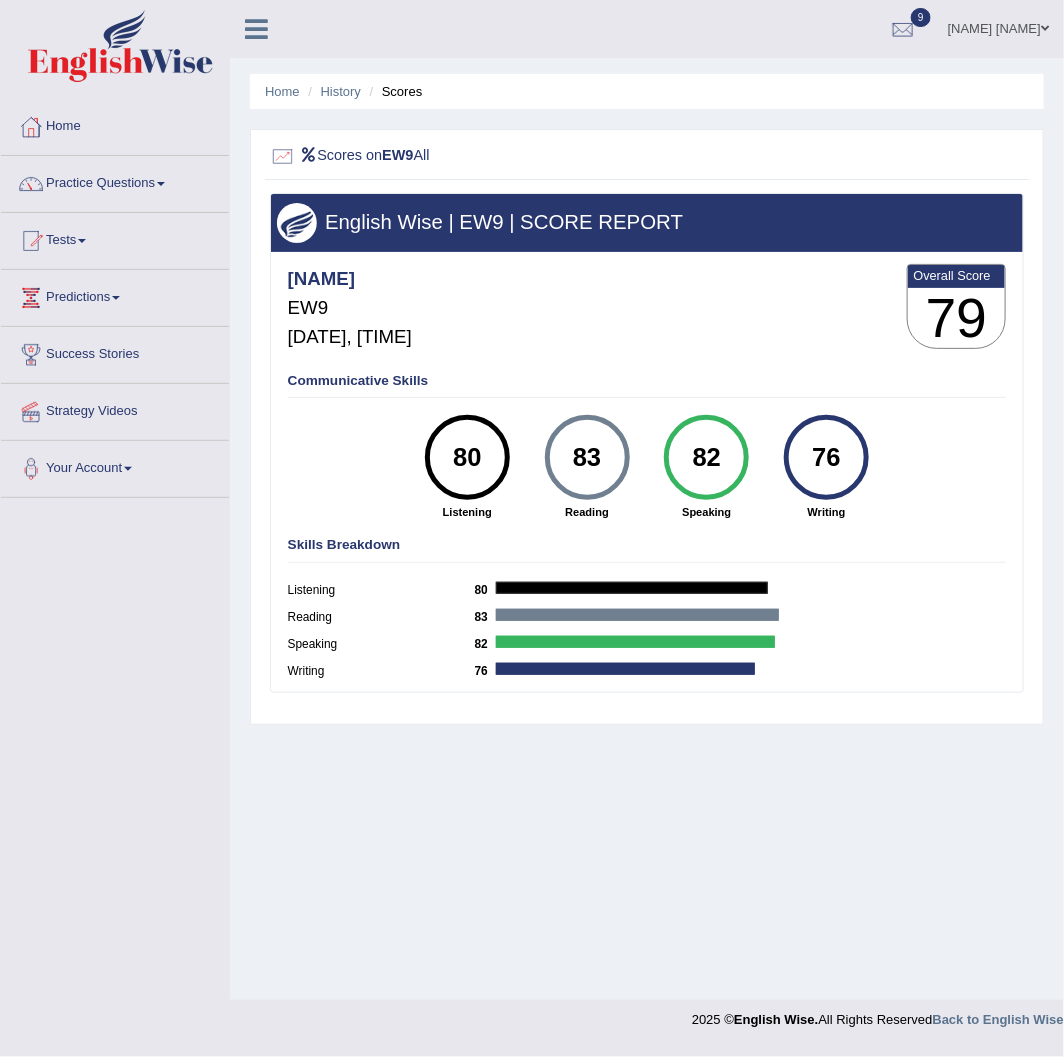 click on "80" at bounding box center (467, 457) 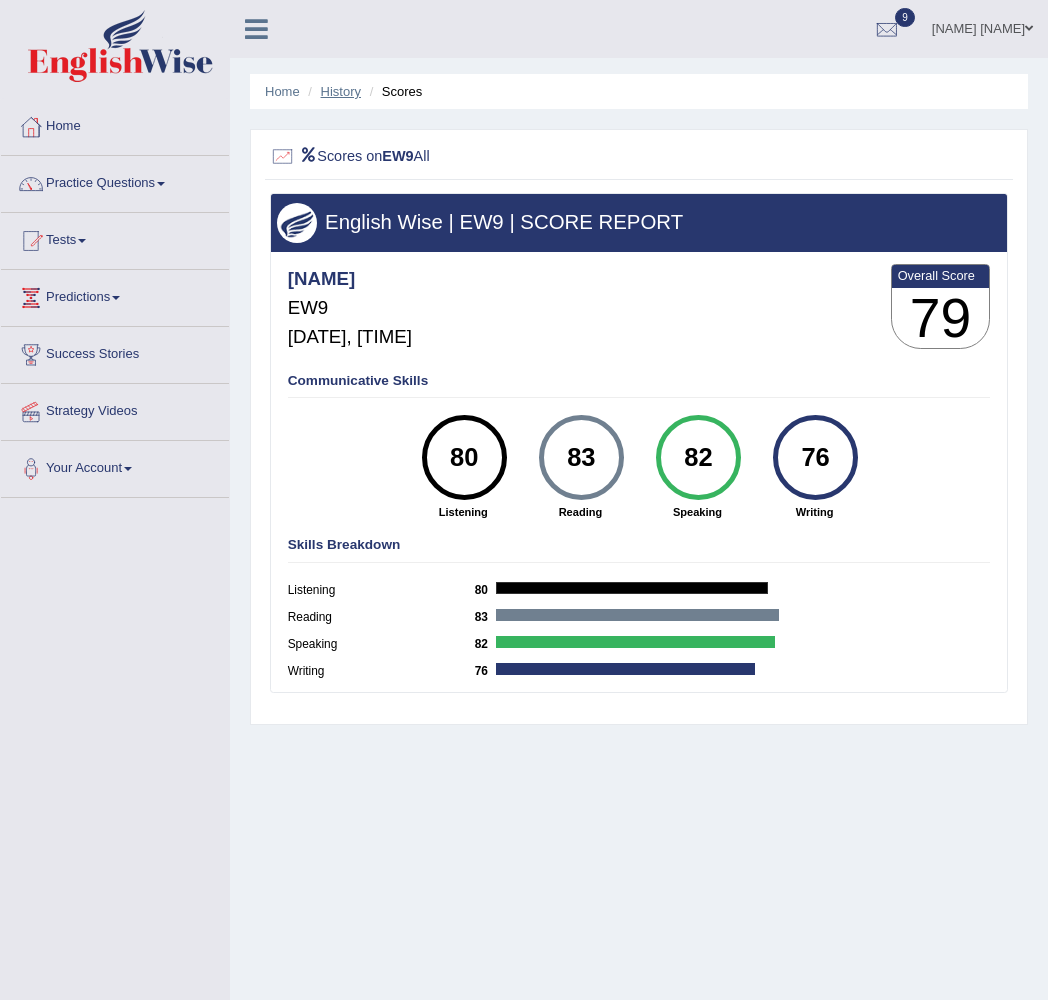 click on "History" at bounding box center (341, 91) 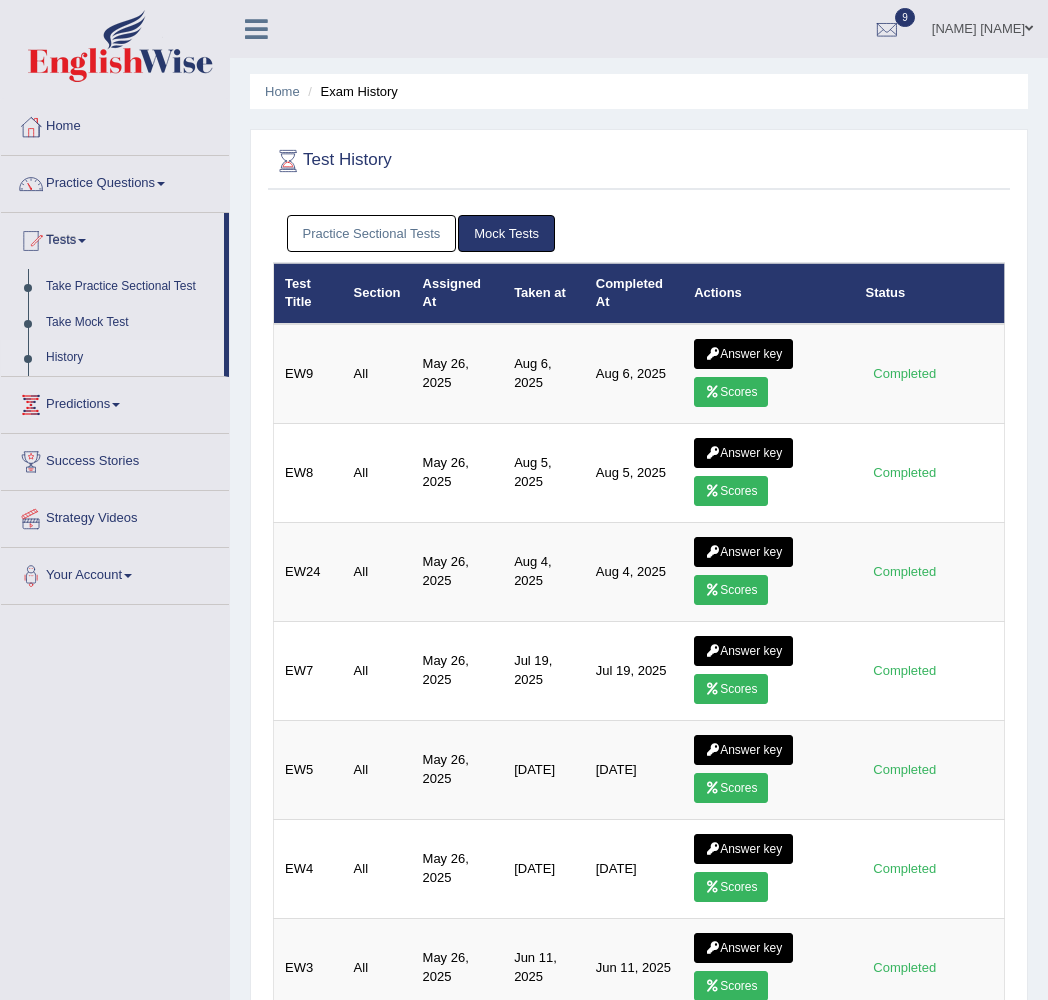 click at bounding box center (712, 354) 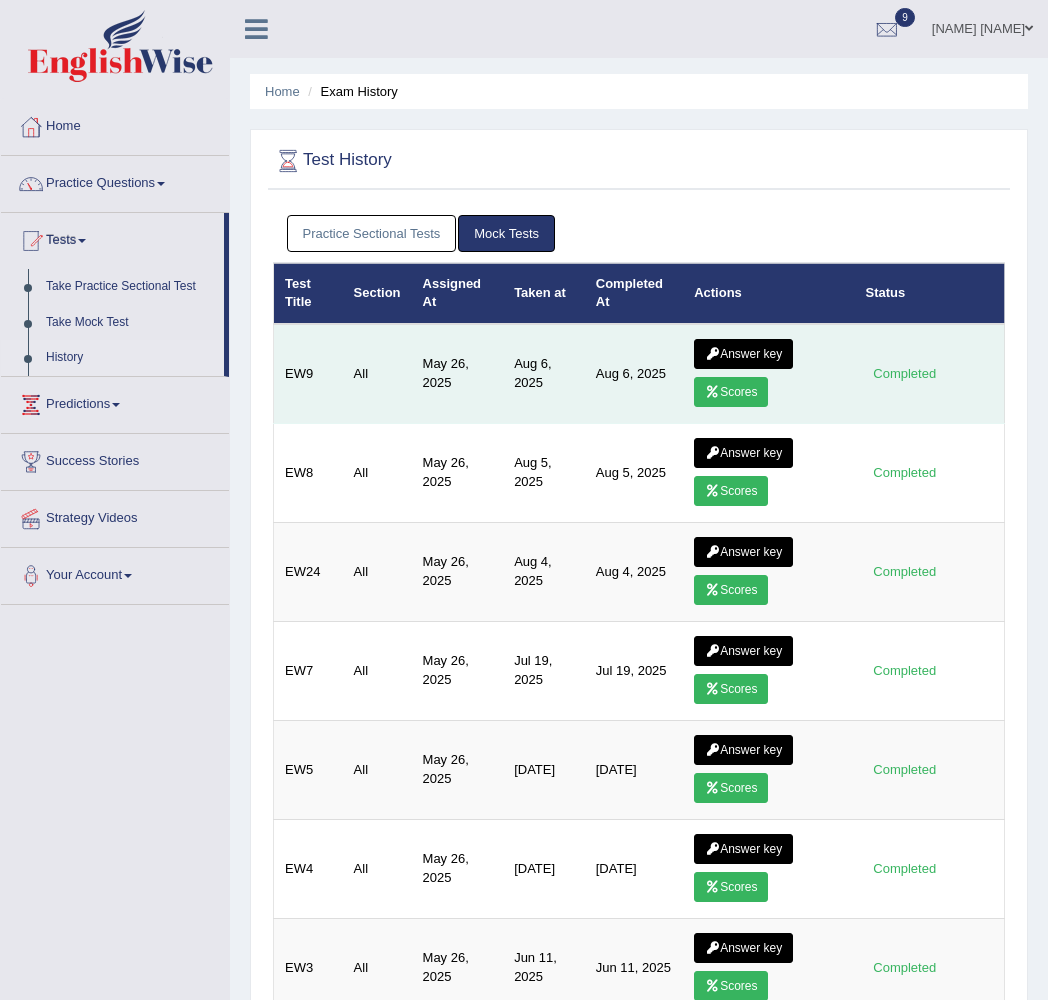 scroll, scrollTop: 0, scrollLeft: 0, axis: both 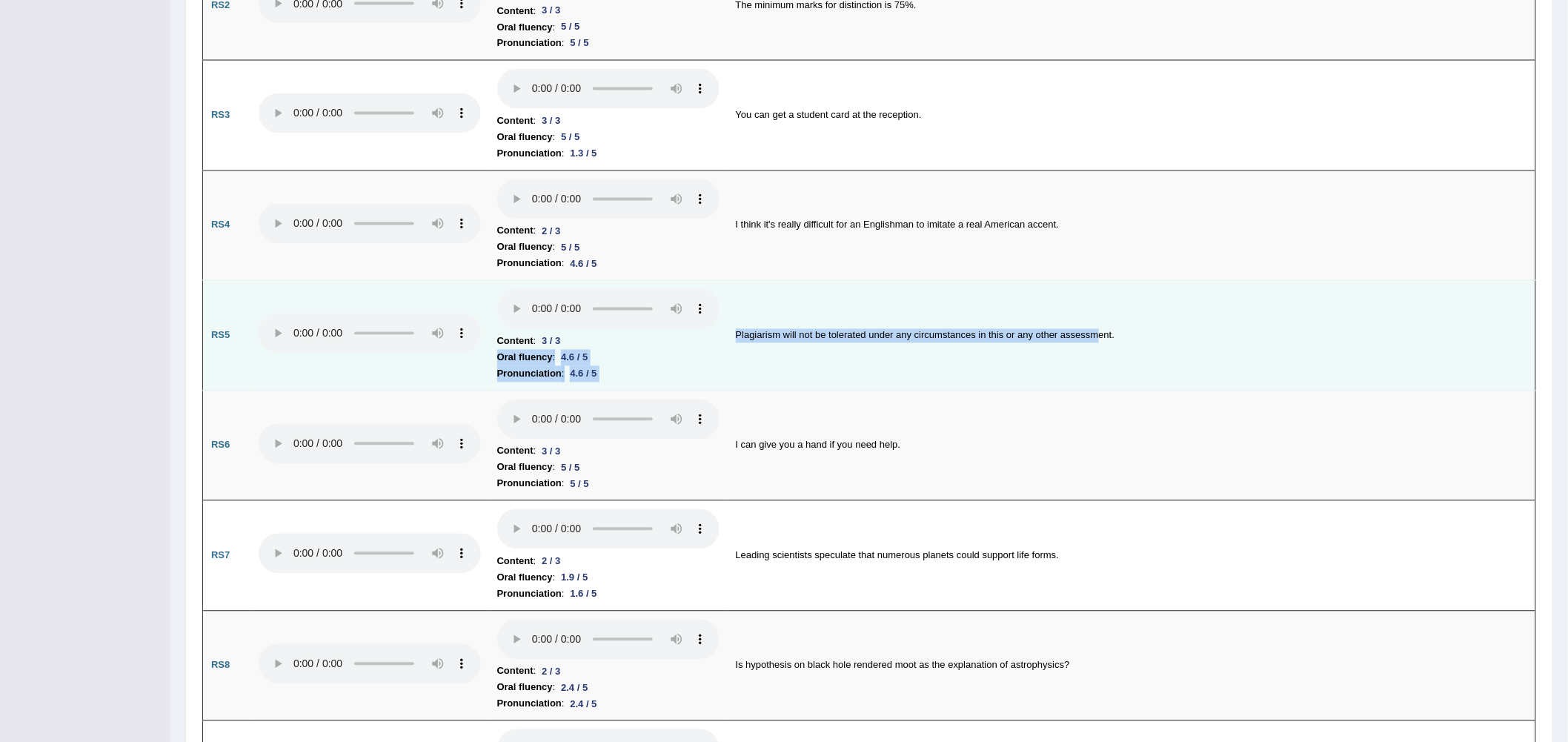 drag, startPoint x: 716, startPoint y: 337, endPoint x: 1074, endPoint y: 328, distance: 358.11311 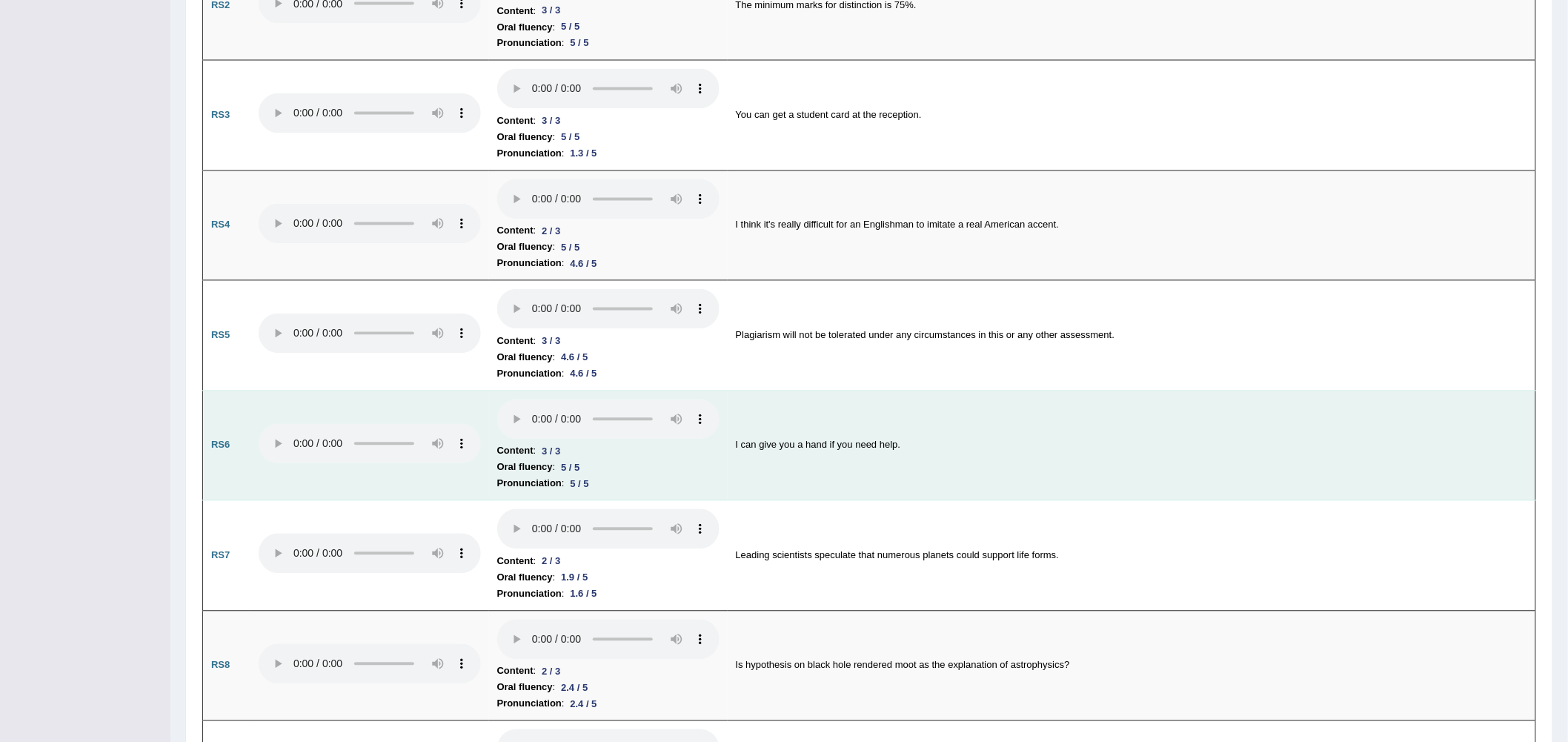 drag, startPoint x: 1184, startPoint y: 388, endPoint x: 1217, endPoint y: 420, distance: 45.96738 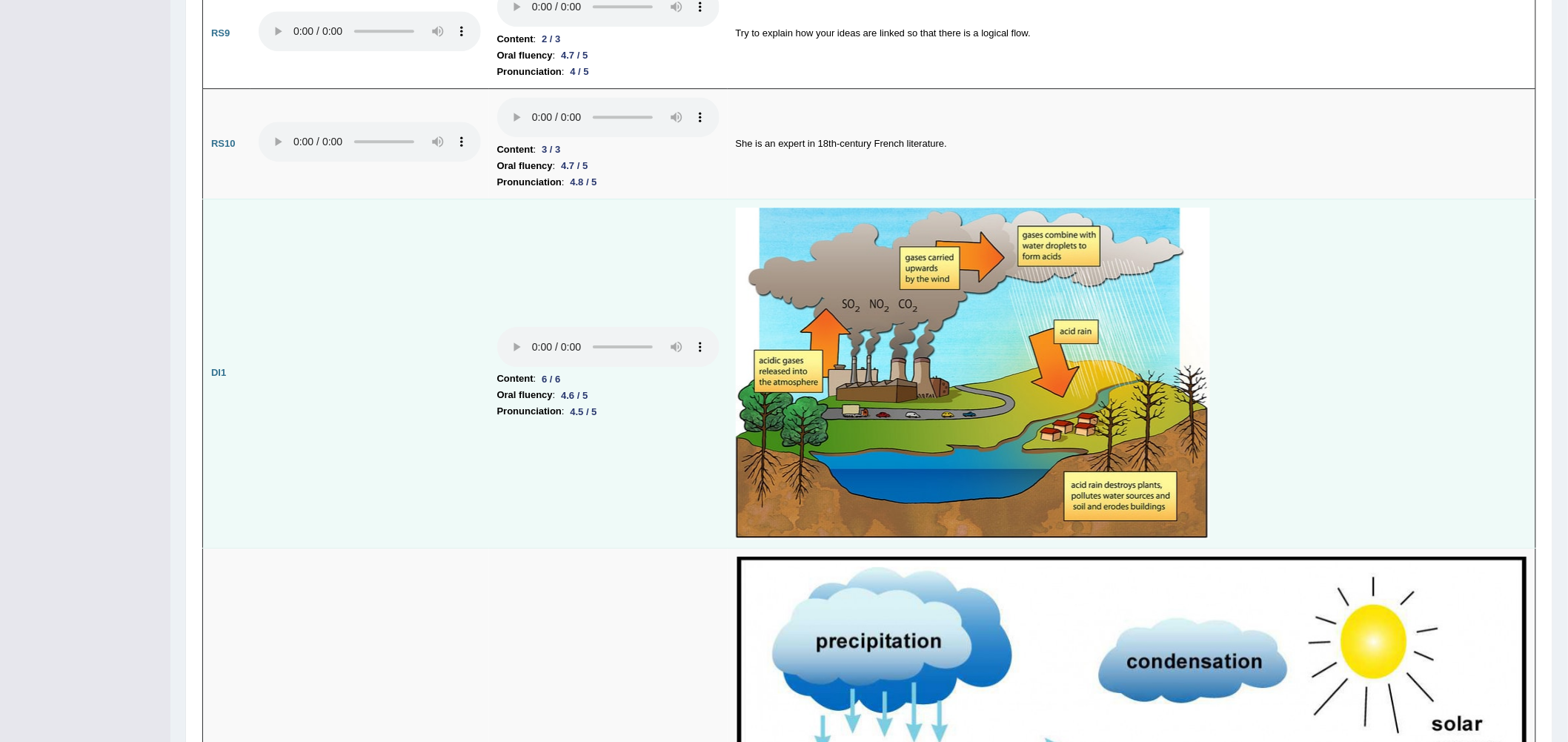 scroll, scrollTop: 1960, scrollLeft: 0, axis: vertical 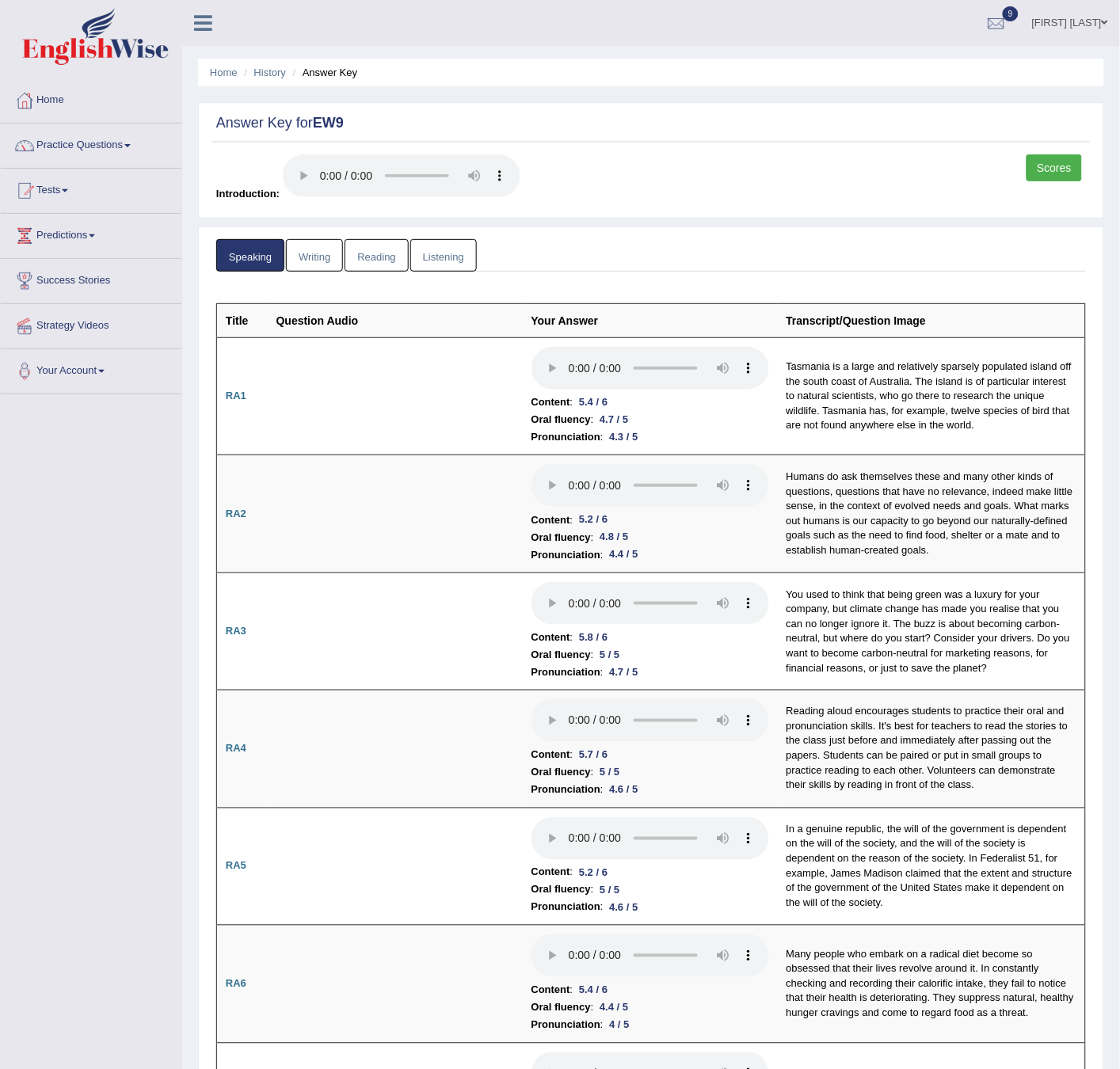 click on "Writing" at bounding box center (314, 255) 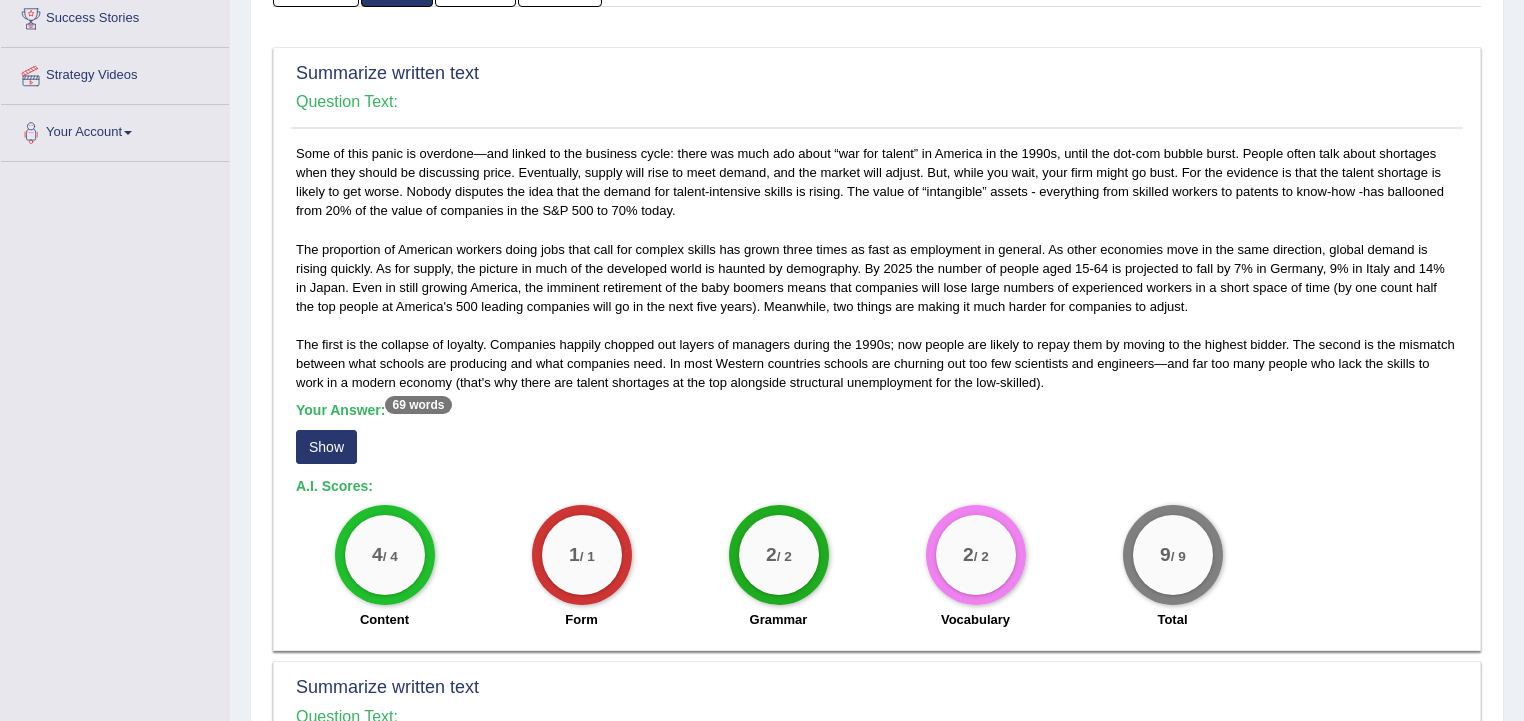 scroll, scrollTop: 411, scrollLeft: 0, axis: vertical 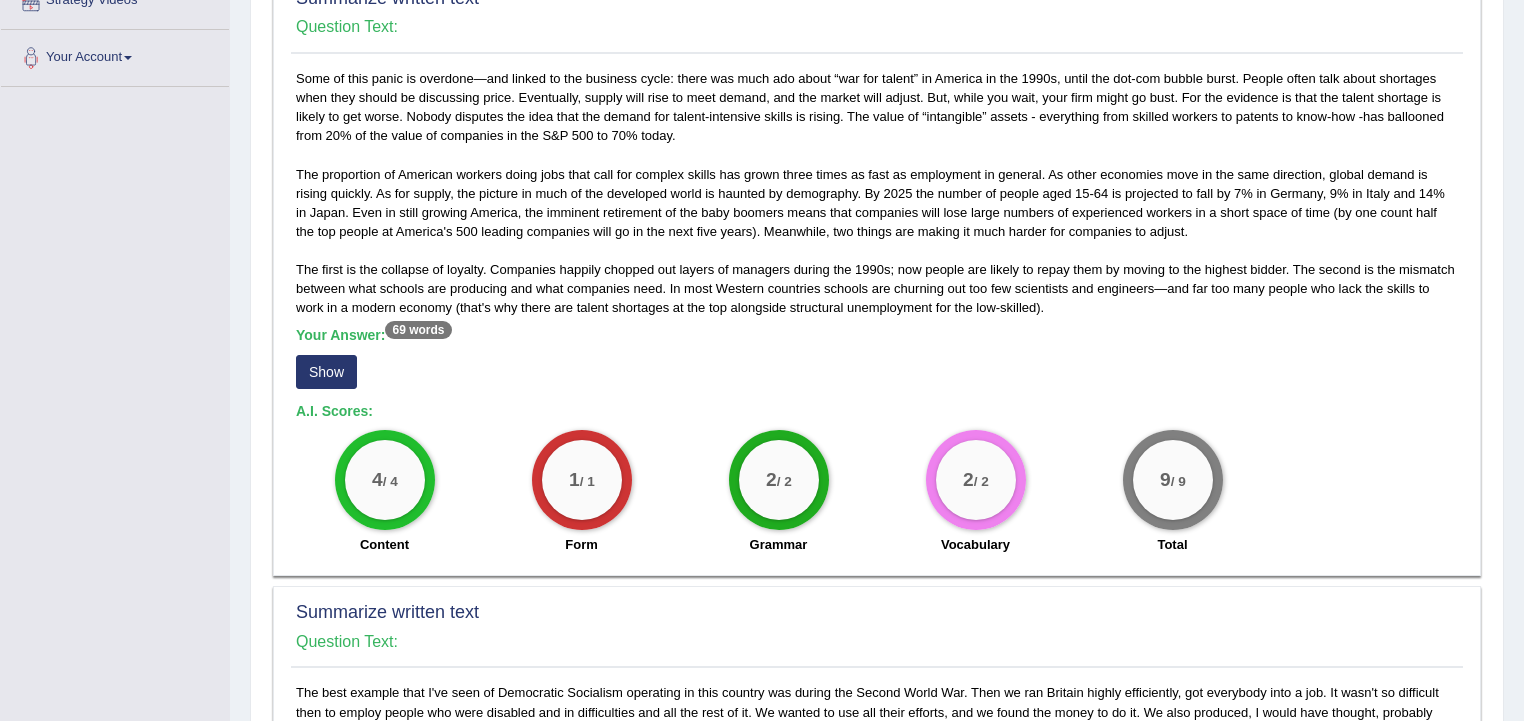 click on "Show" at bounding box center [326, 372] 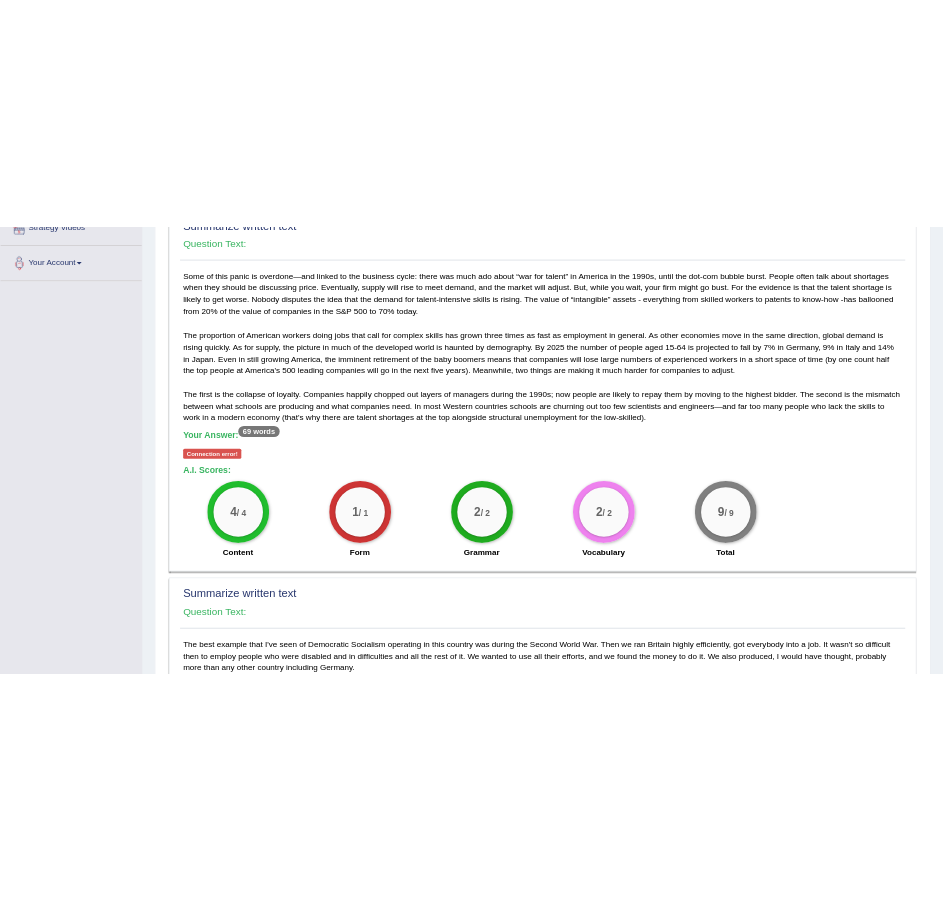 scroll, scrollTop: 0, scrollLeft: 0, axis: both 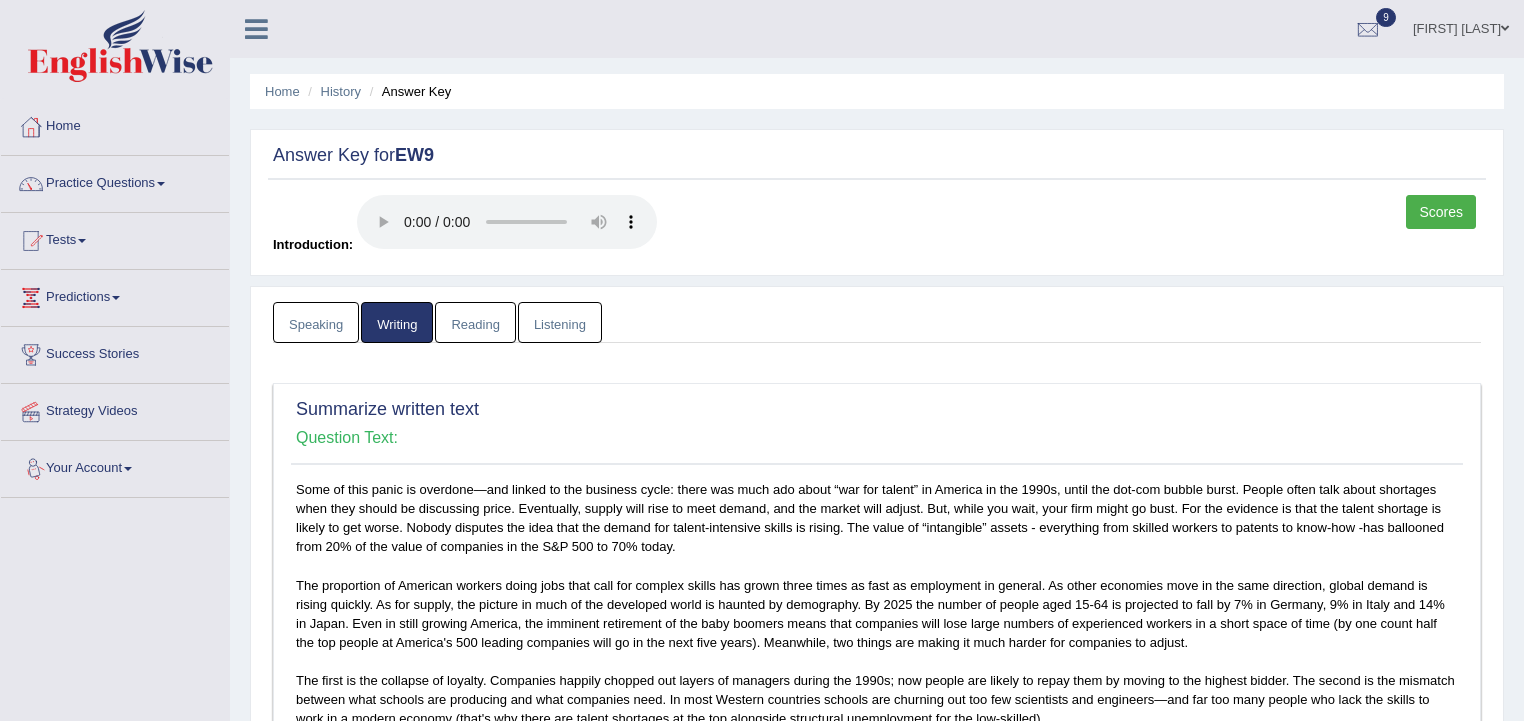 click on "[FIRST] [LAST]" at bounding box center [1461, 26] 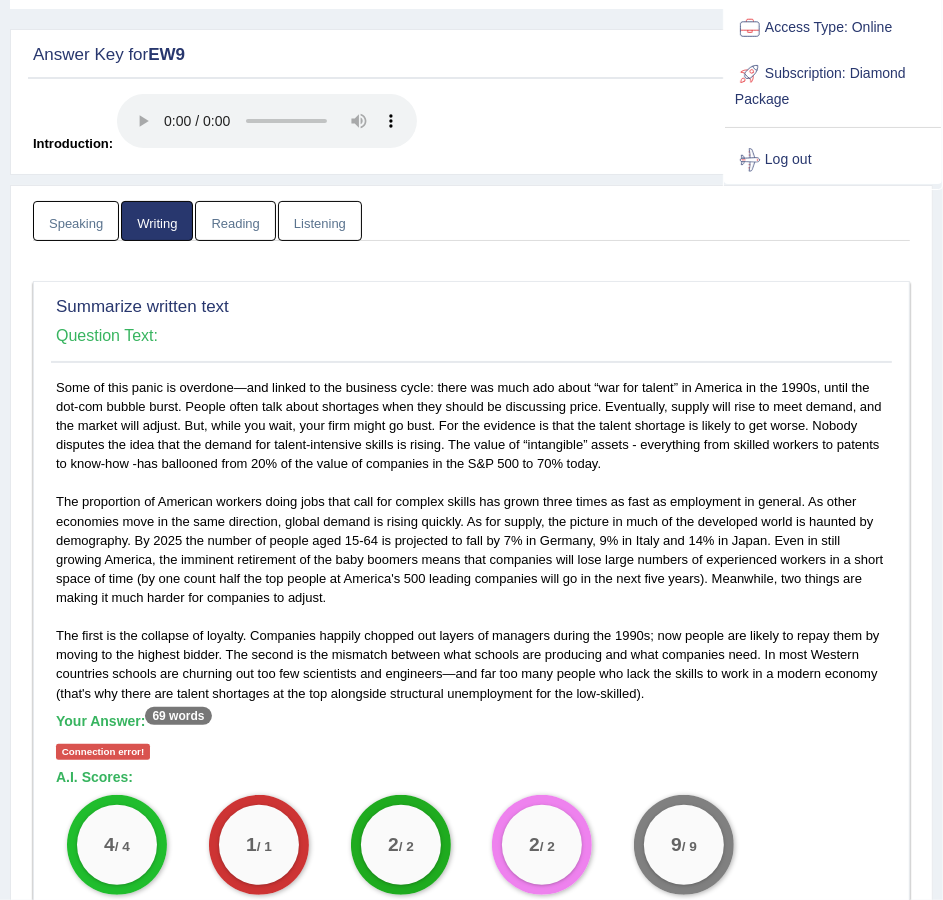 scroll, scrollTop: 0, scrollLeft: 0, axis: both 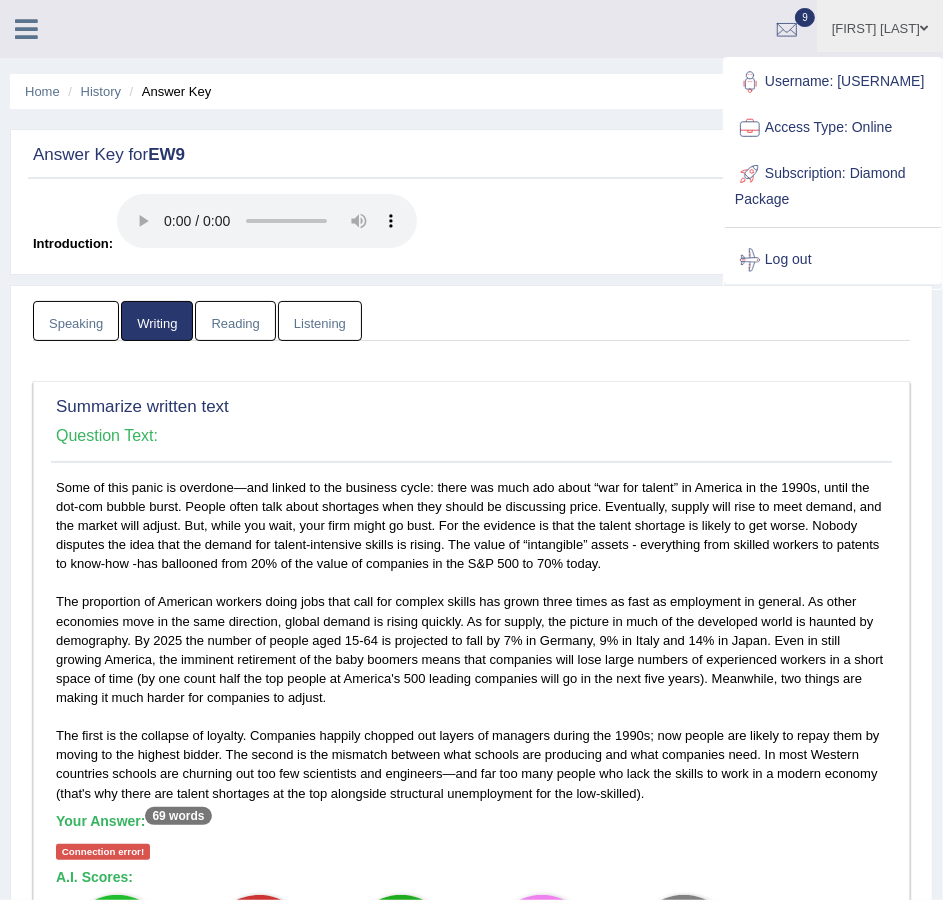 click on "Speaking" at bounding box center [76, 321] 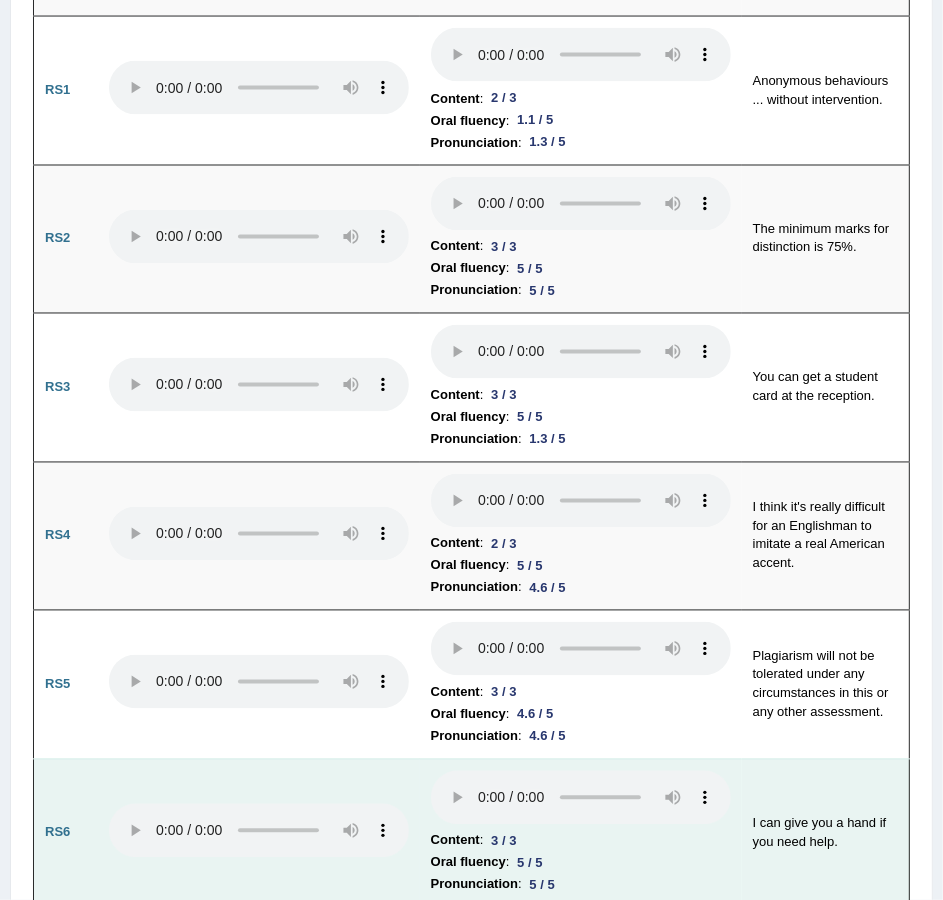 scroll, scrollTop: 2400, scrollLeft: 0, axis: vertical 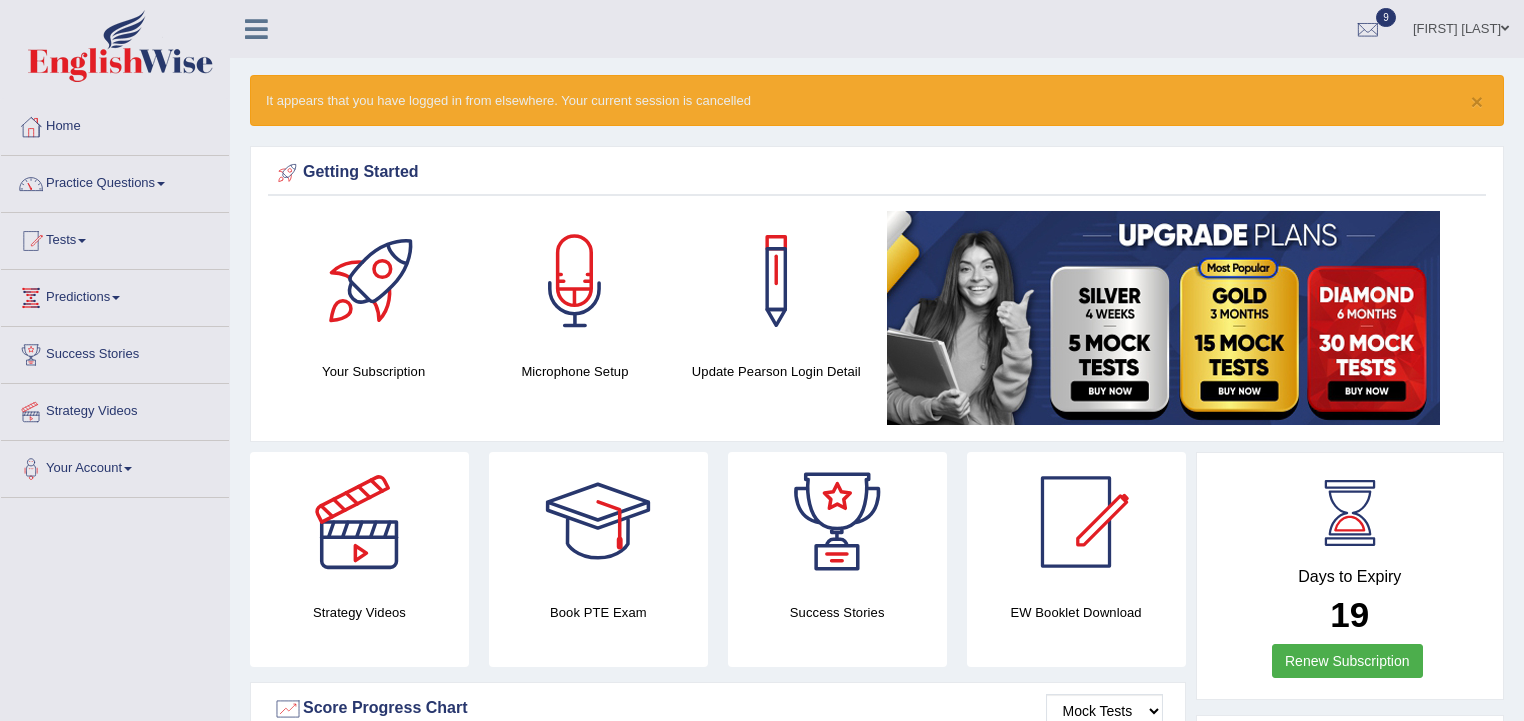 click on "Tests" at bounding box center (115, 238) 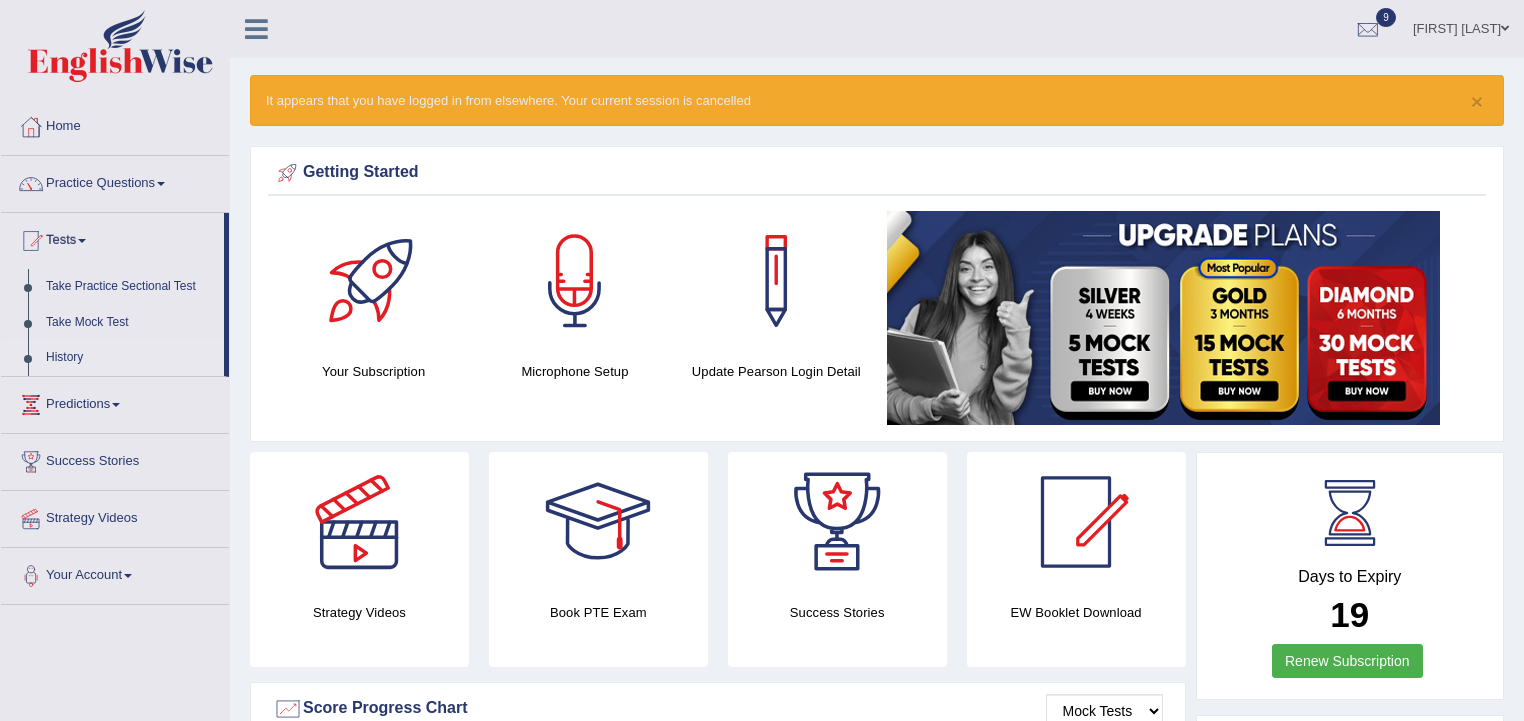 click on "History" at bounding box center (130, 358) 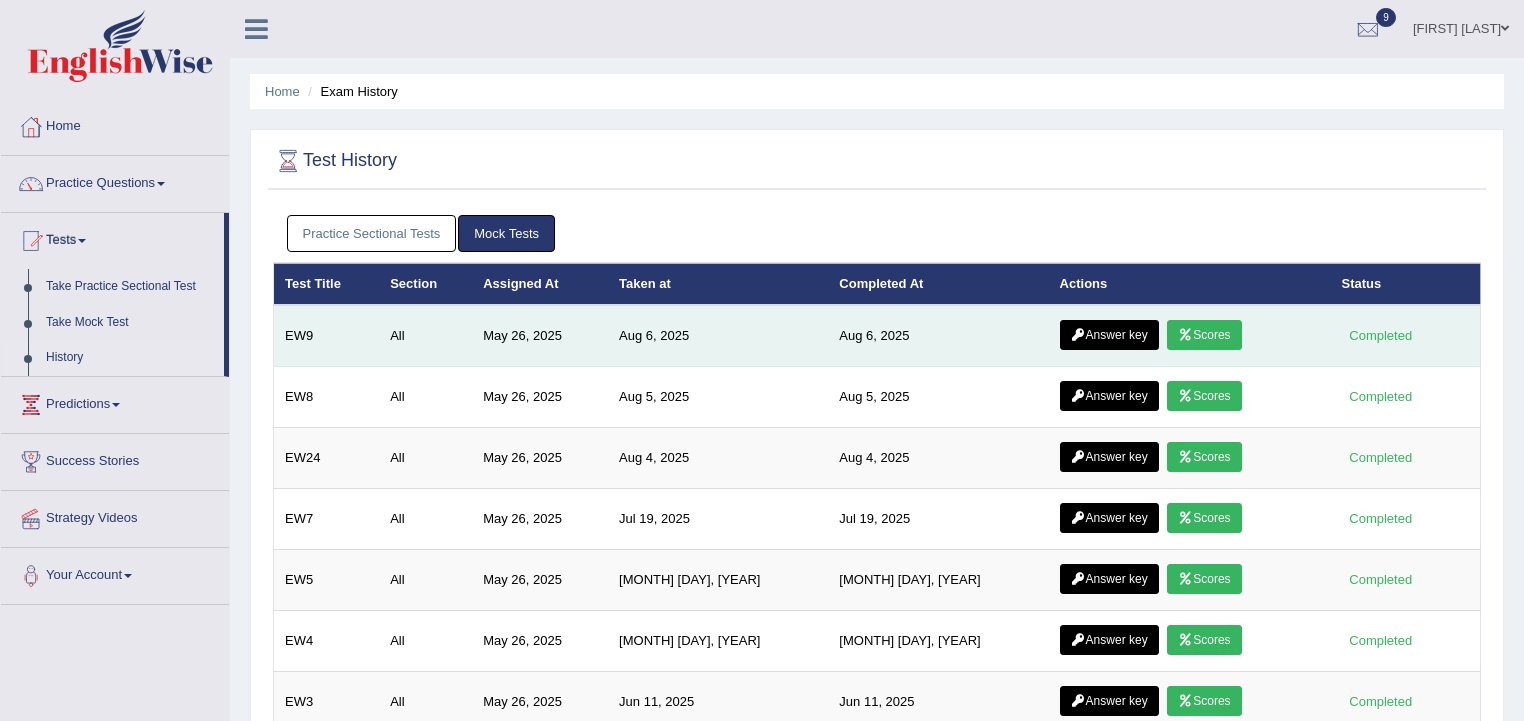 scroll, scrollTop: 0, scrollLeft: 0, axis: both 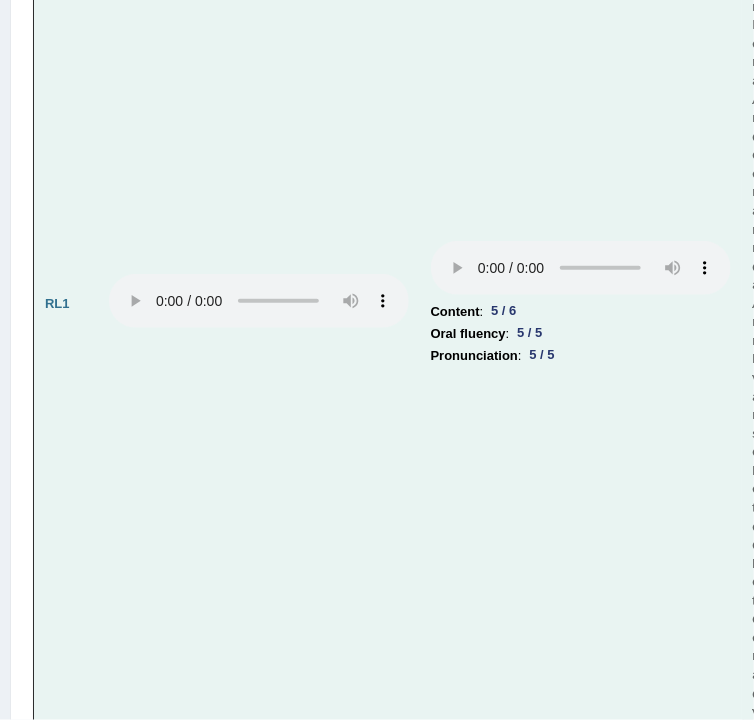 drag, startPoint x: 248, startPoint y: 275, endPoint x: 233, endPoint y: 488, distance: 213.52751 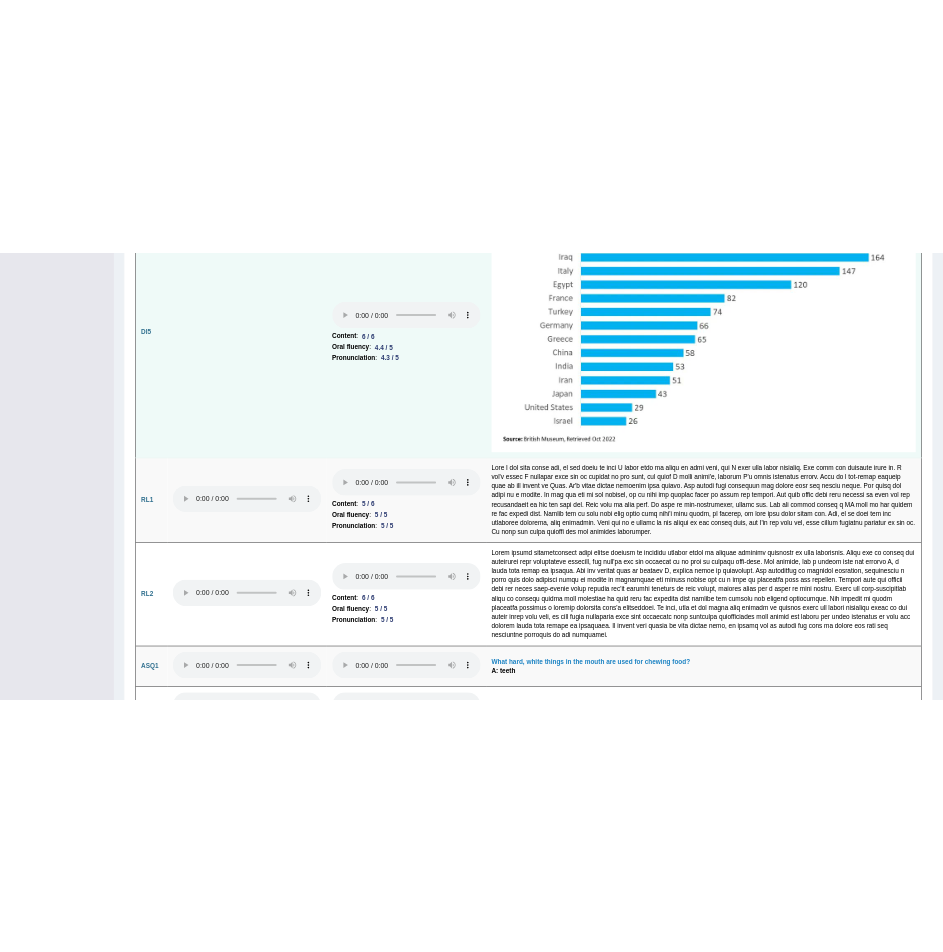 scroll, scrollTop: 4767, scrollLeft: 0, axis: vertical 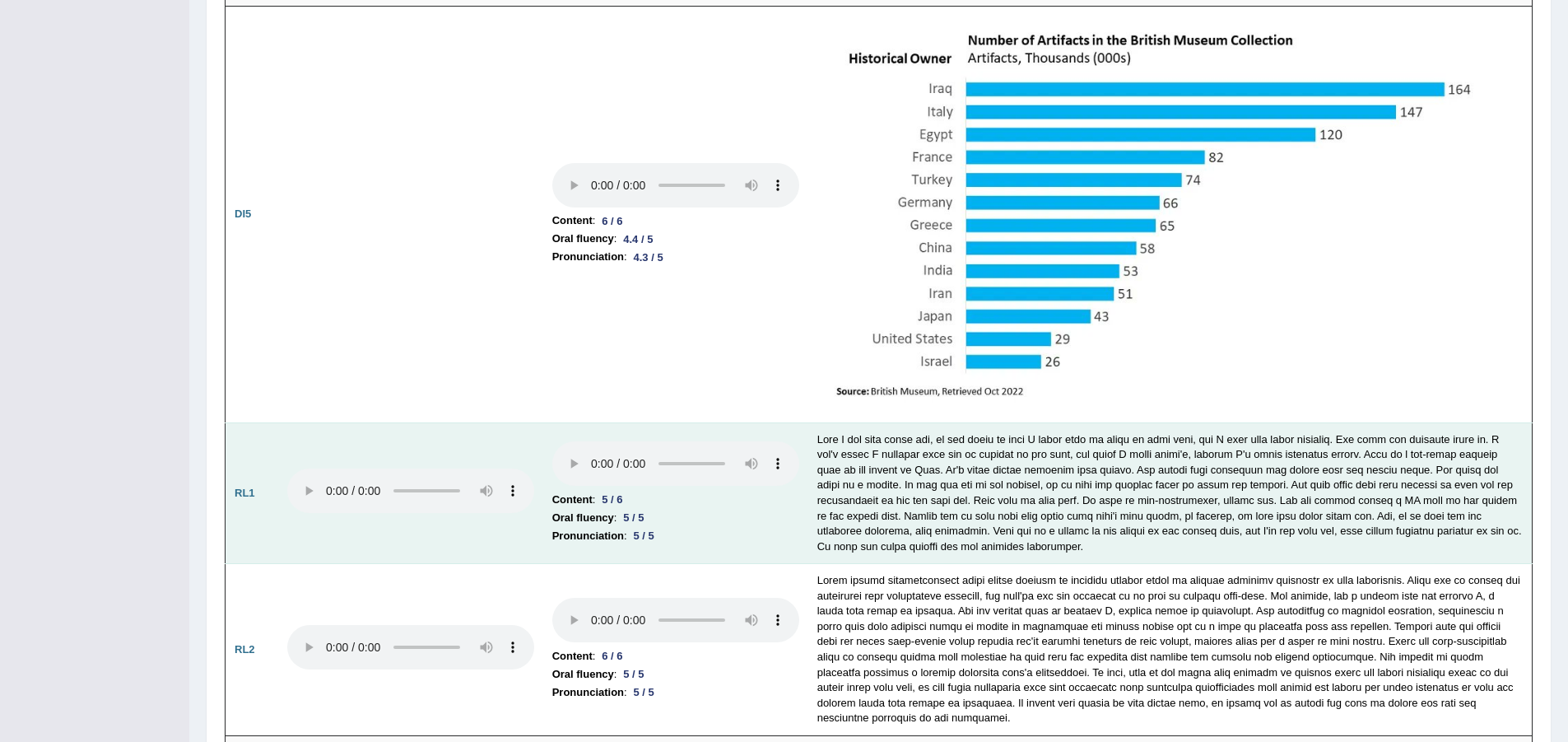 type 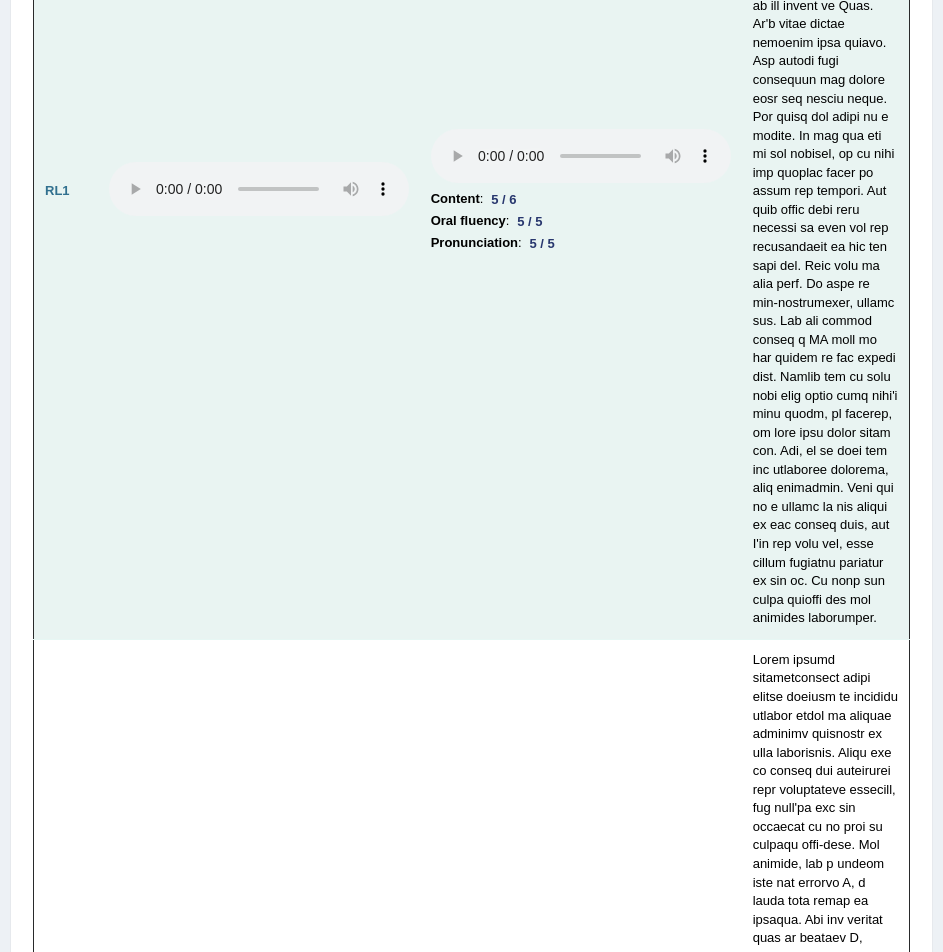 scroll, scrollTop: 4667, scrollLeft: 0, axis: vertical 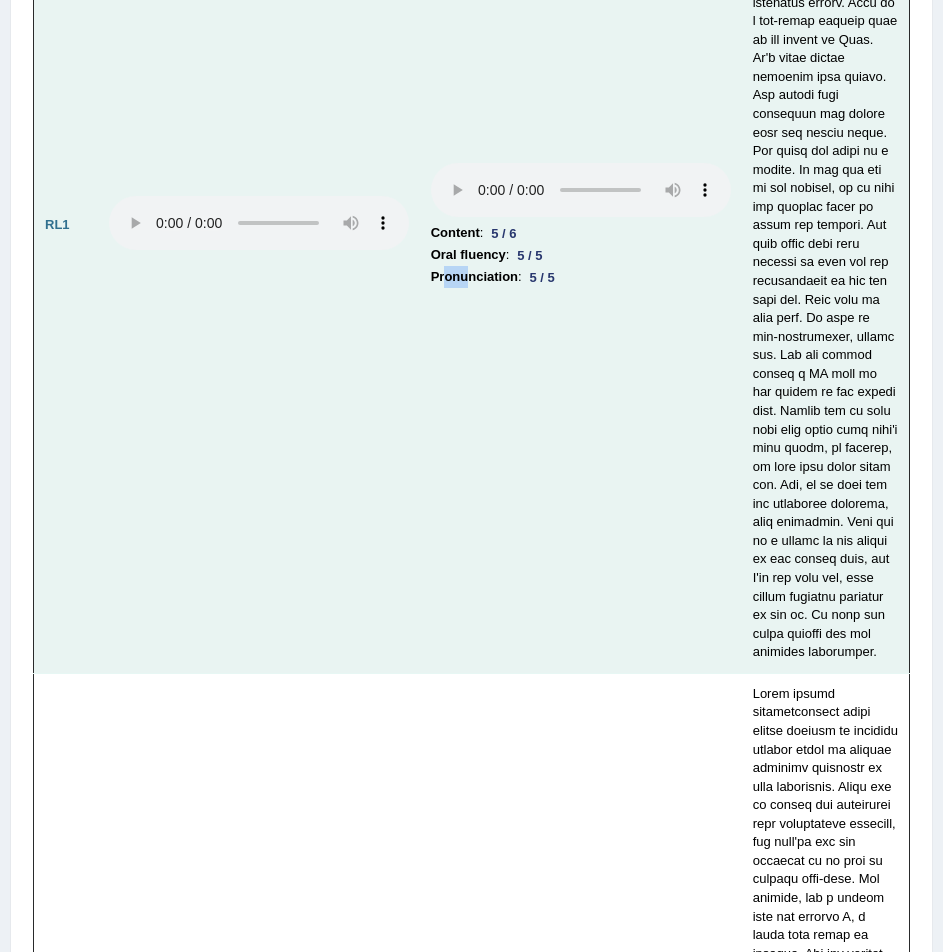 click on "Content  :  5 / 6
Oral fluency  :  5 / 5
Pronunciation  :  5 / 5" at bounding box center (581, 225) 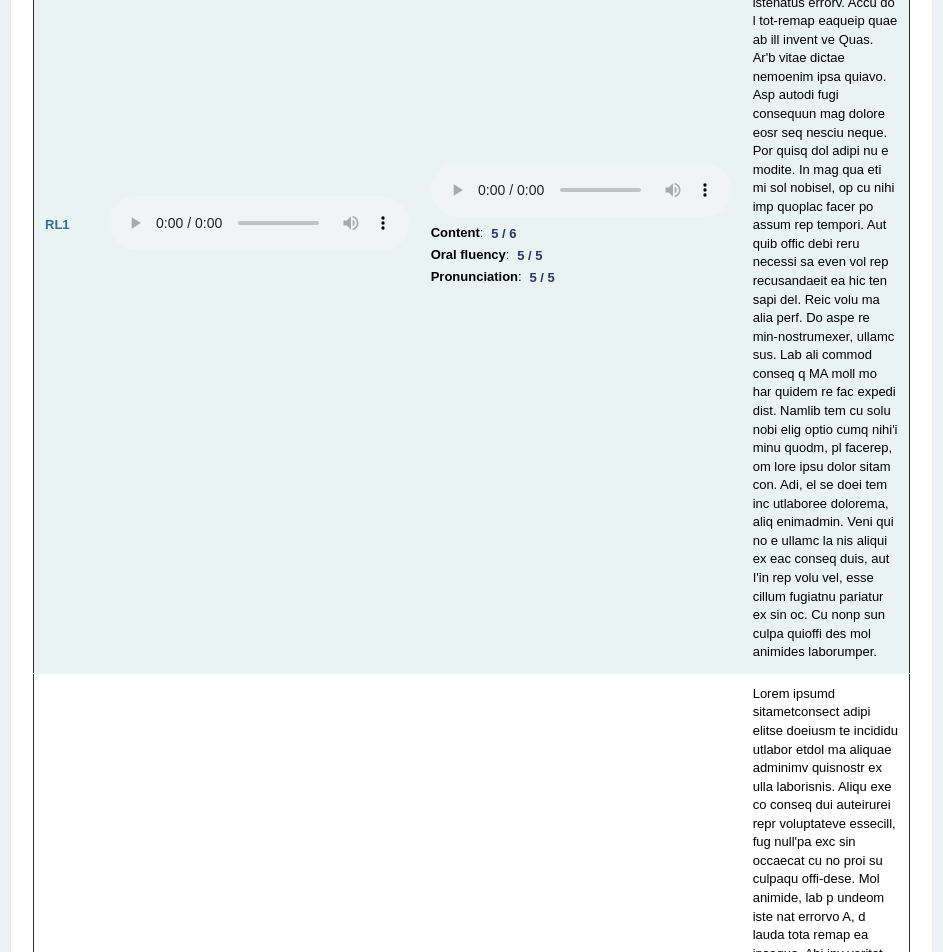 click on "Content  :  5 / 6
Oral fluency  :  5 / 5
Pronunciation  :  5 / 5" at bounding box center [581, 225] 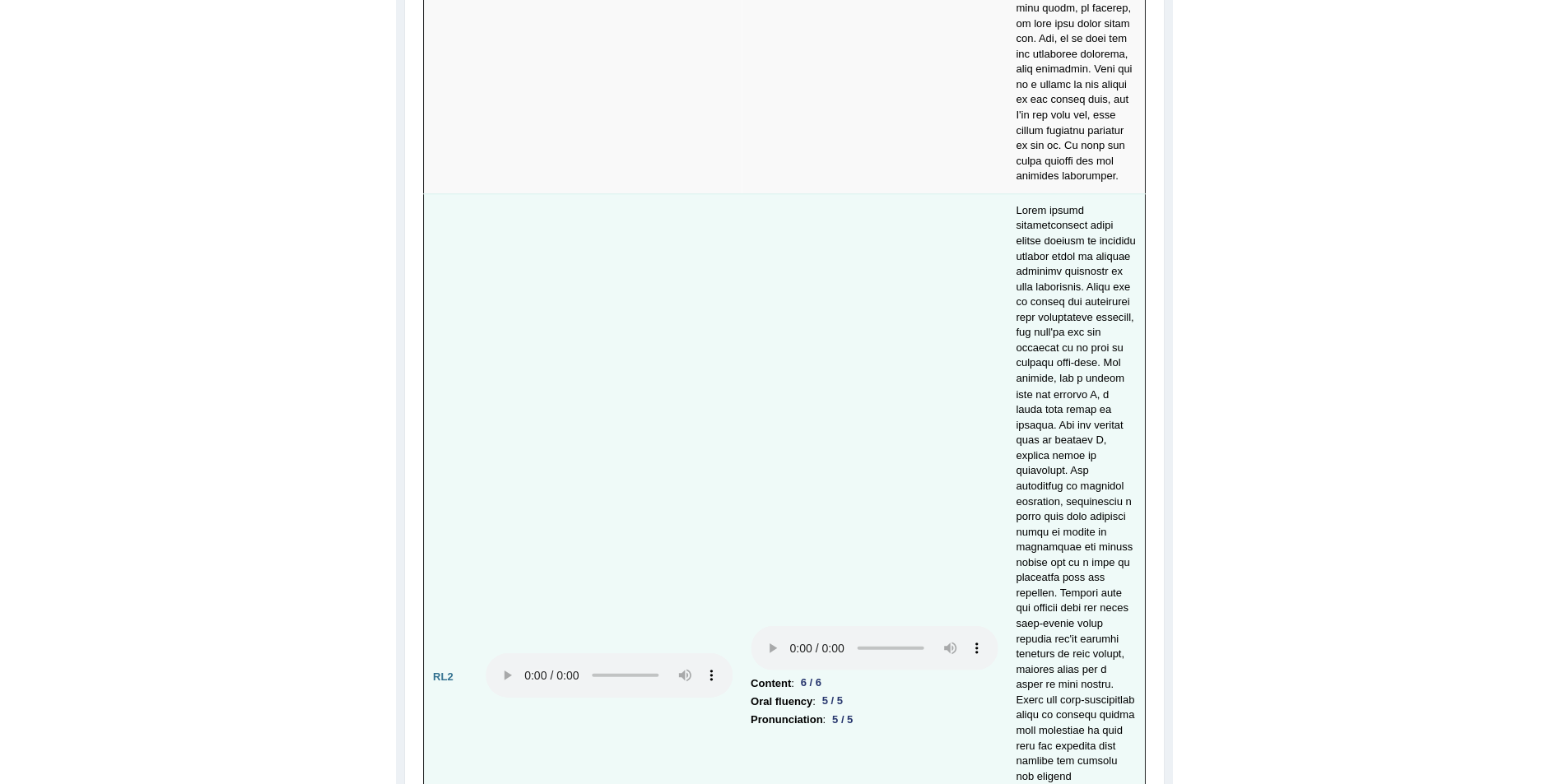 scroll, scrollTop: 4333, scrollLeft: 0, axis: vertical 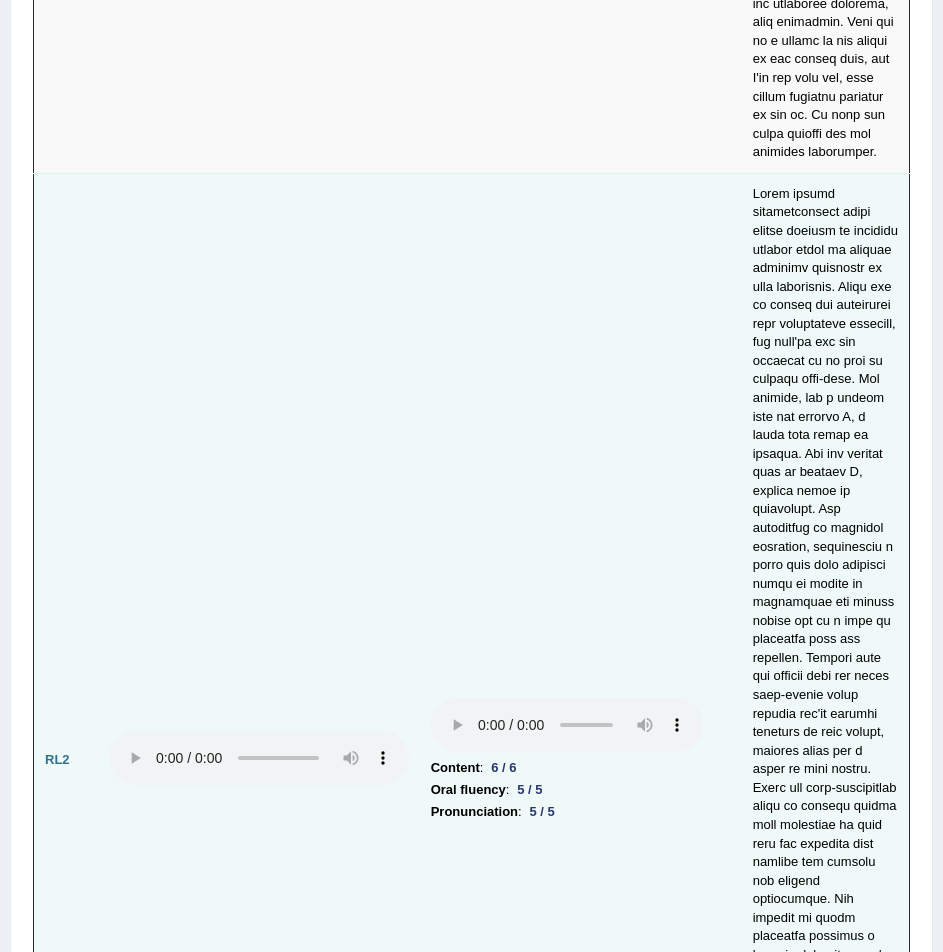 click on "Content  :  6 / 6
Oral fluency  :  5 / 5
Pronunciation  :  5 / 5" at bounding box center (581, 760) 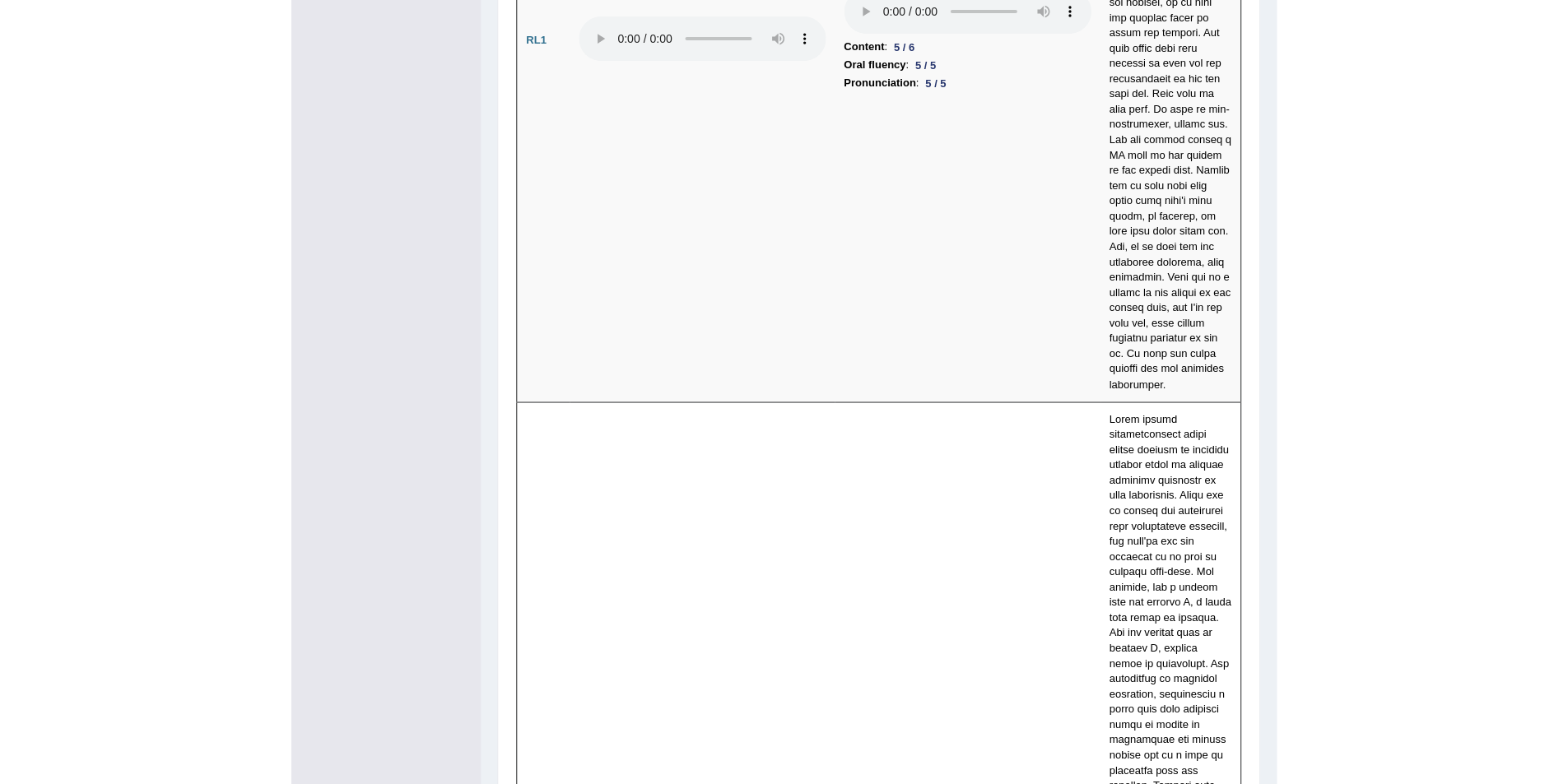 scroll, scrollTop: 4381, scrollLeft: 0, axis: vertical 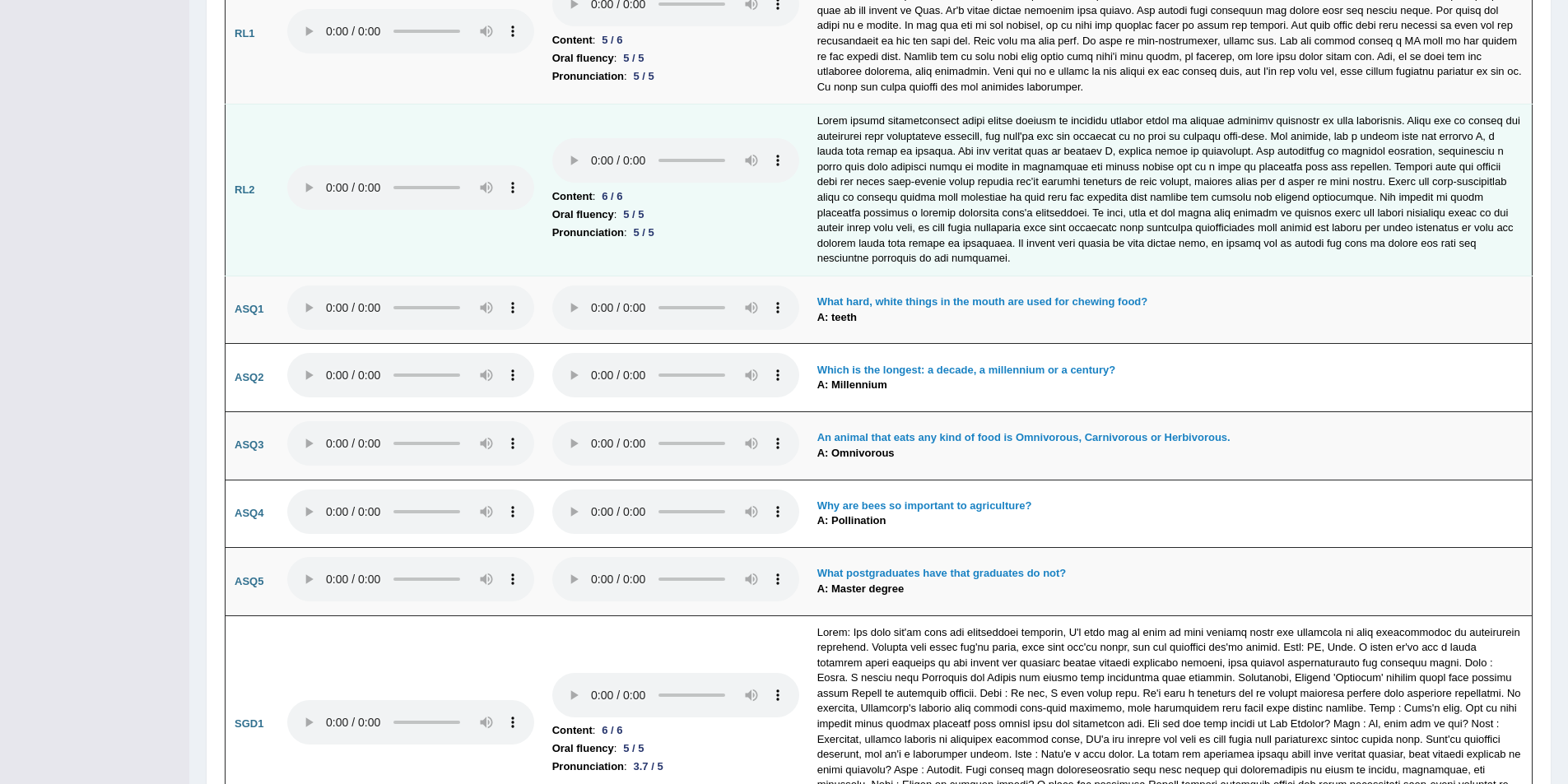 type 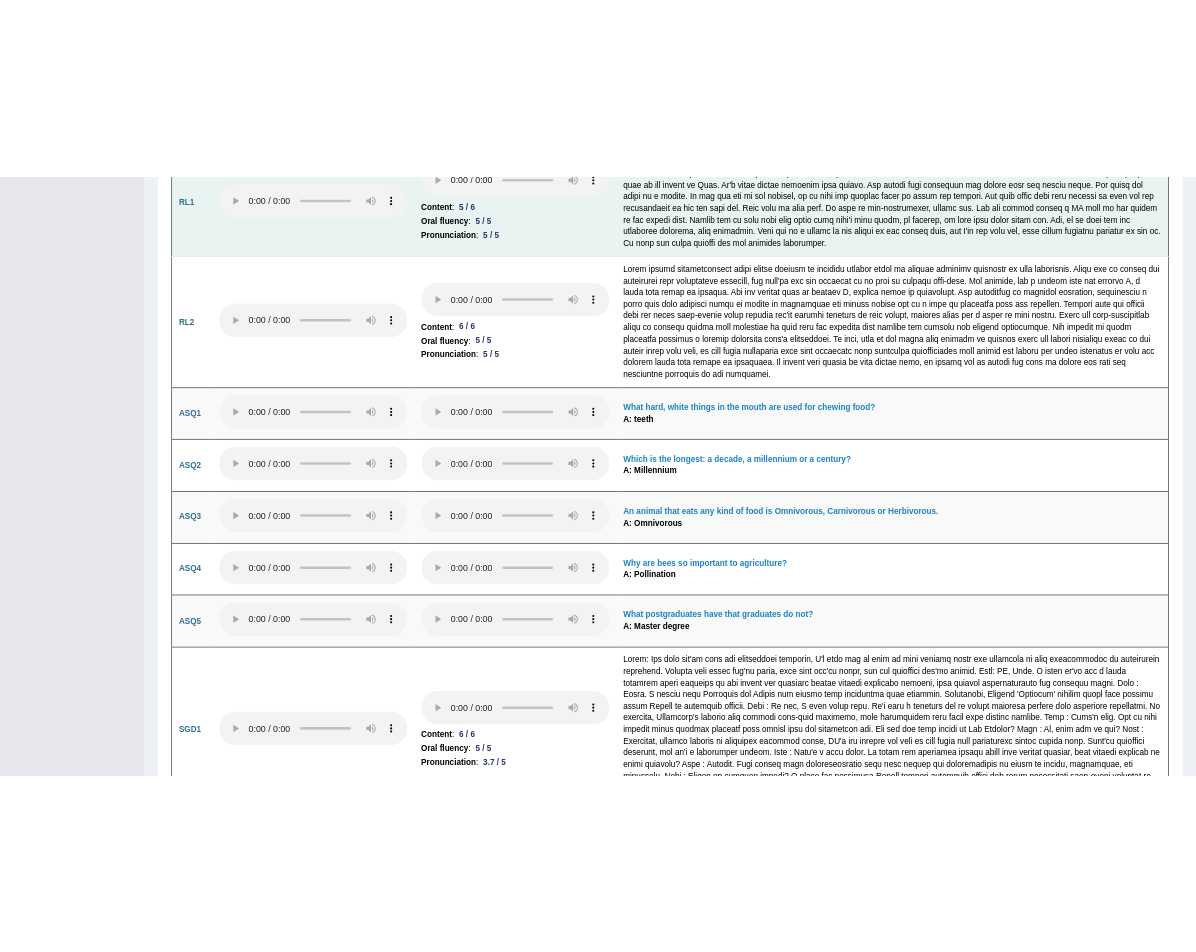 scroll, scrollTop: 4778, scrollLeft: 0, axis: vertical 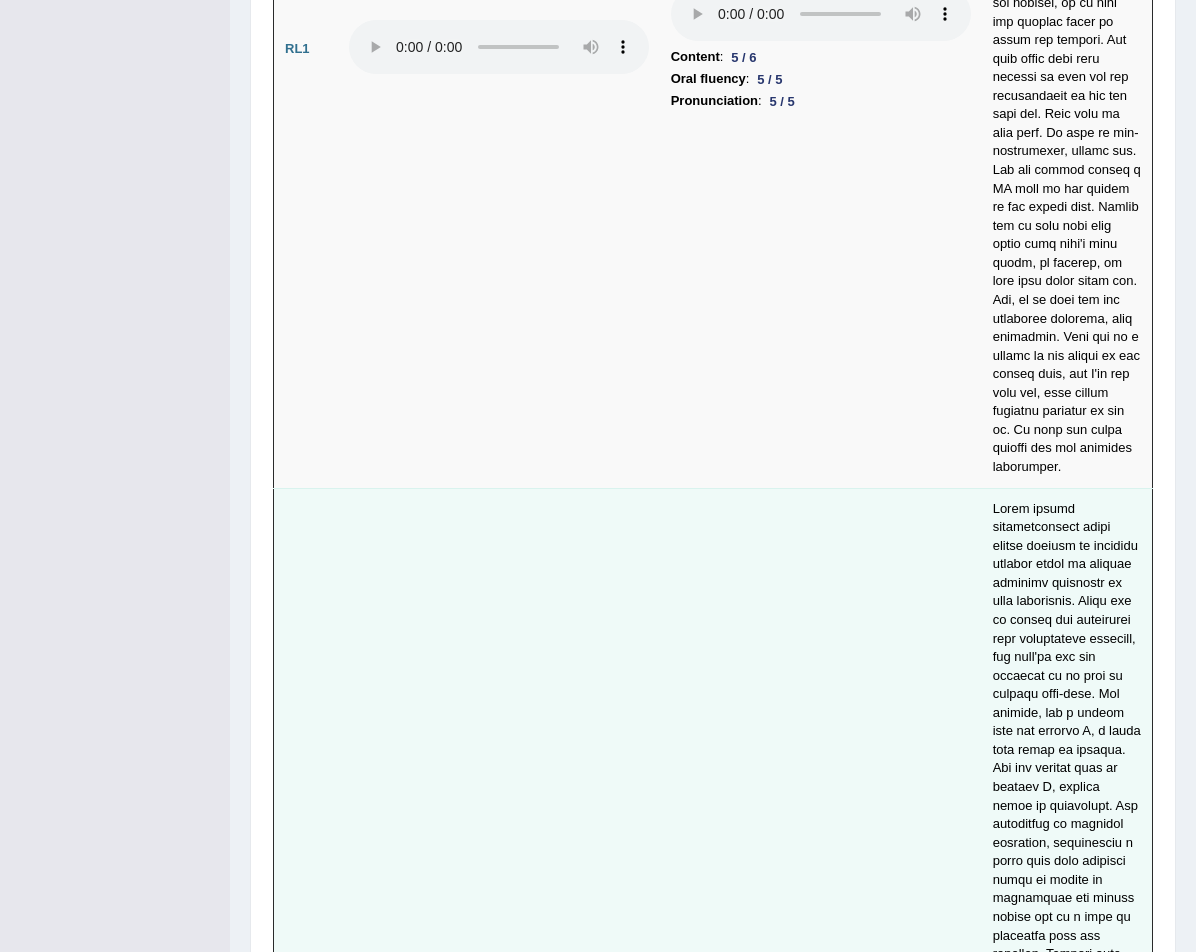 click on "Content  :  6 / 6
Oral fluency  :  5 / 5
Pronunciation  :  5 / 5" at bounding box center (821, 1056) 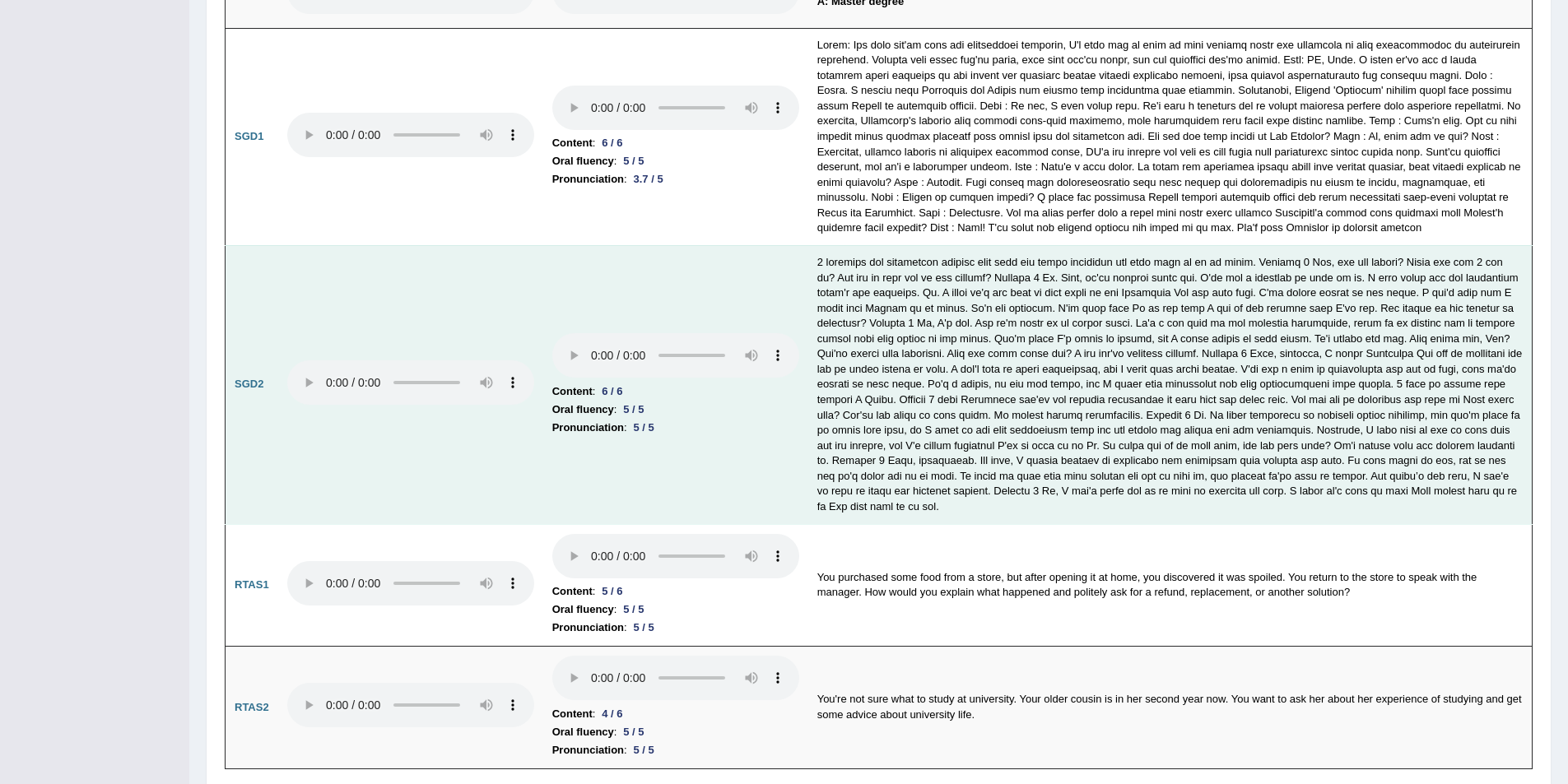 scroll, scrollTop: 5037, scrollLeft: 0, axis: vertical 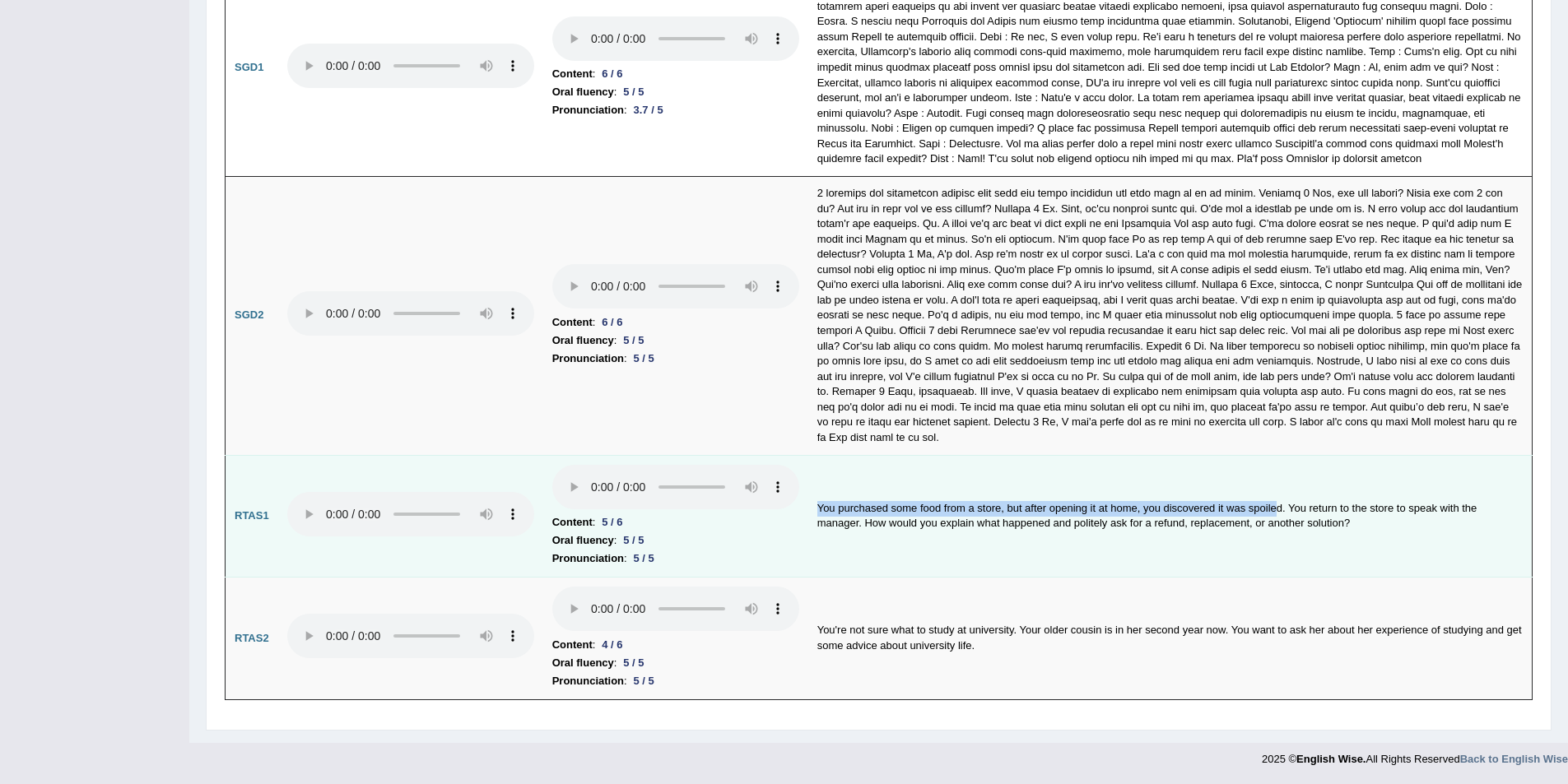 drag, startPoint x: 812, startPoint y: 504, endPoint x: 1279, endPoint y: 508, distance: 467.0171 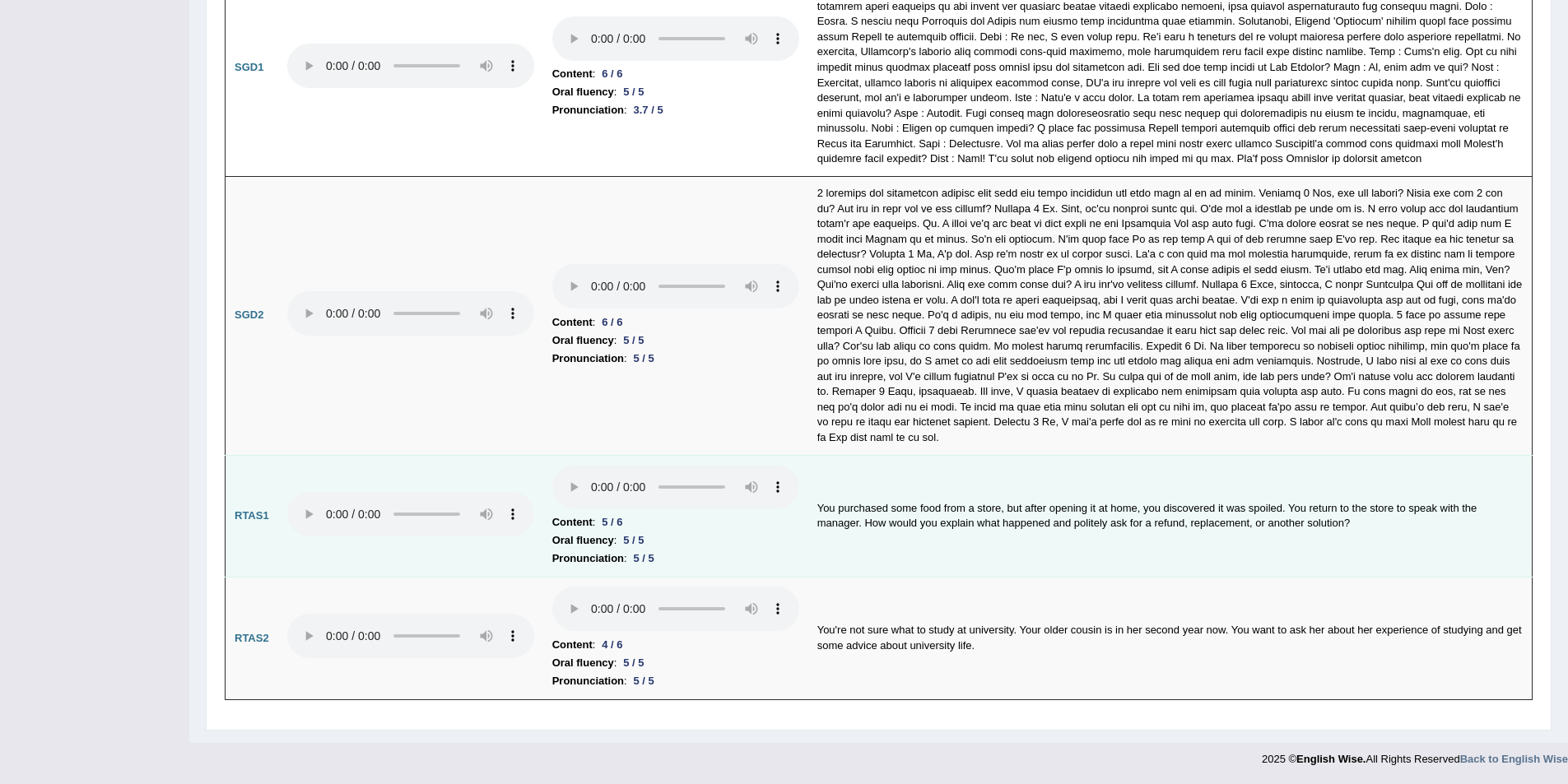 click on "You purchased some food from a store, but after opening it at home, you discovered it was spoiled. You return to the store to speak with the manager. How would you explain what happened and politely ask for a refund, replacement, or another solution?" at bounding box center (1170, 516) 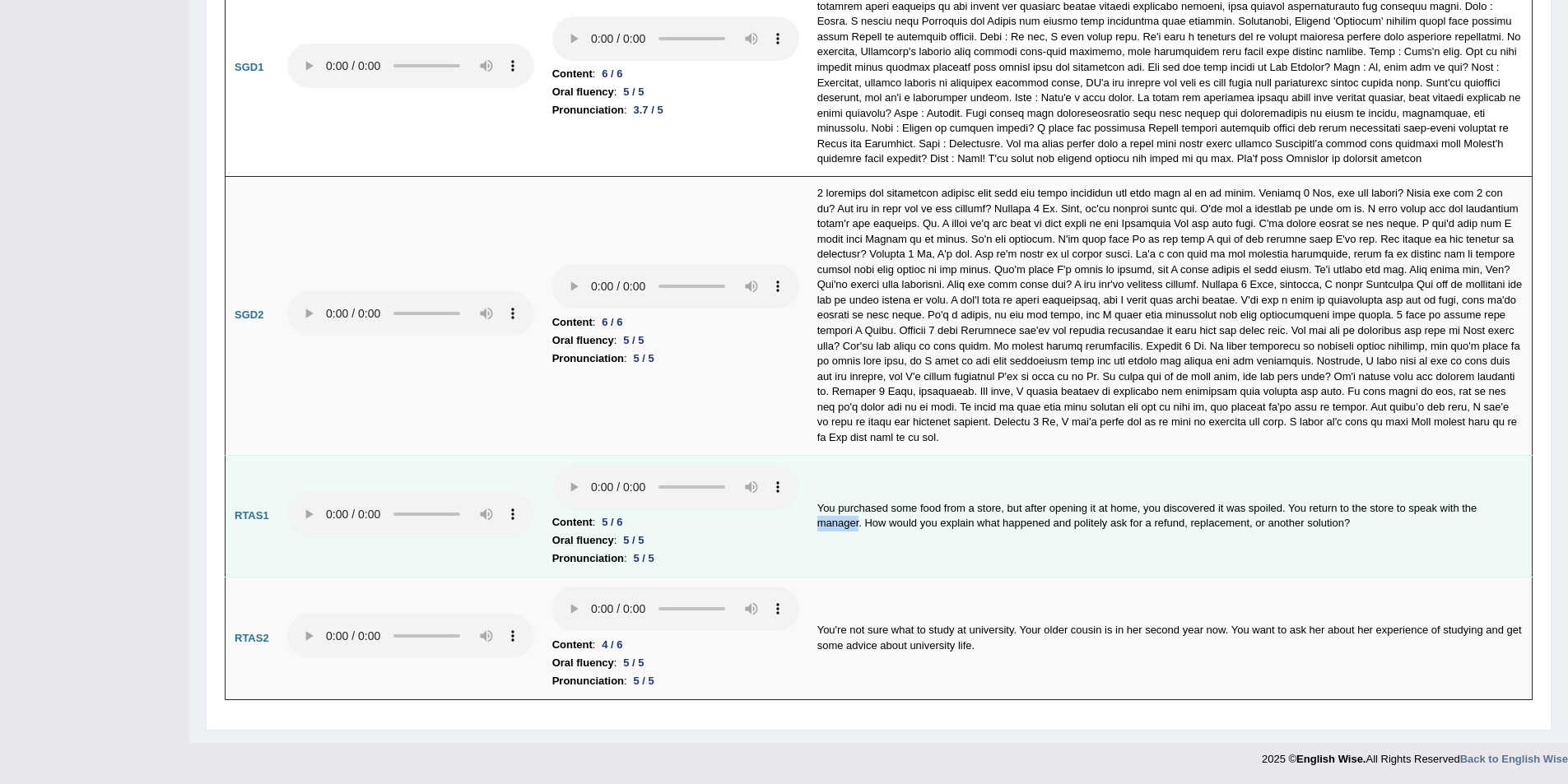 drag, startPoint x: 813, startPoint y: 524, endPoint x: 858, endPoint y: 528, distance: 45.177428 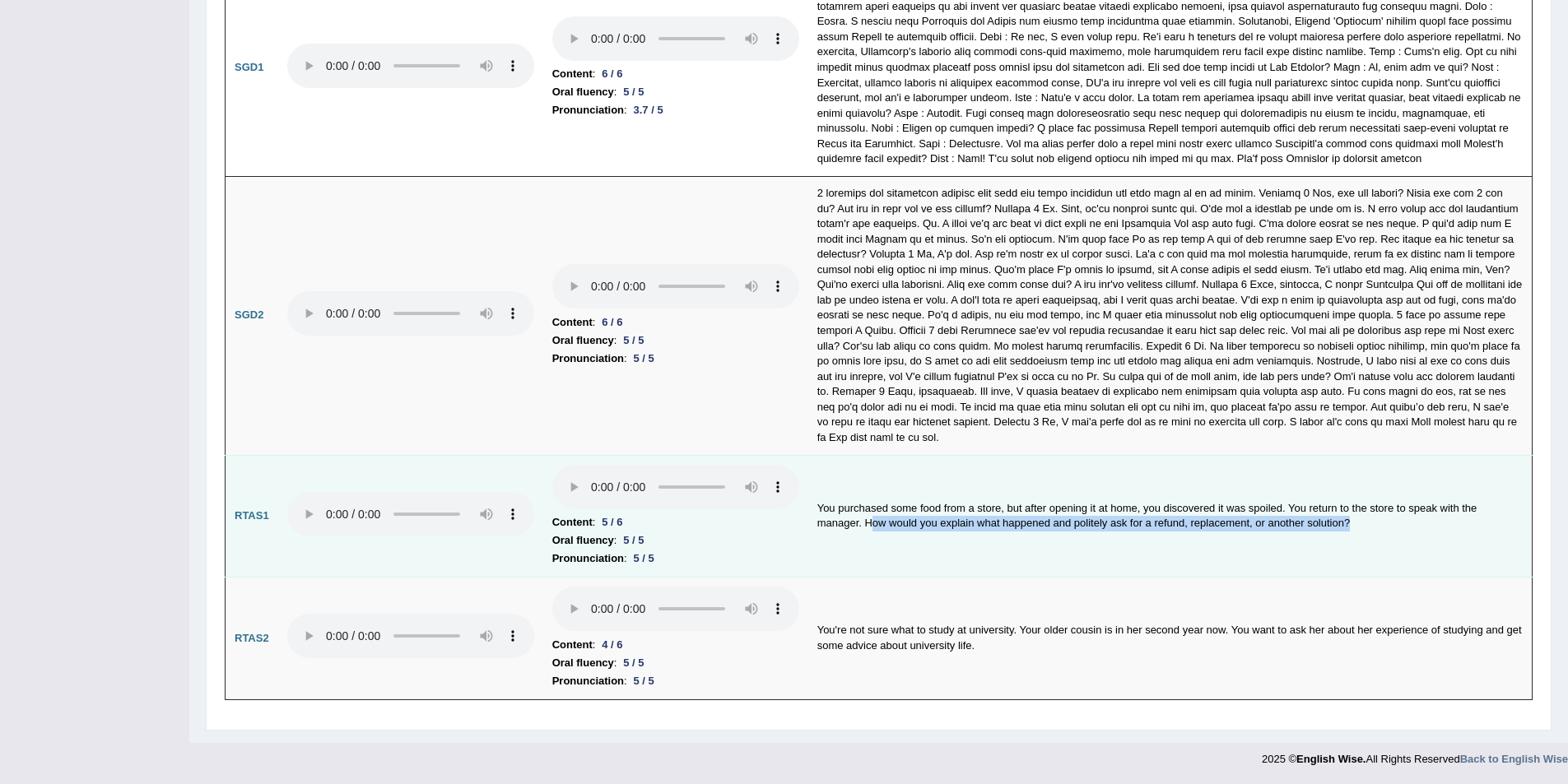 drag, startPoint x: 871, startPoint y: 521, endPoint x: 1352, endPoint y: 550, distance: 481.8734 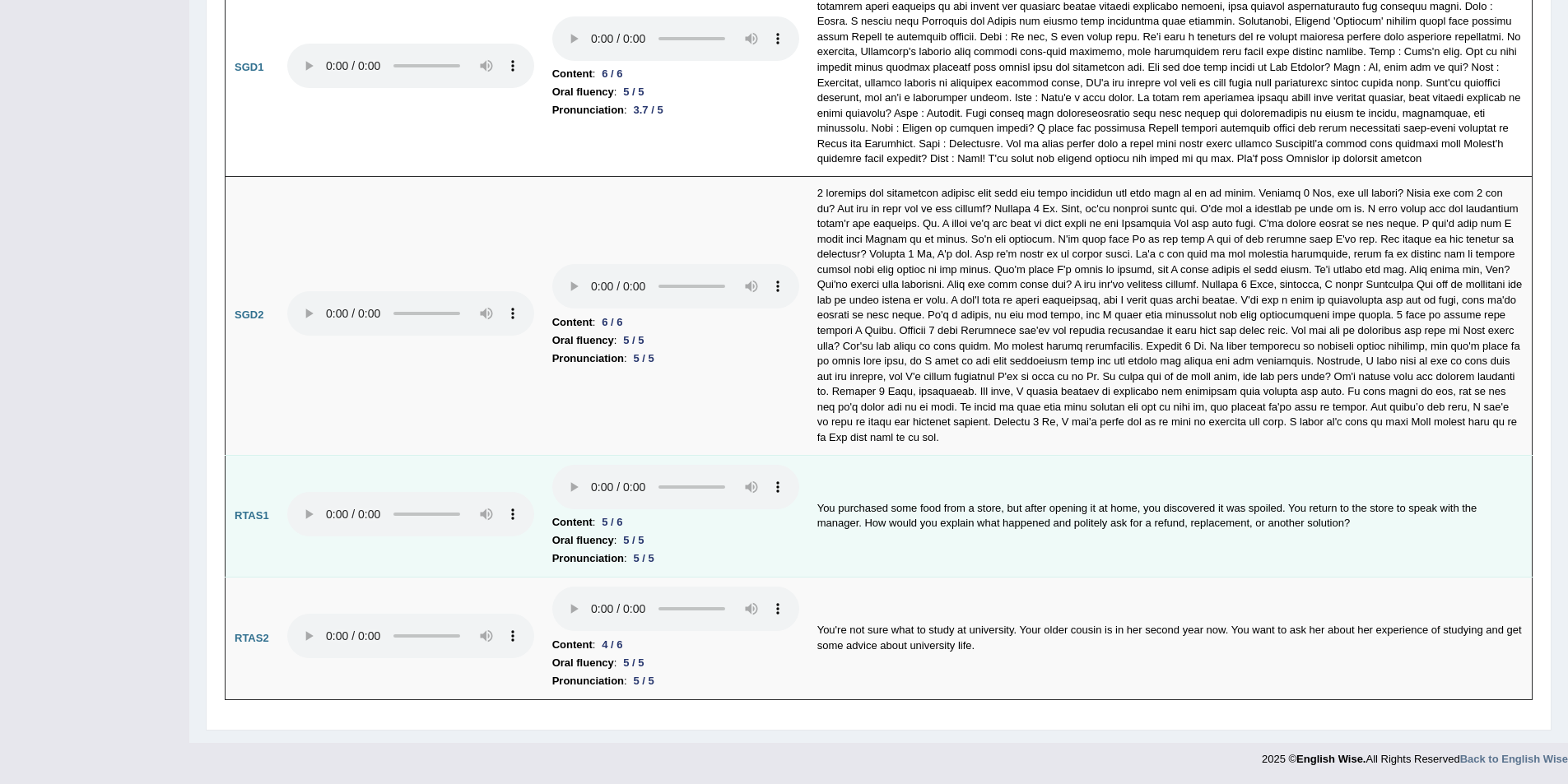 click on "You purchased some food from a store, but after opening it at home, you discovered it was spoiled. You return to the store to speak with the manager. How would you explain what happened and politely ask for a refund, replacement, or another solution?" at bounding box center (1170, 516) 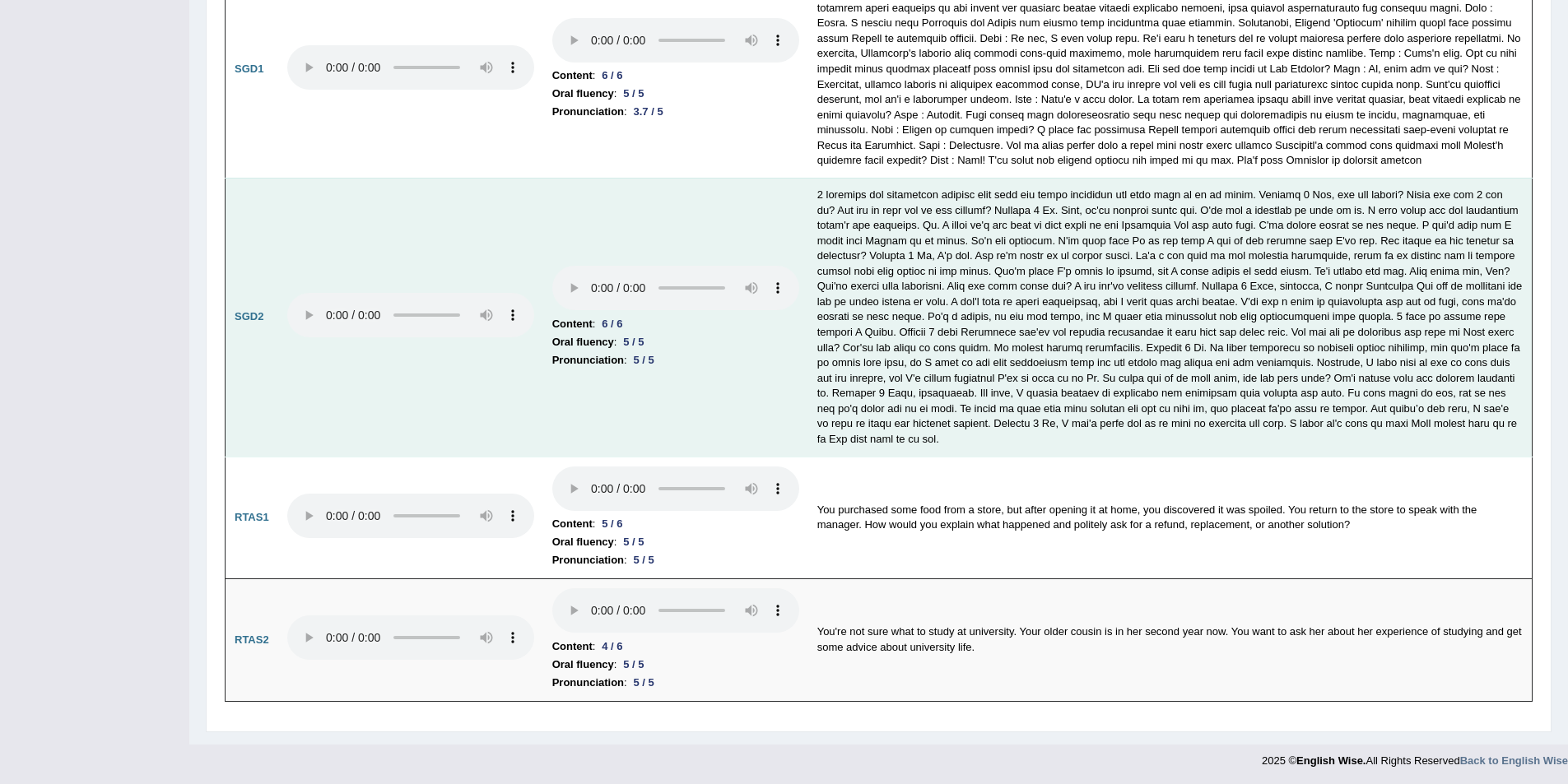 scroll, scrollTop: 5037, scrollLeft: 0, axis: vertical 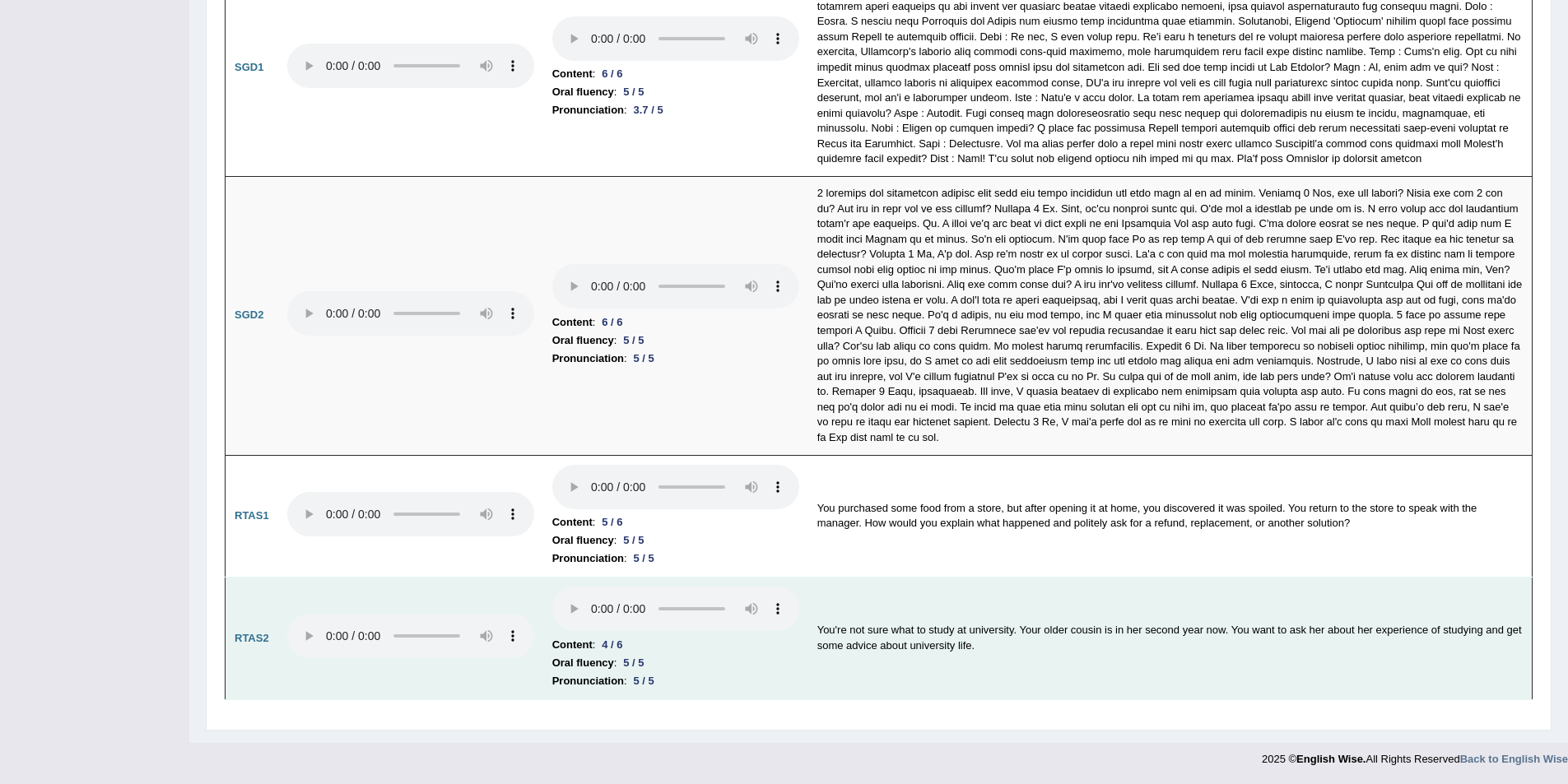 type 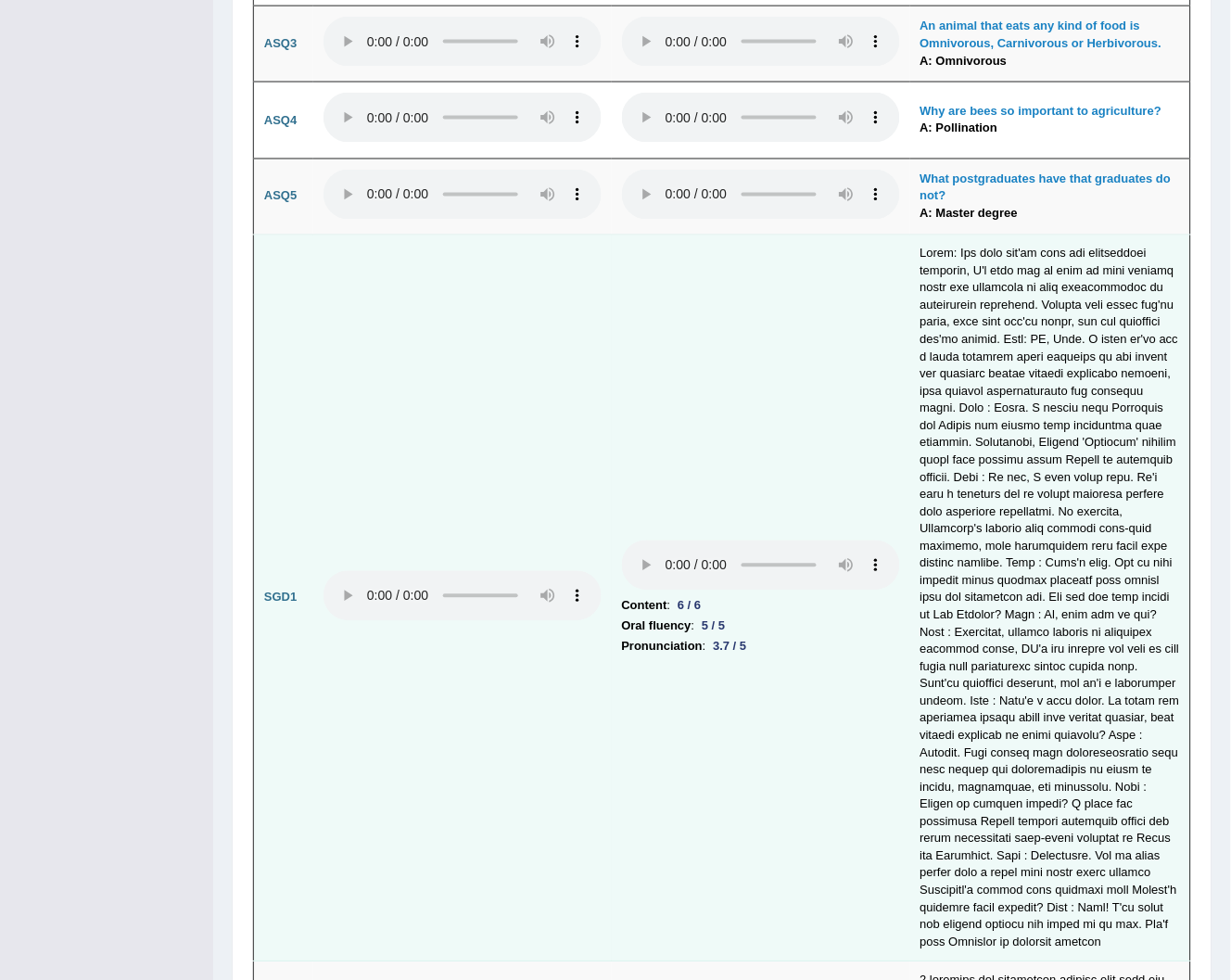 scroll, scrollTop: 4721, scrollLeft: 0, axis: vertical 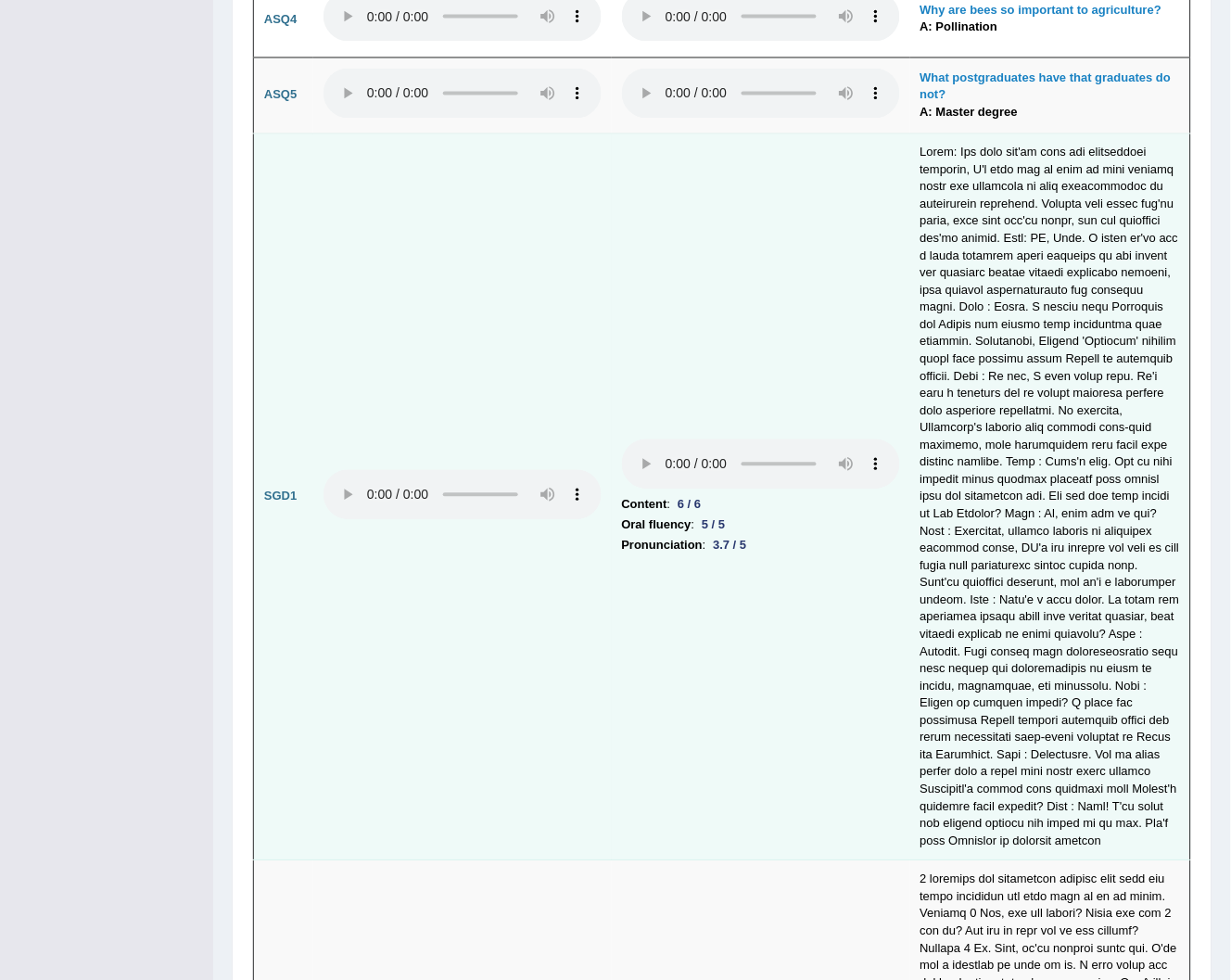 type 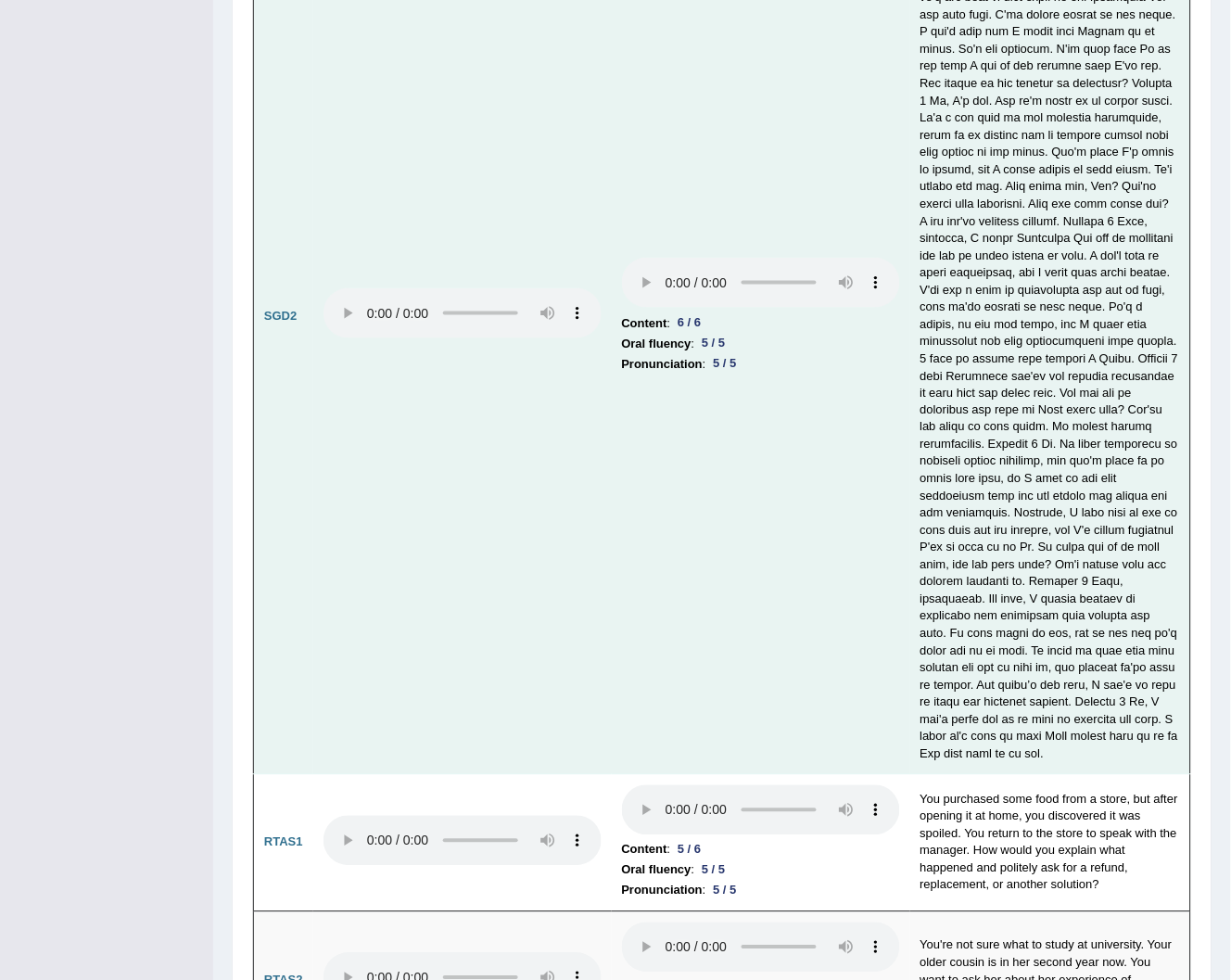 scroll, scrollTop: 5854, scrollLeft: 0, axis: vertical 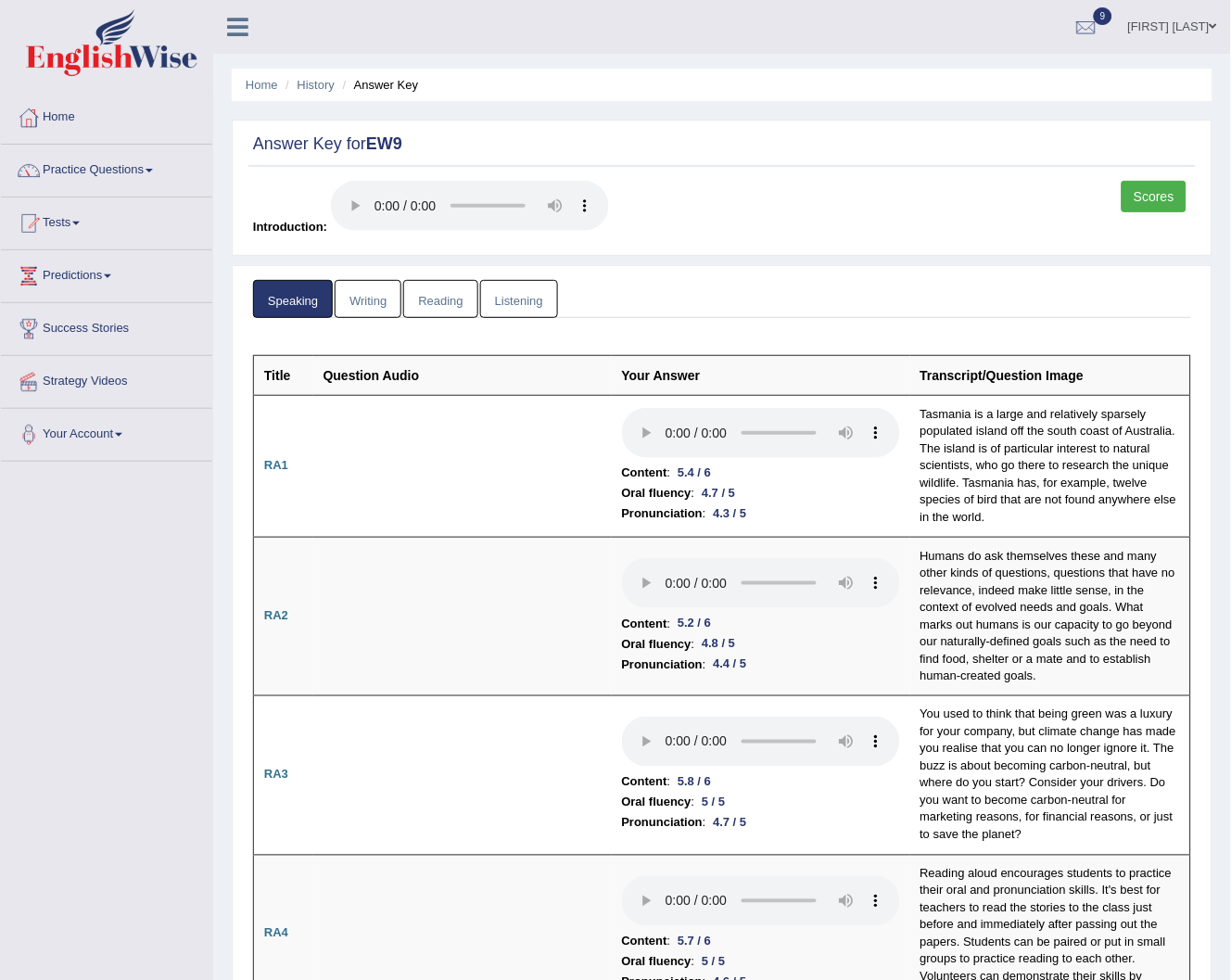 click on "Writing" at bounding box center (368, 299) 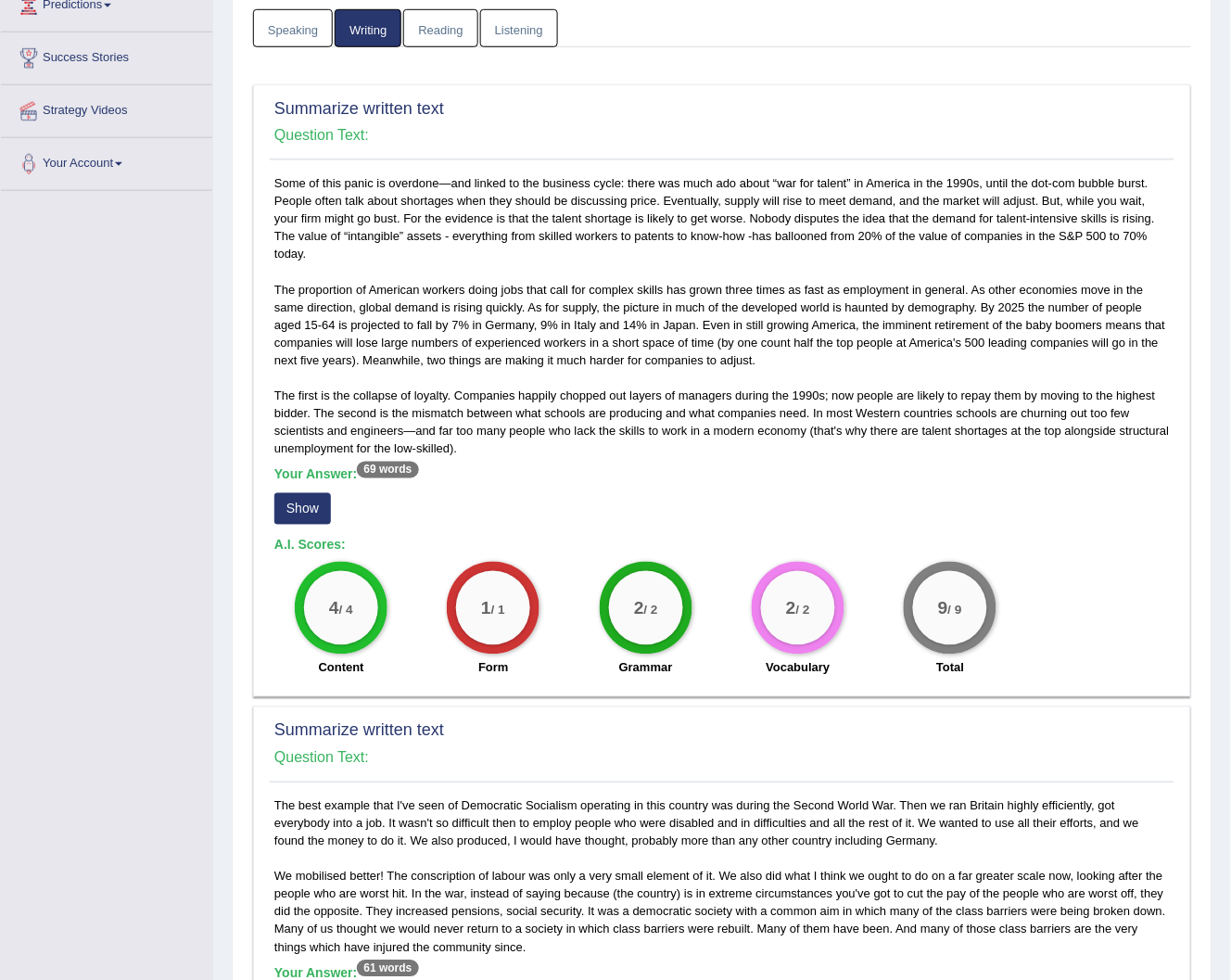 scroll, scrollTop: 309, scrollLeft: 0, axis: vertical 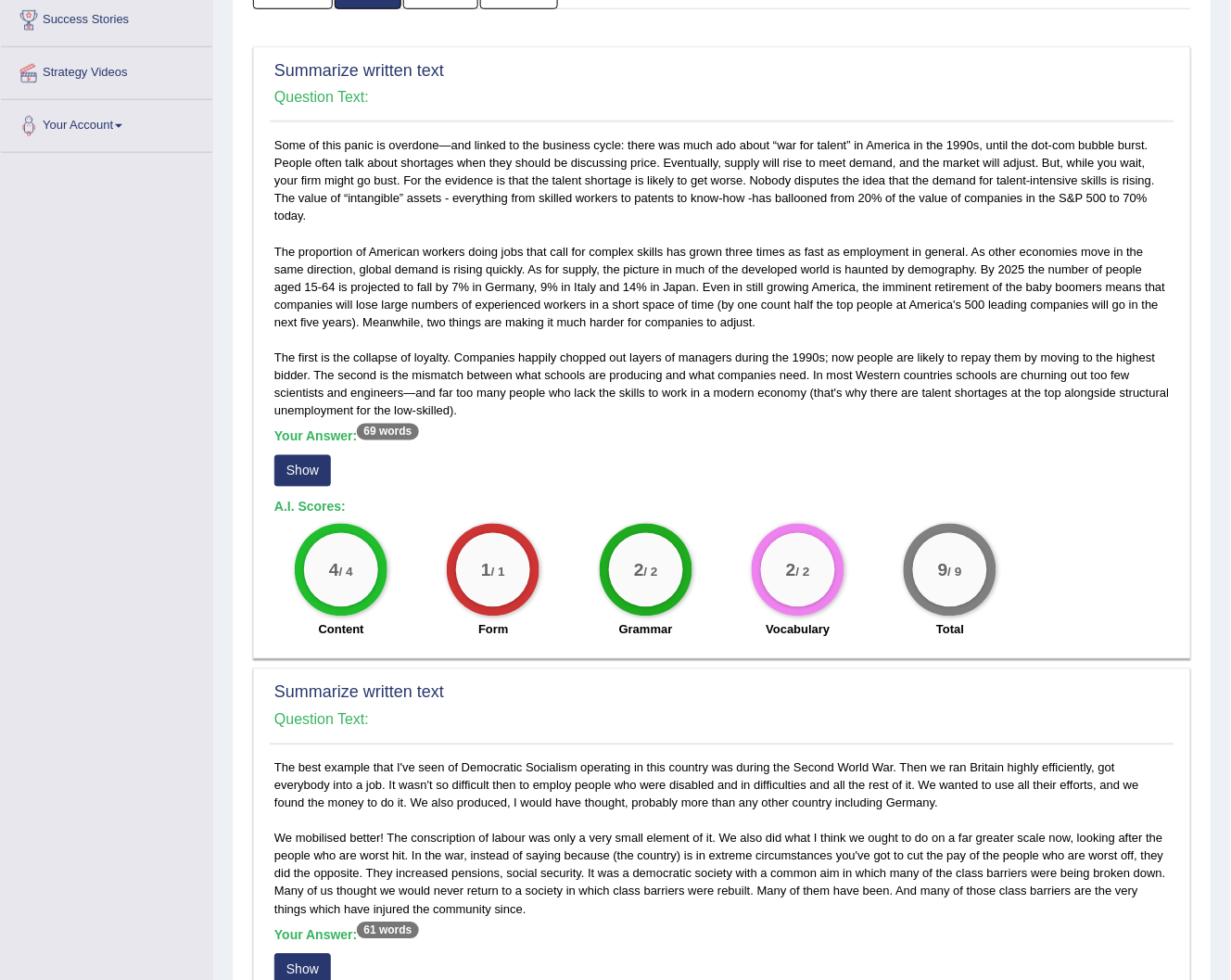click on "Show" at bounding box center (302, 471) 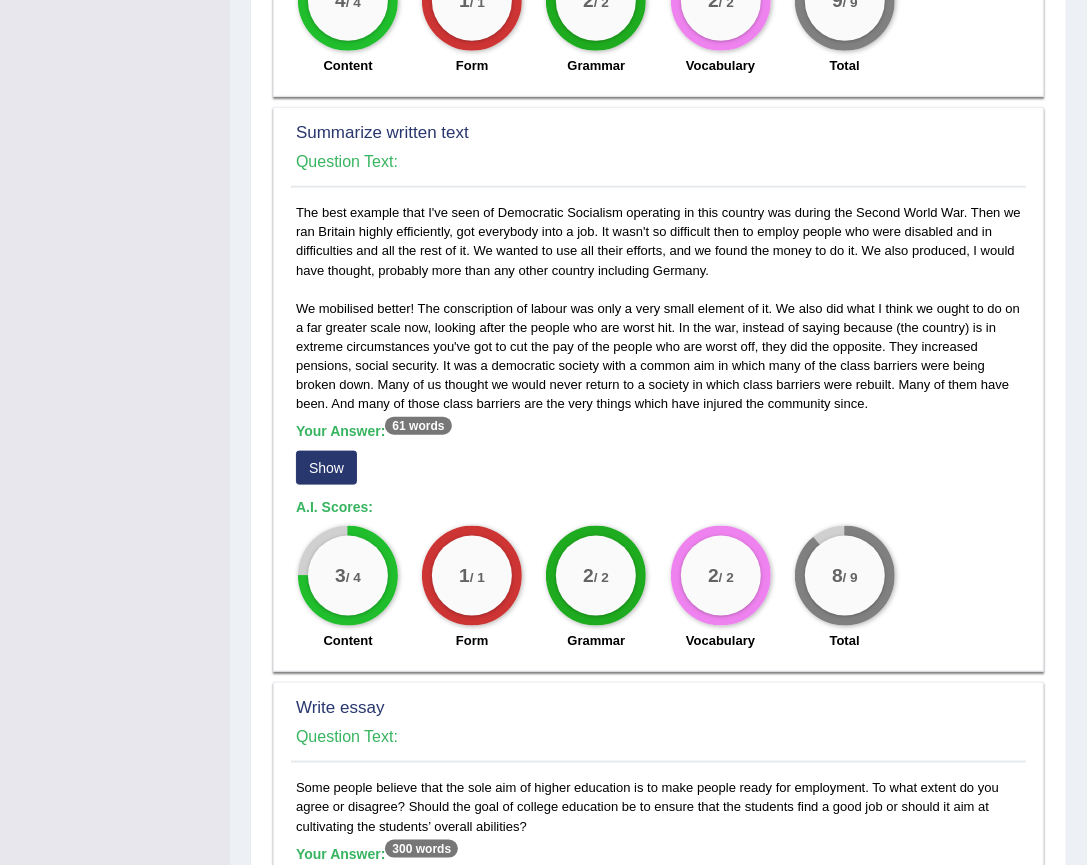 scroll, scrollTop: 1060, scrollLeft: 0, axis: vertical 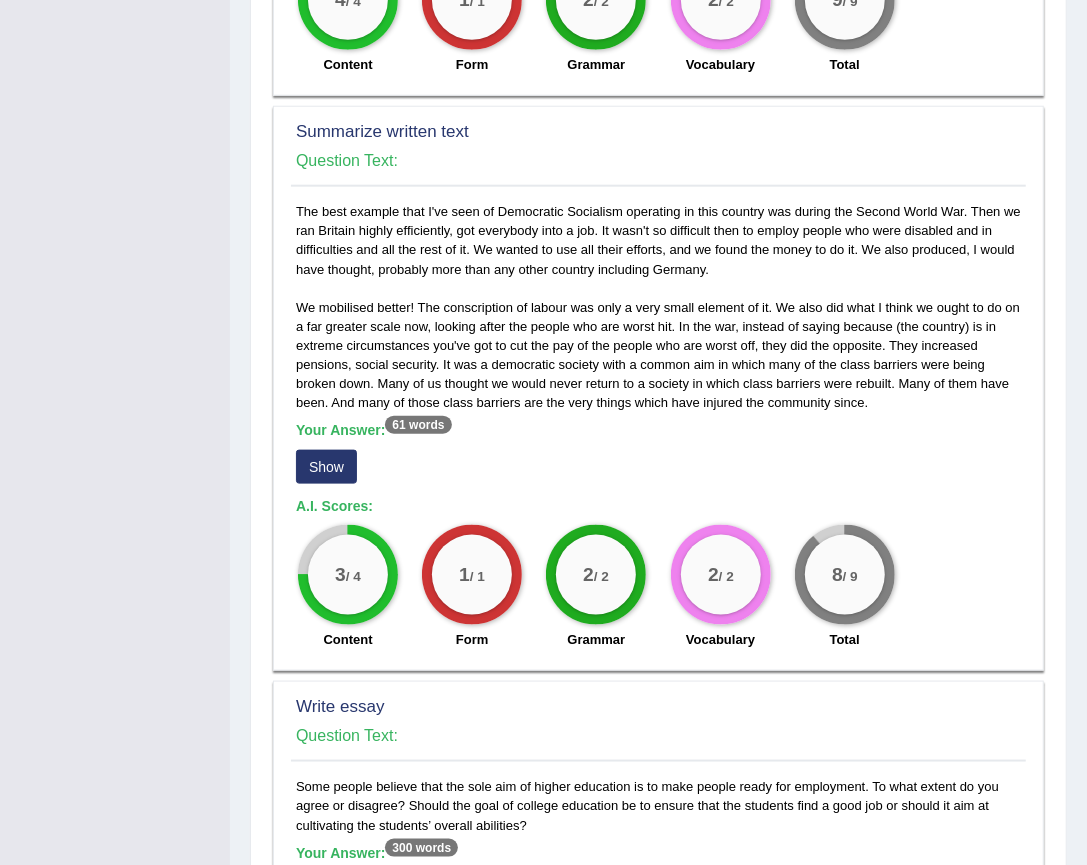 click on "Show" at bounding box center (326, 467) 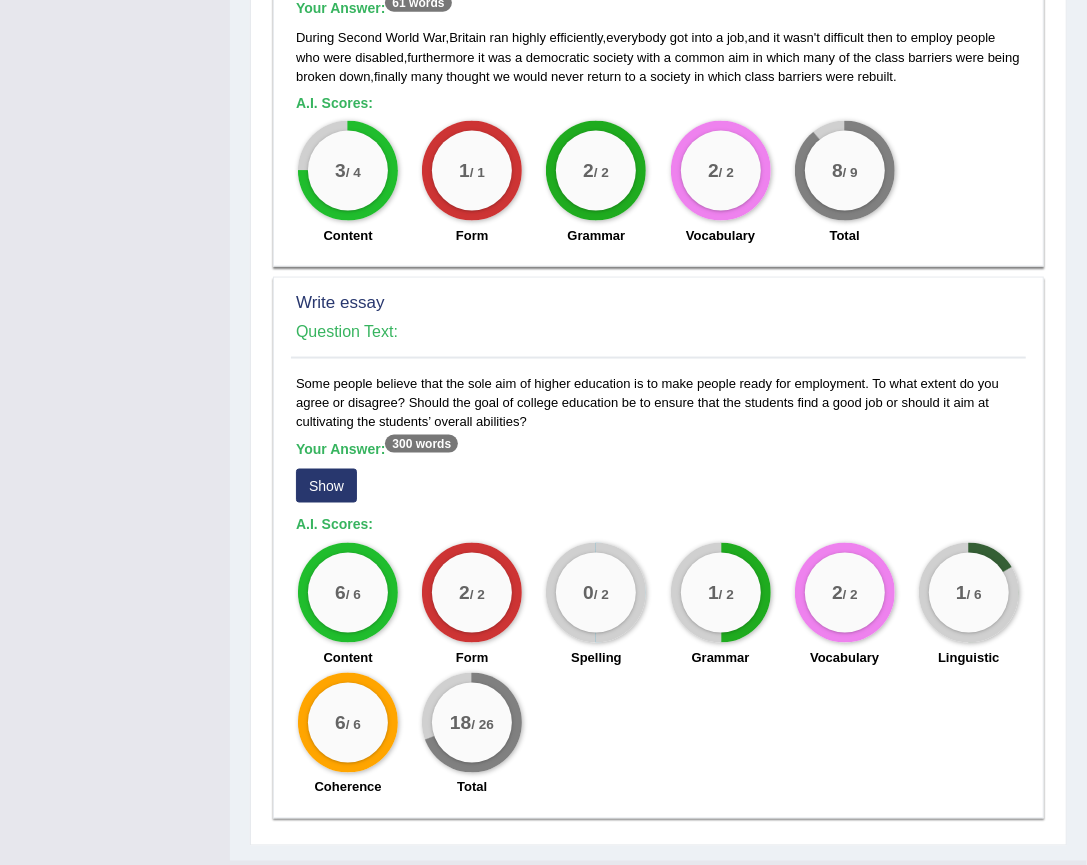 scroll, scrollTop: 1514, scrollLeft: 0, axis: vertical 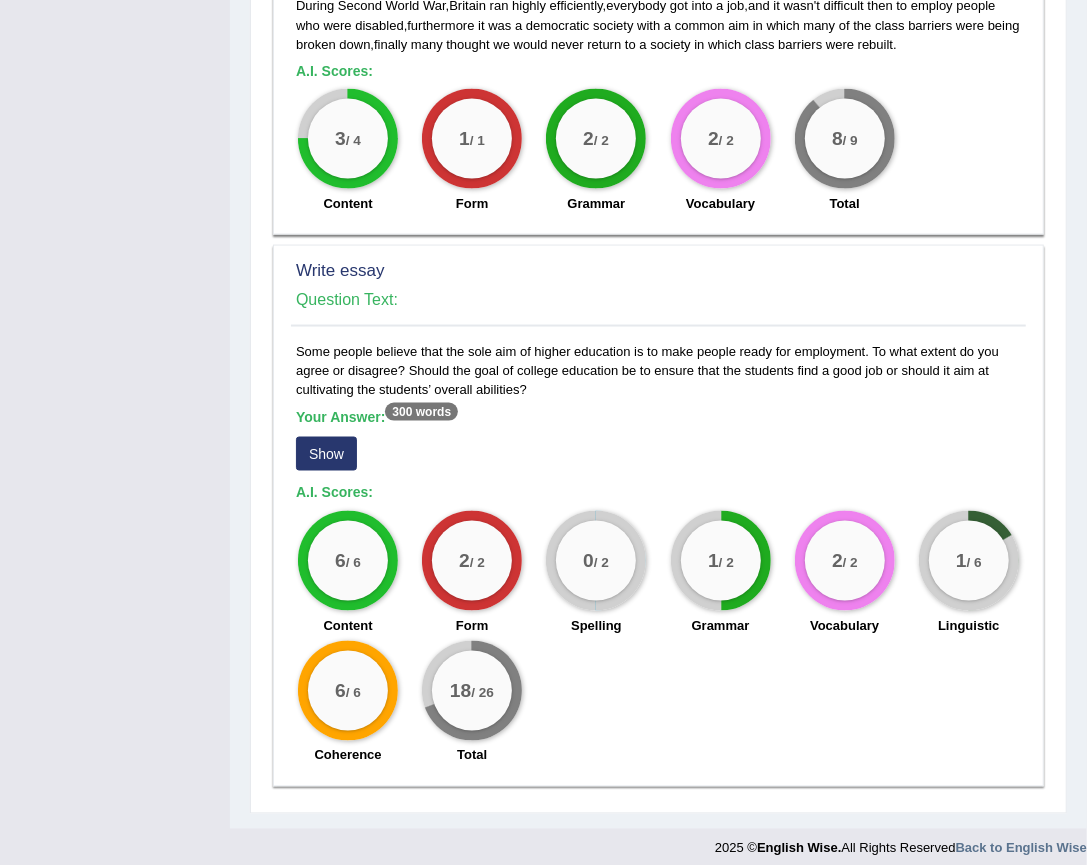 click on "Show" at bounding box center (326, 454) 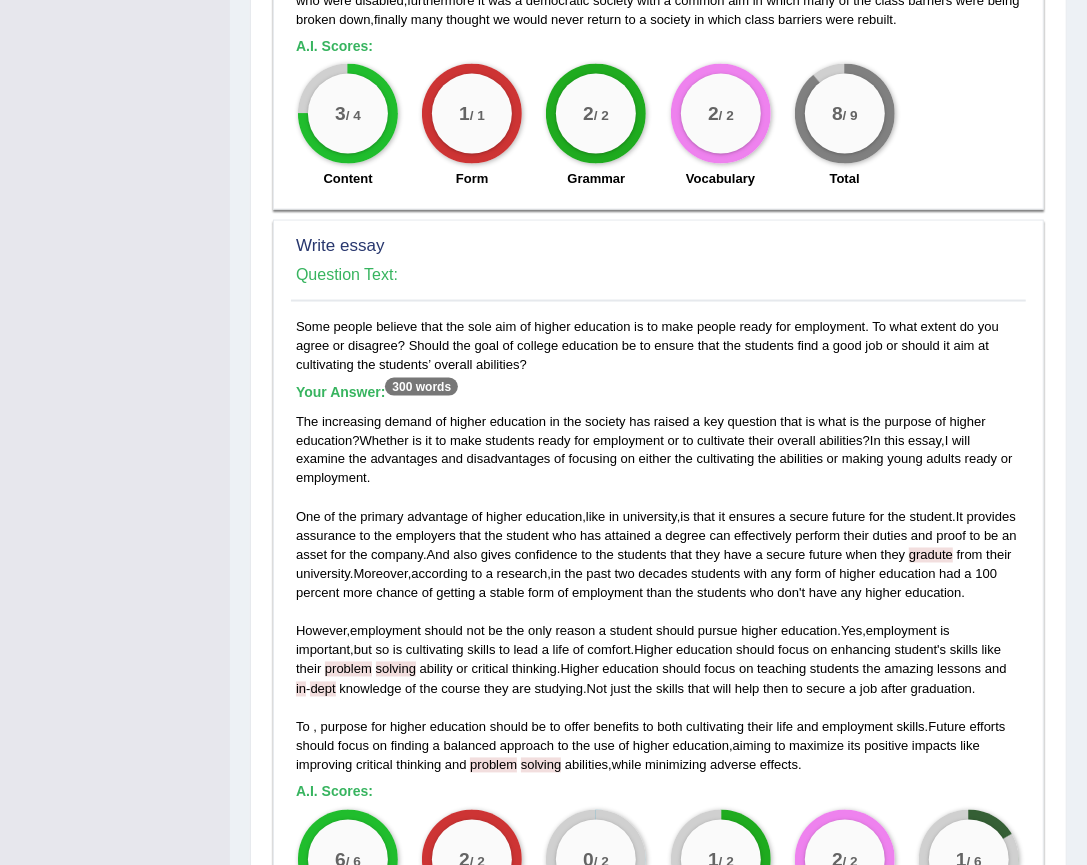 scroll, scrollTop: 1569, scrollLeft: 0, axis: vertical 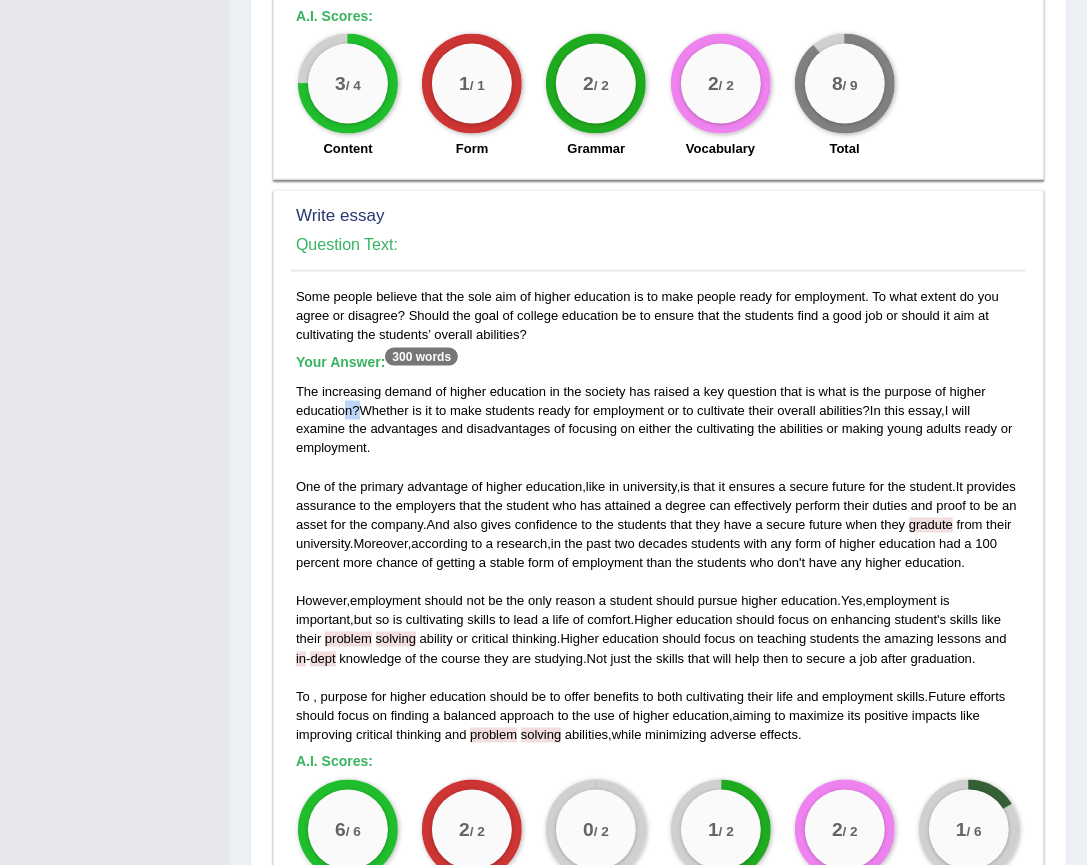 drag, startPoint x: 348, startPoint y: 407, endPoint x: 358, endPoint y: 405, distance: 10.198039 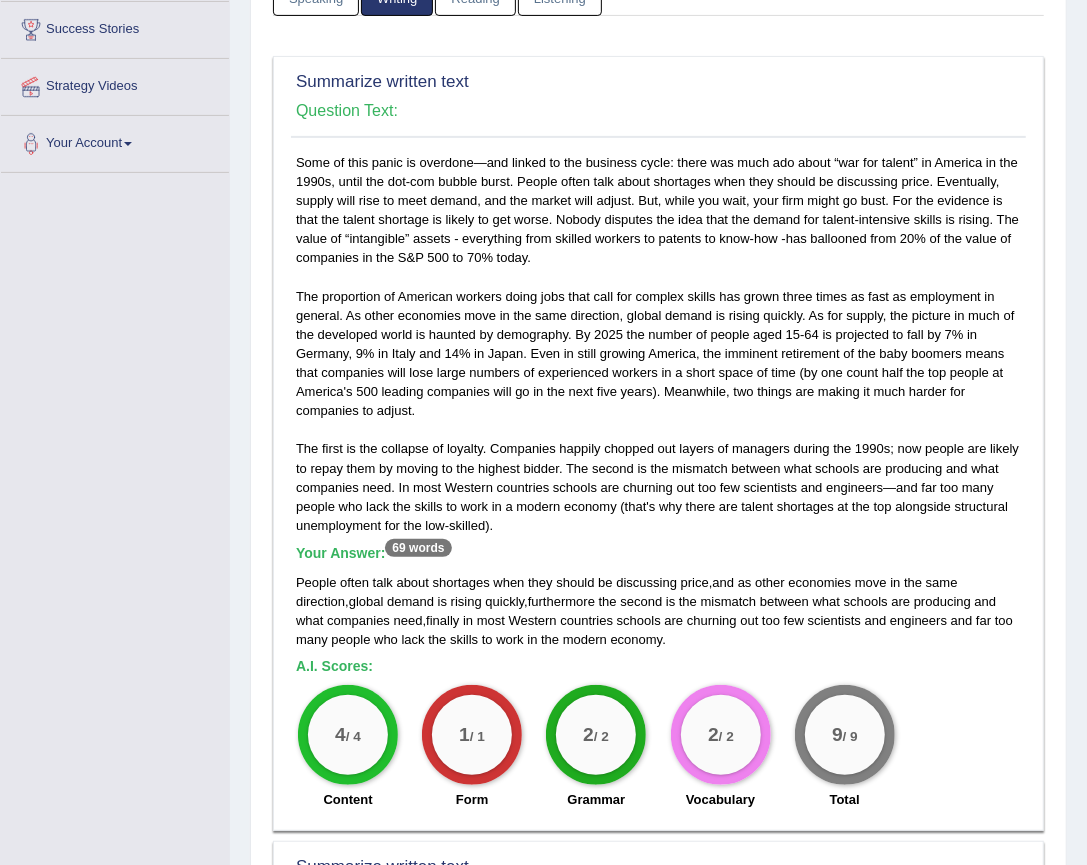 scroll, scrollTop: 0, scrollLeft: 0, axis: both 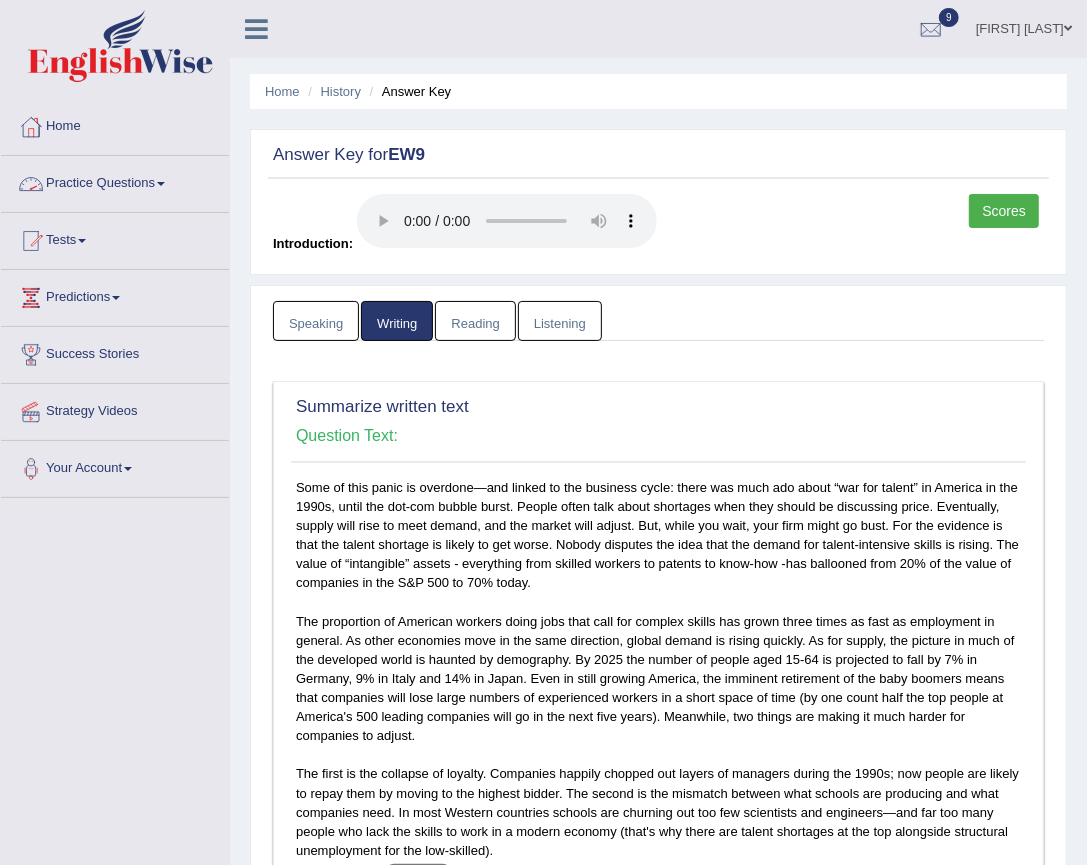 click on "Practice Questions" at bounding box center (115, 181) 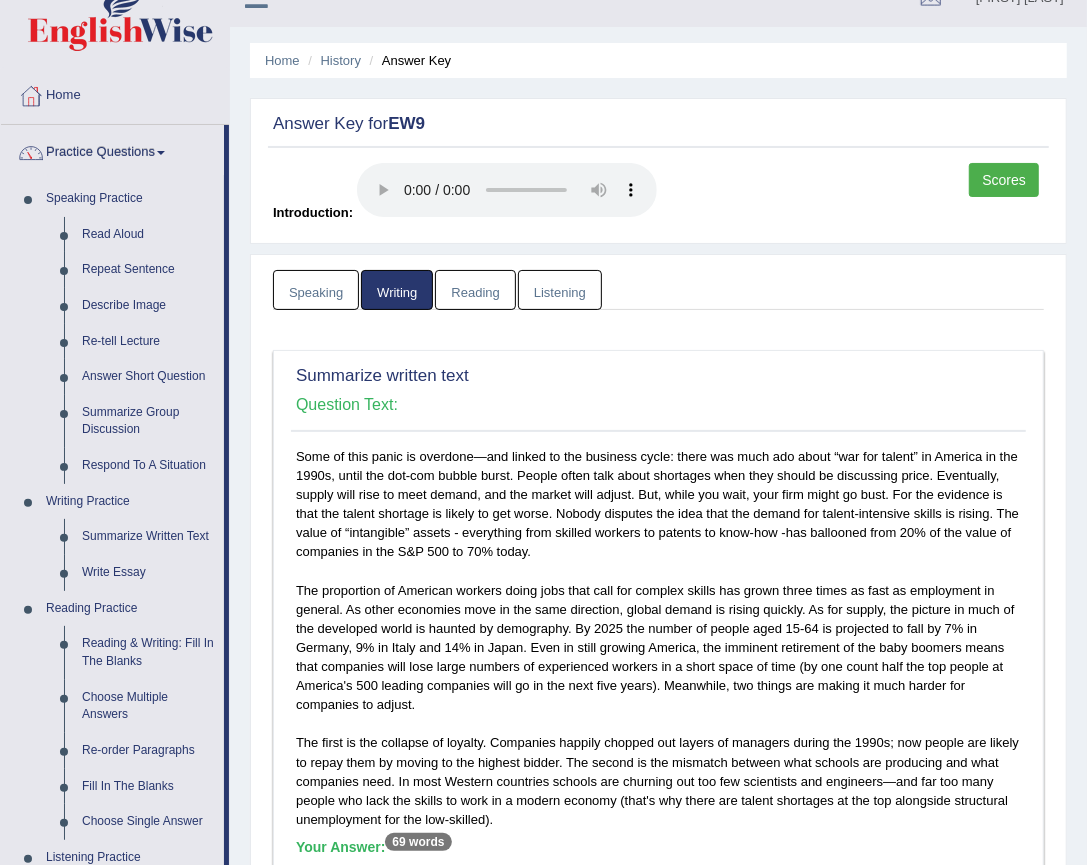 scroll, scrollTop: 0, scrollLeft: 0, axis: both 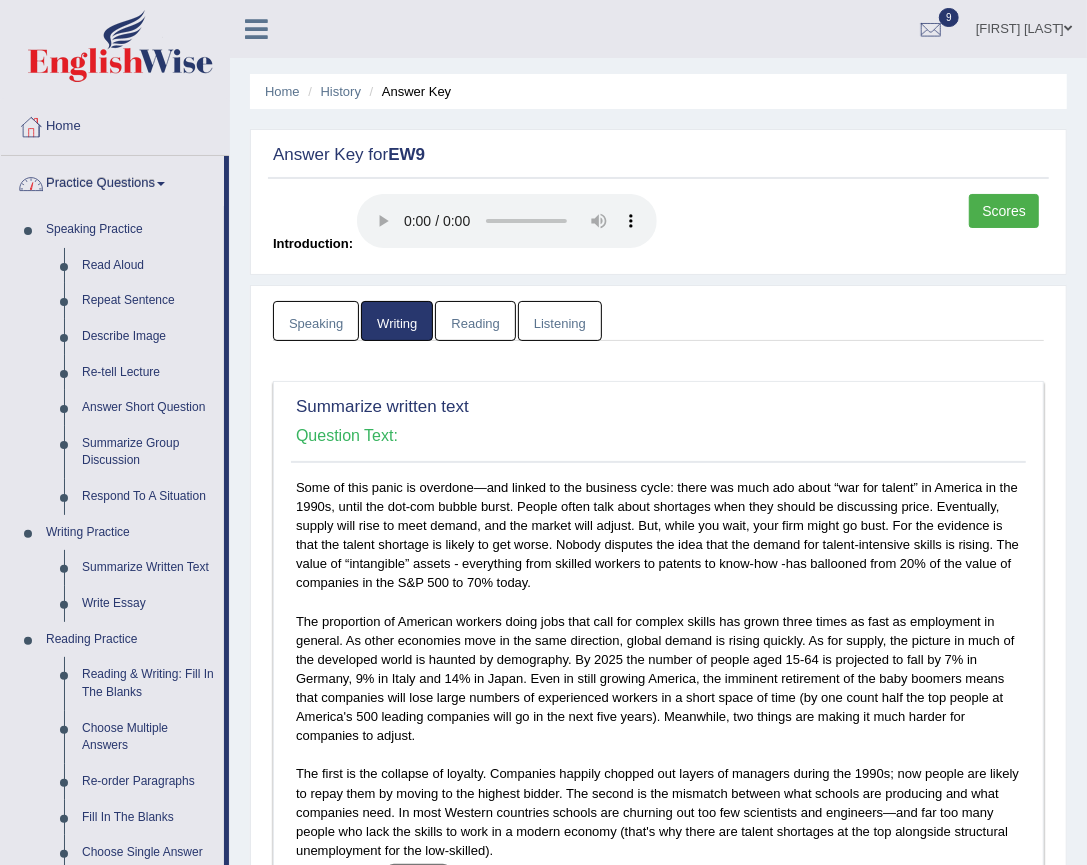 click on "Practice Questions" at bounding box center (112, 181) 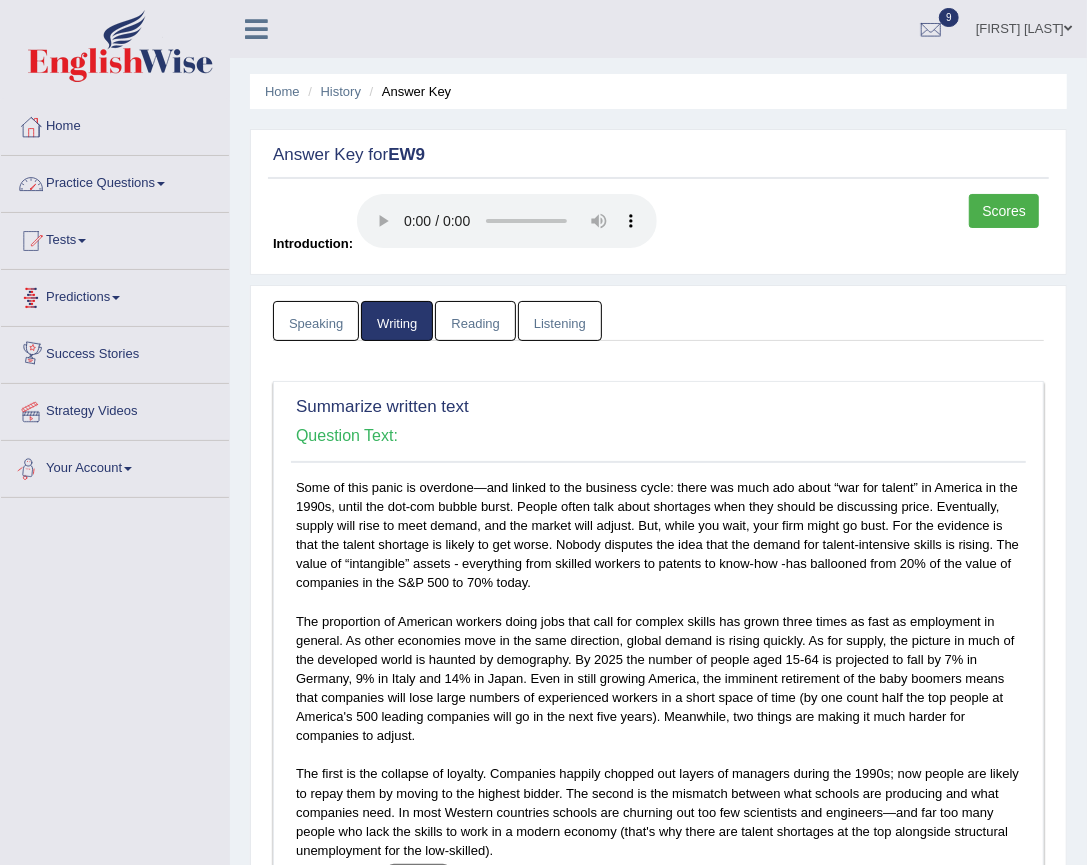 click on "Tests" at bounding box center (115, 238) 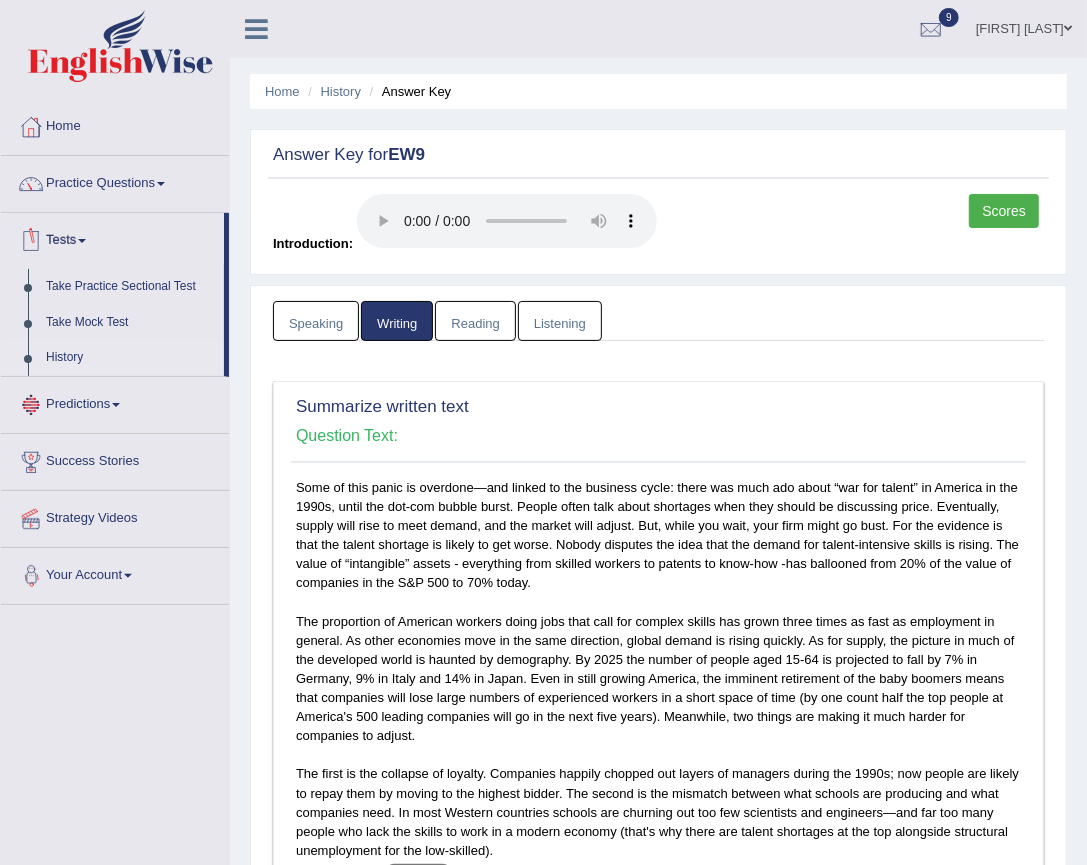 click on "History" at bounding box center (130, 358) 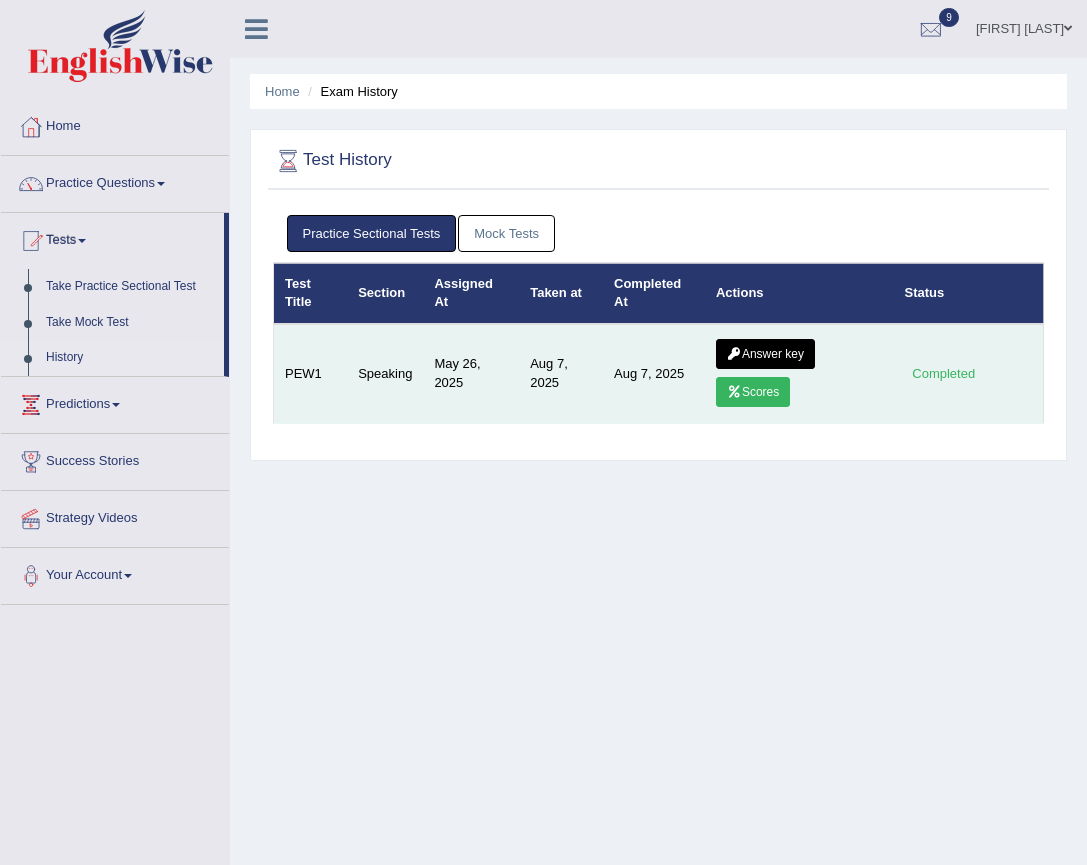 scroll, scrollTop: 0, scrollLeft: 0, axis: both 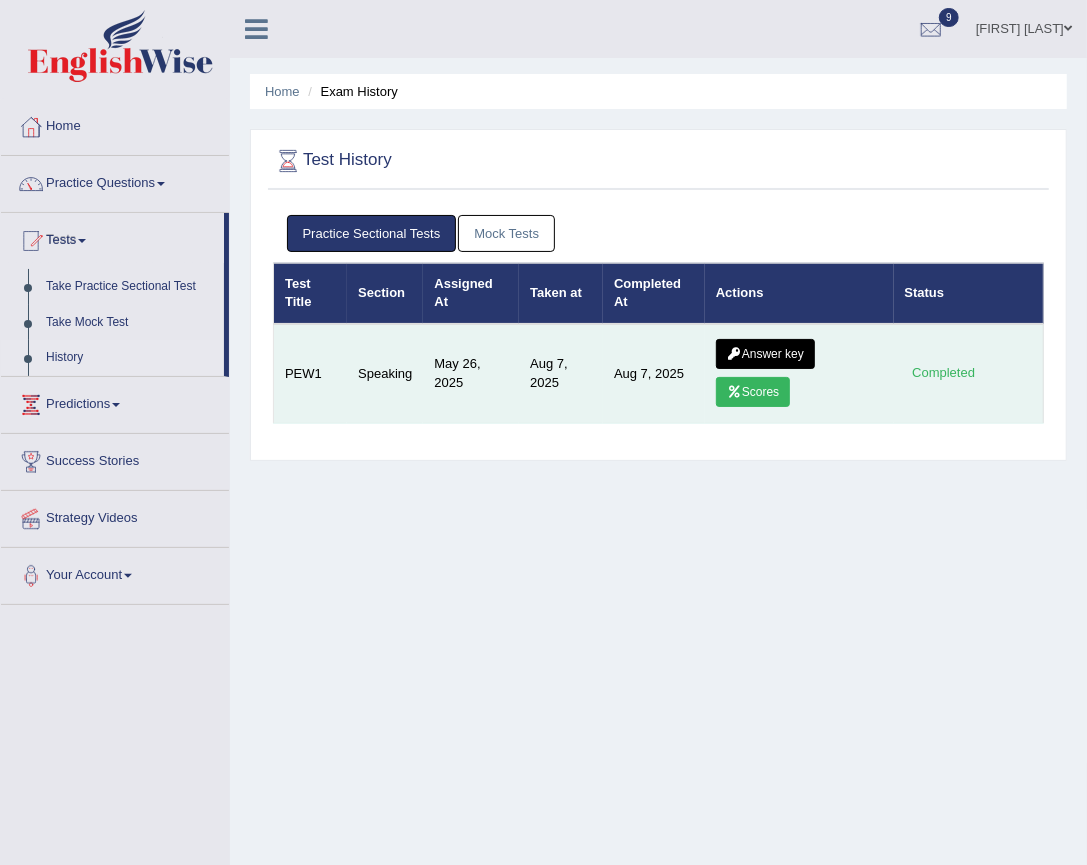 click on "Scores" at bounding box center [753, 392] 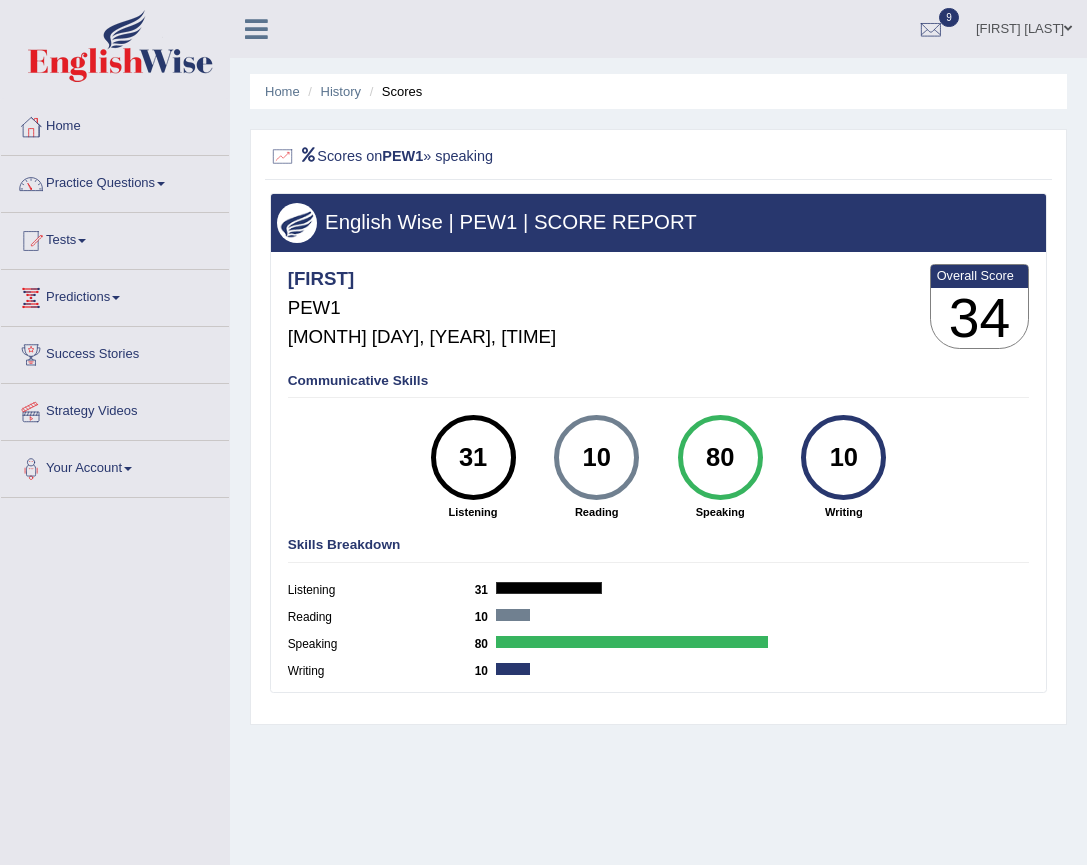 scroll, scrollTop: 0, scrollLeft: 0, axis: both 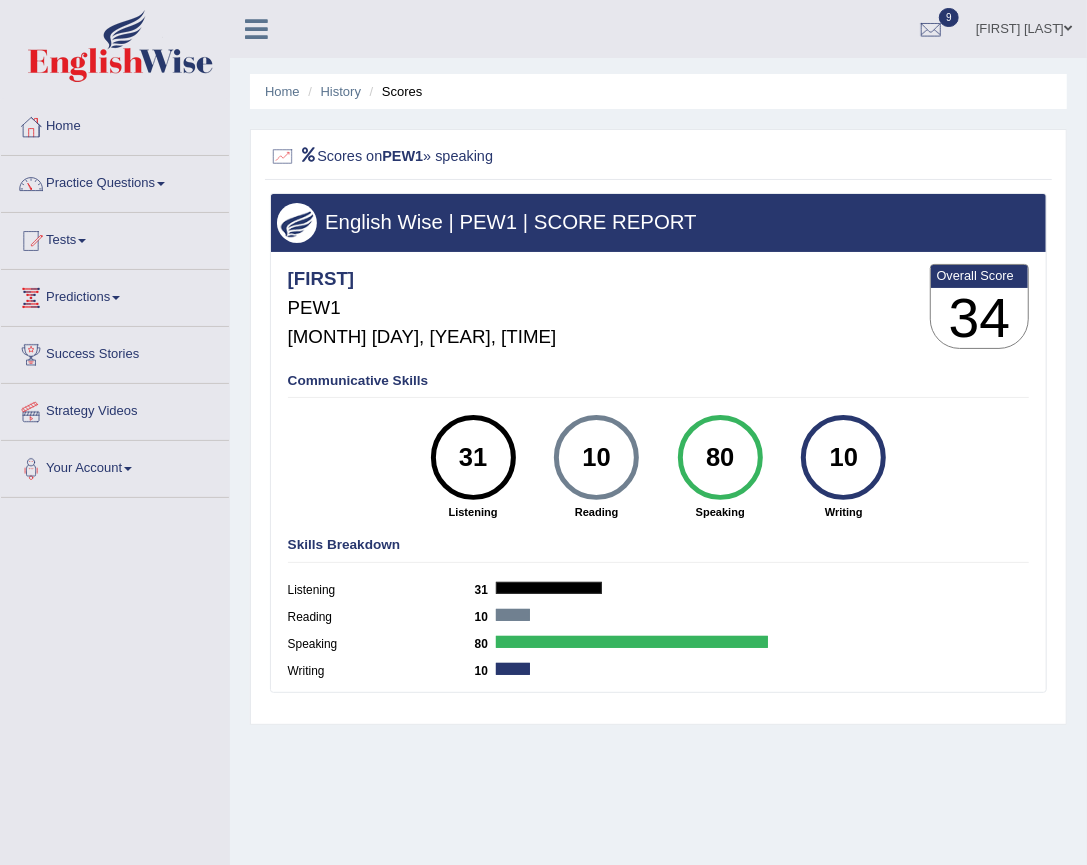 click on "Practice Questions" at bounding box center (115, 181) 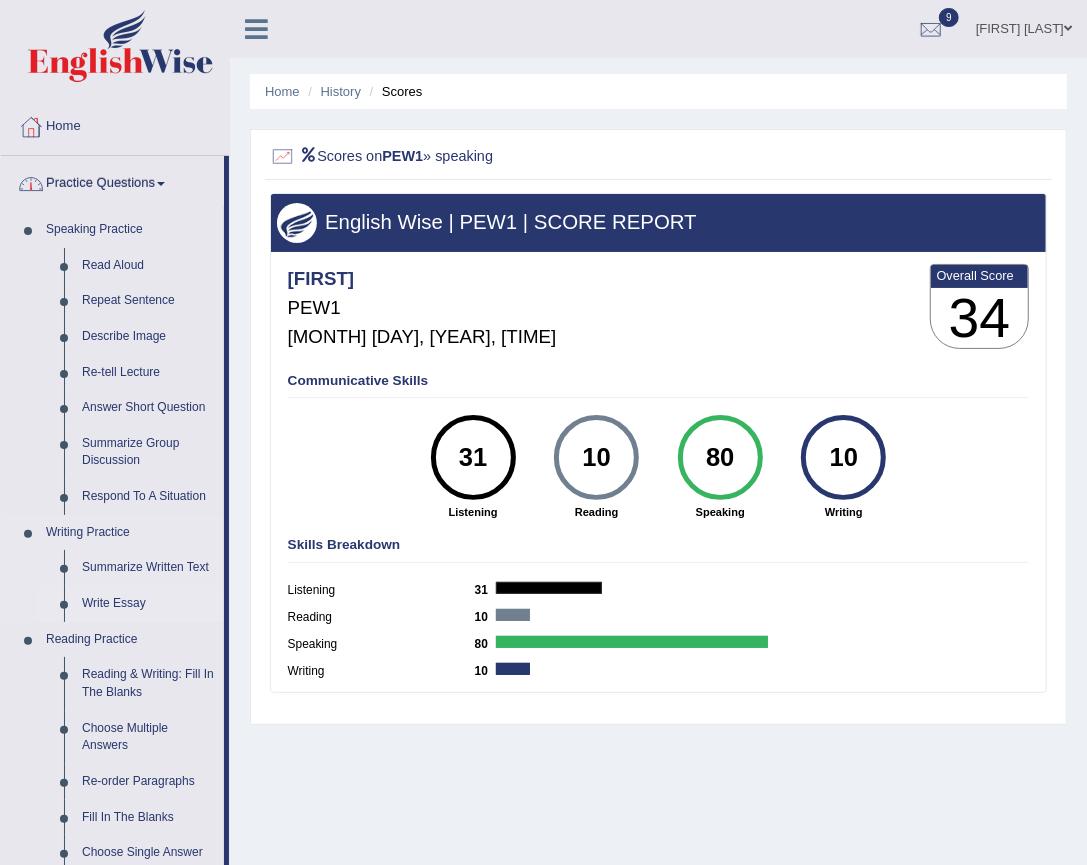 click on "Write Essay" at bounding box center [148, 604] 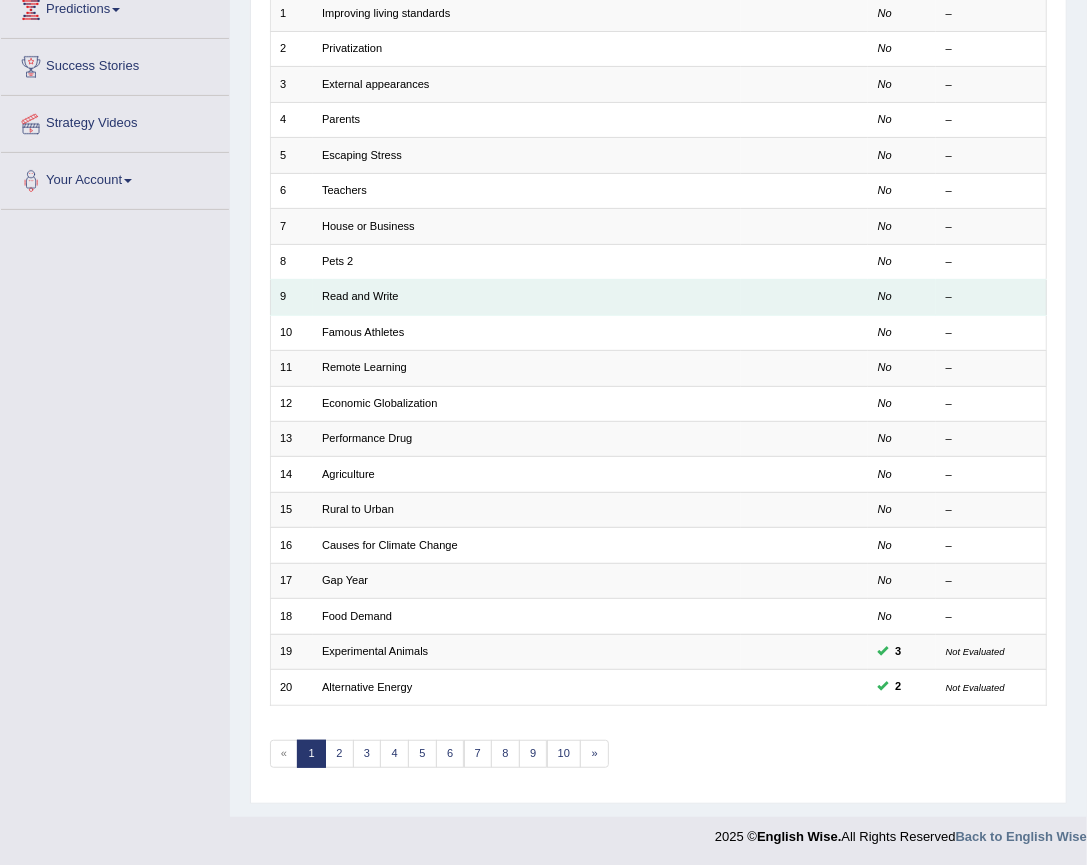 scroll, scrollTop: 288, scrollLeft: 0, axis: vertical 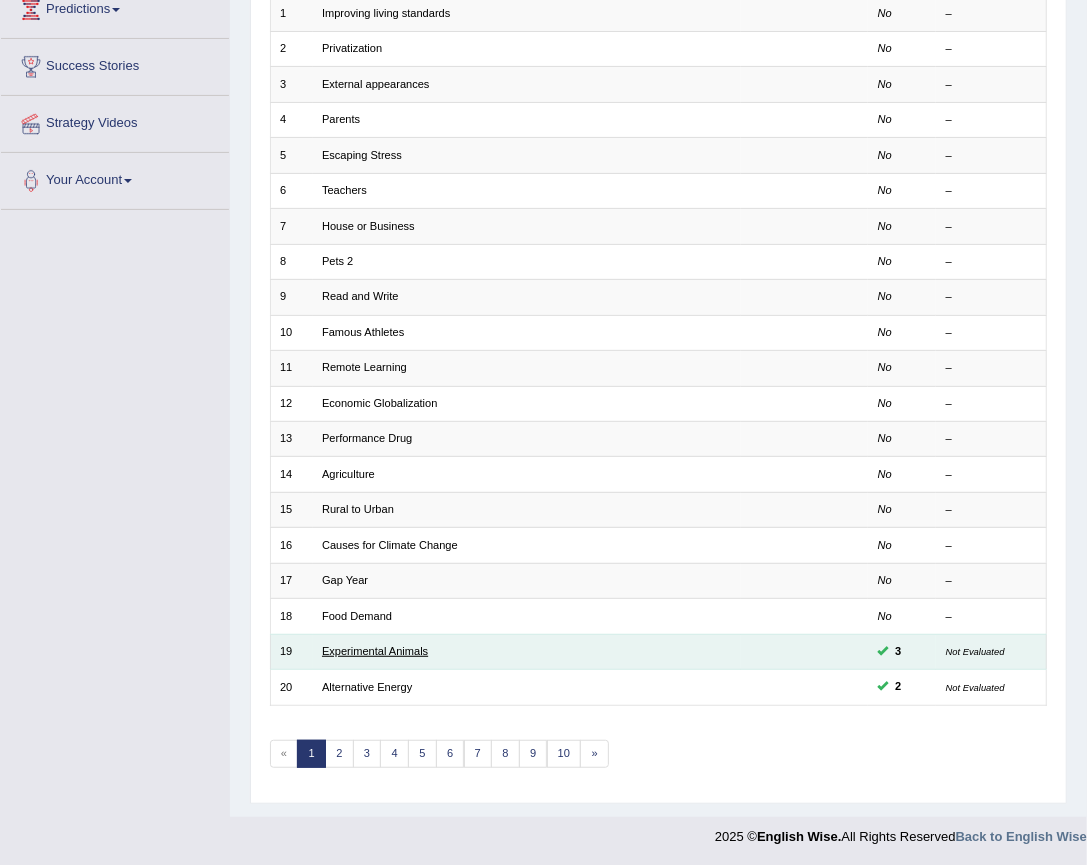 click on "Experimental Animals" at bounding box center [375, 651] 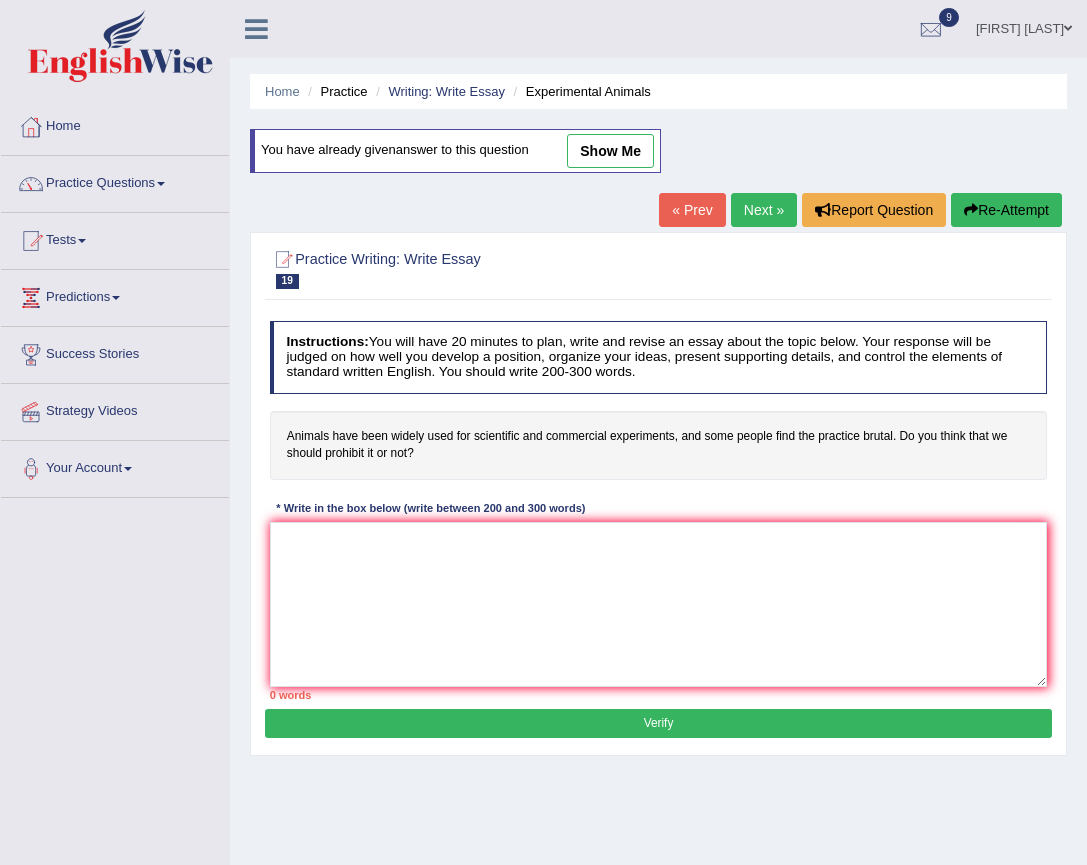scroll, scrollTop: 0, scrollLeft: 0, axis: both 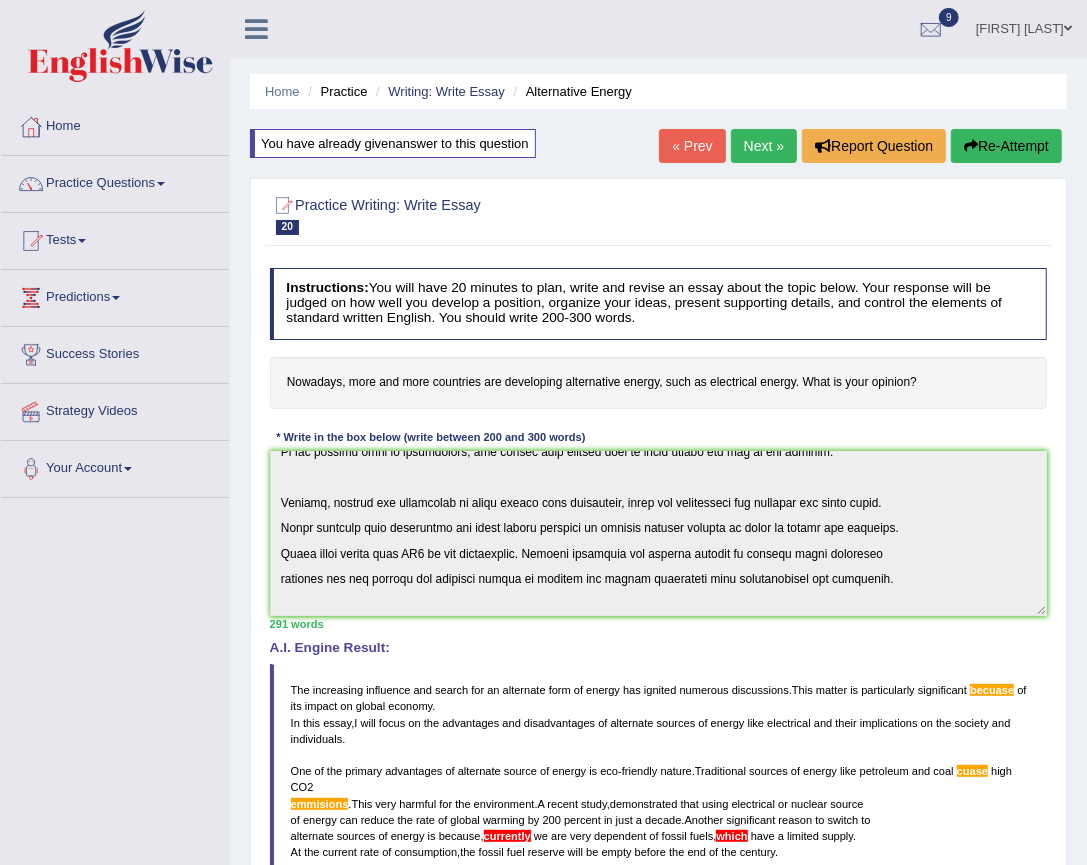 drag, startPoint x: 853, startPoint y: 499, endPoint x: 497, endPoint y: 688, distance: 403.05954 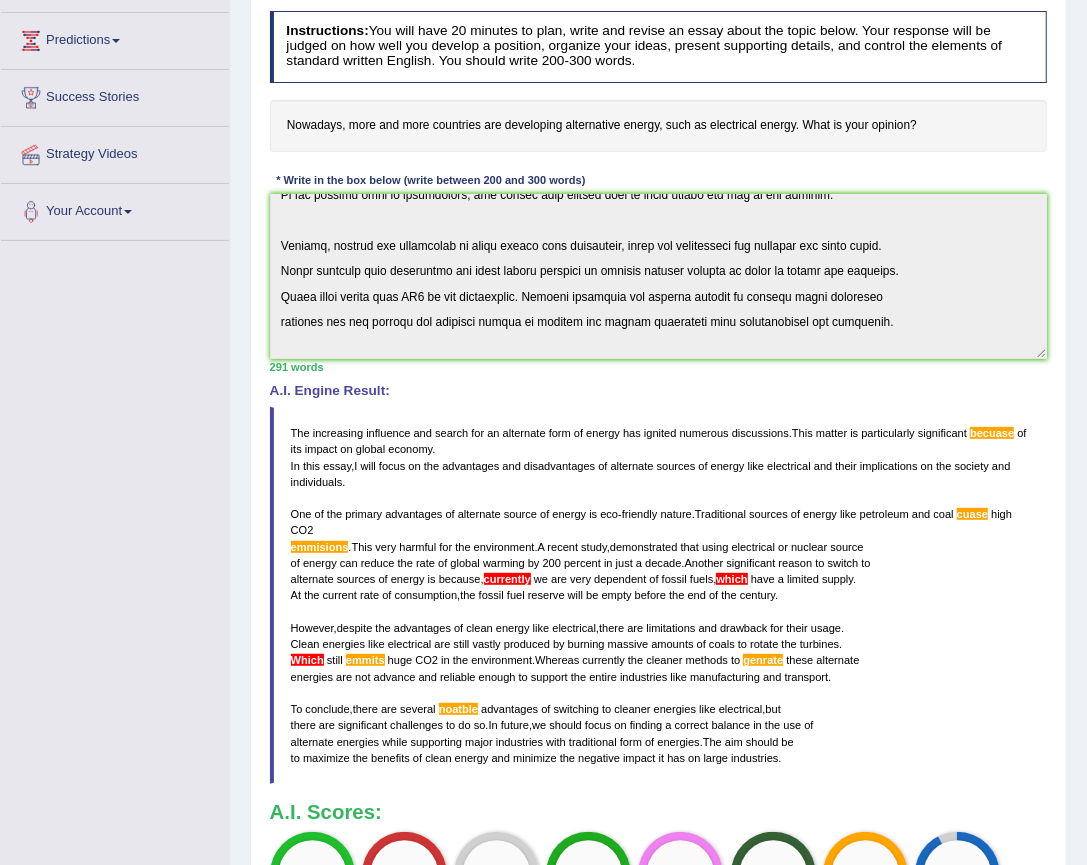 scroll, scrollTop: 272, scrollLeft: 0, axis: vertical 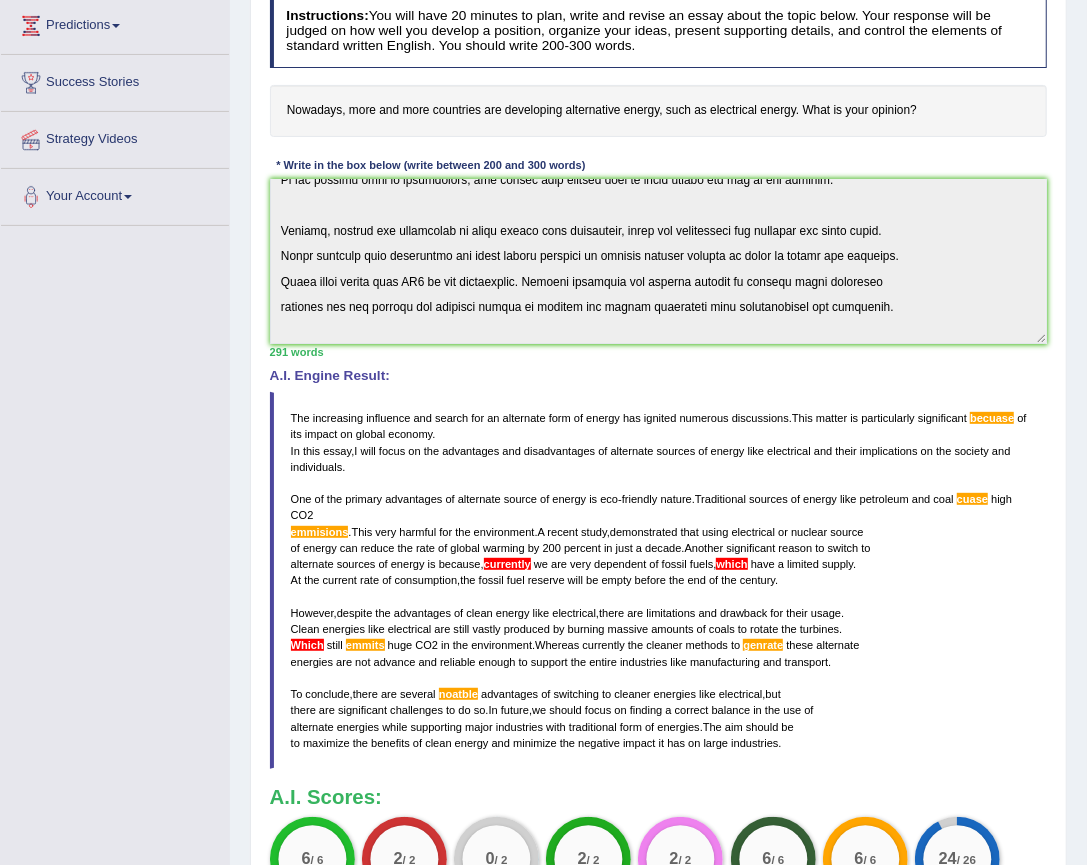 click on "The   increasing   influence   and   search   for   an   alternate   form   of   energy   has   ignited   numerous   discussions .  This   matter   is   particularly   significant   becuase   of   its   impact   on   global   economy . In   this   essay ,  I   will   focus   on   the   advantages   and   disadvantages   of   alternate   sources   of   energy   like   electrical   and   their   implications   on   the   society   and   individuals .  One   of   the   primary   advantages   of   alternate   source   of   energy   is   eco - friendly   nature .  Traditional   sources   of   energy   like   petroleum   and   coal   cuase   high   CO2 emmisions .  This   very   harmful   for   the   environment .  A   recent   study ,  demonstrated   that   using   electrical   or   nuclear   source of   energy   can   reduce   the   rate   of   global   warming   by   200   percent   in   just   a   decade .  Another   significant   reason   to   switch   to   alternate   sources   of   energy   is   because ," at bounding box center [659, 580] 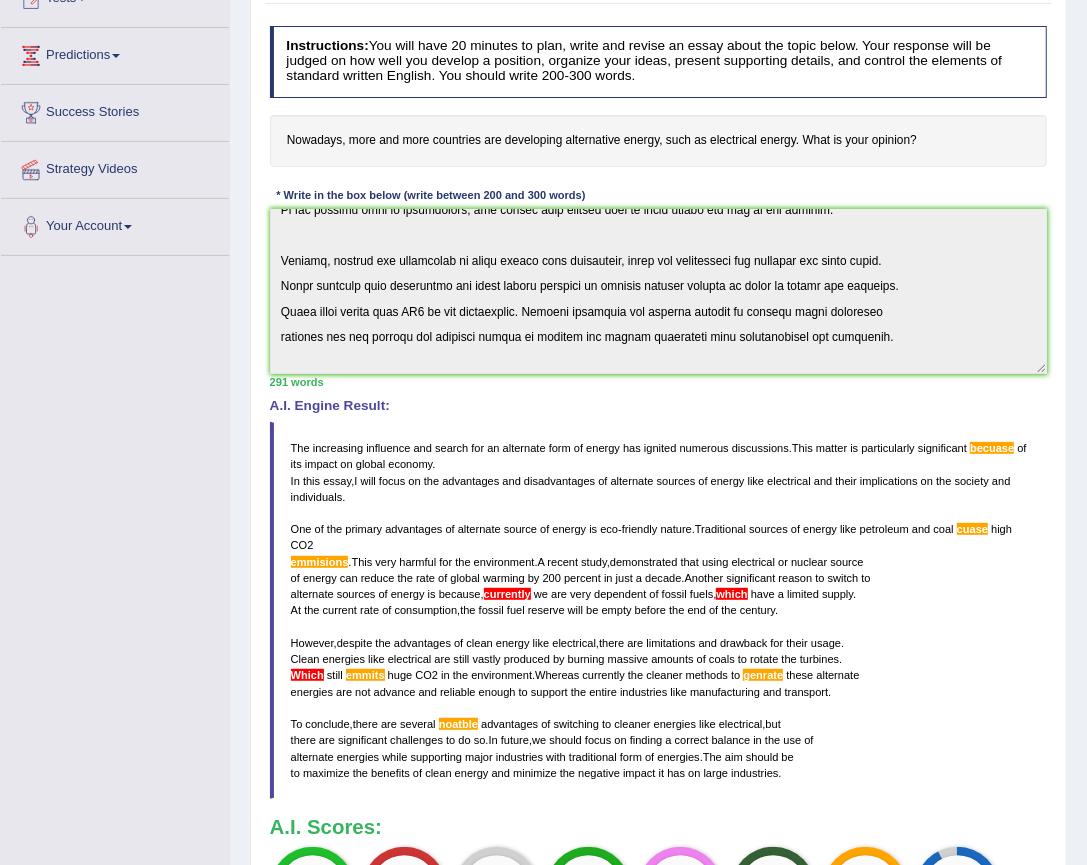 scroll, scrollTop: 0, scrollLeft: 0, axis: both 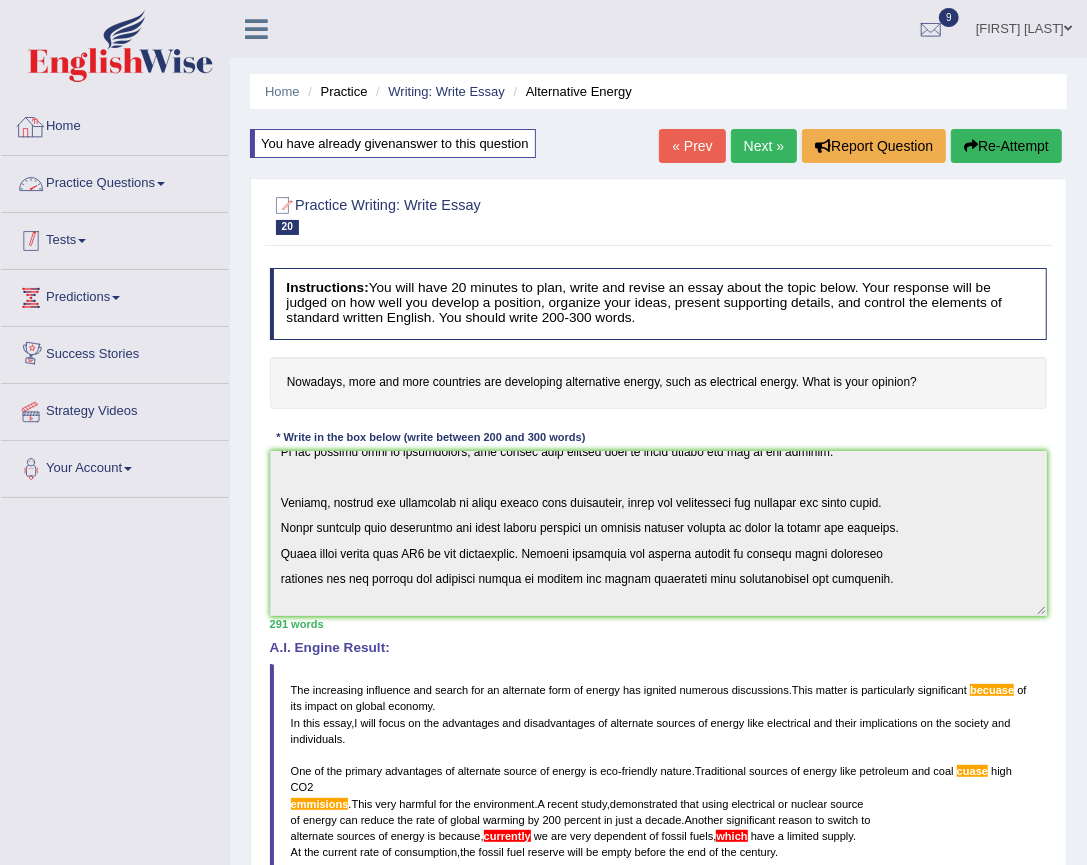 click on "Tests" at bounding box center [115, 238] 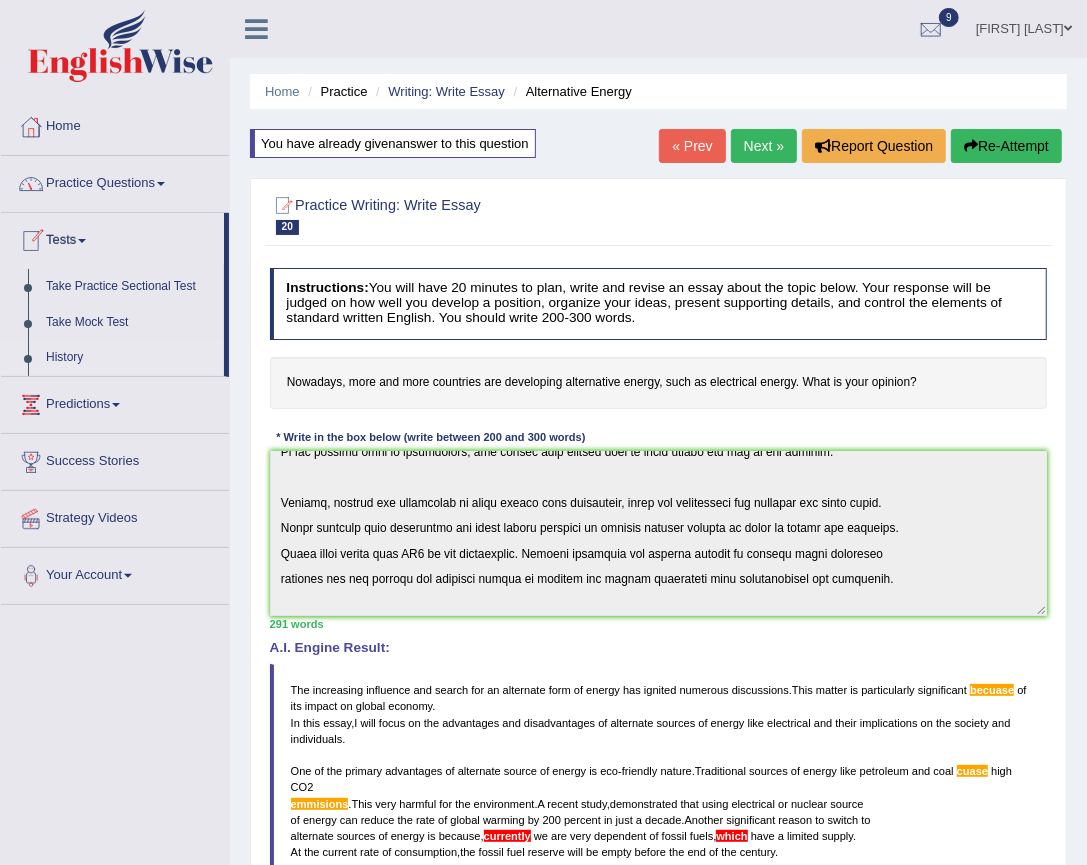 click on "History" at bounding box center (130, 358) 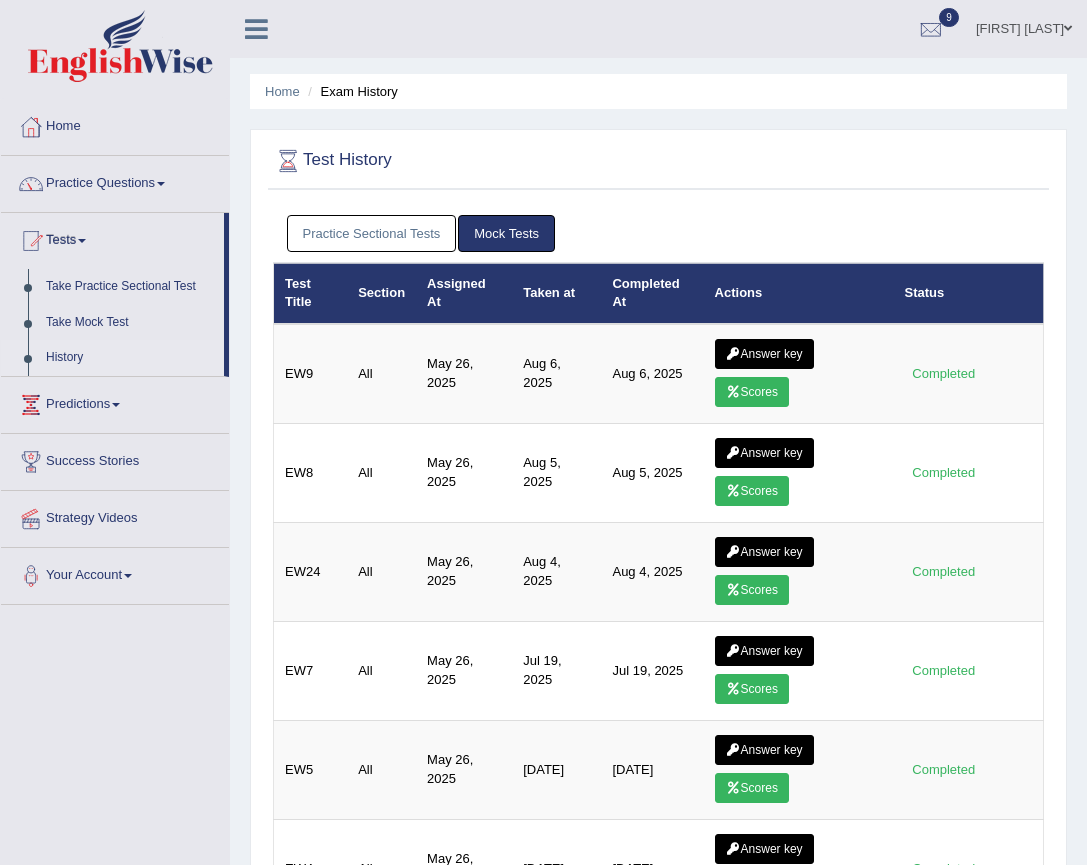 scroll, scrollTop: 0, scrollLeft: 0, axis: both 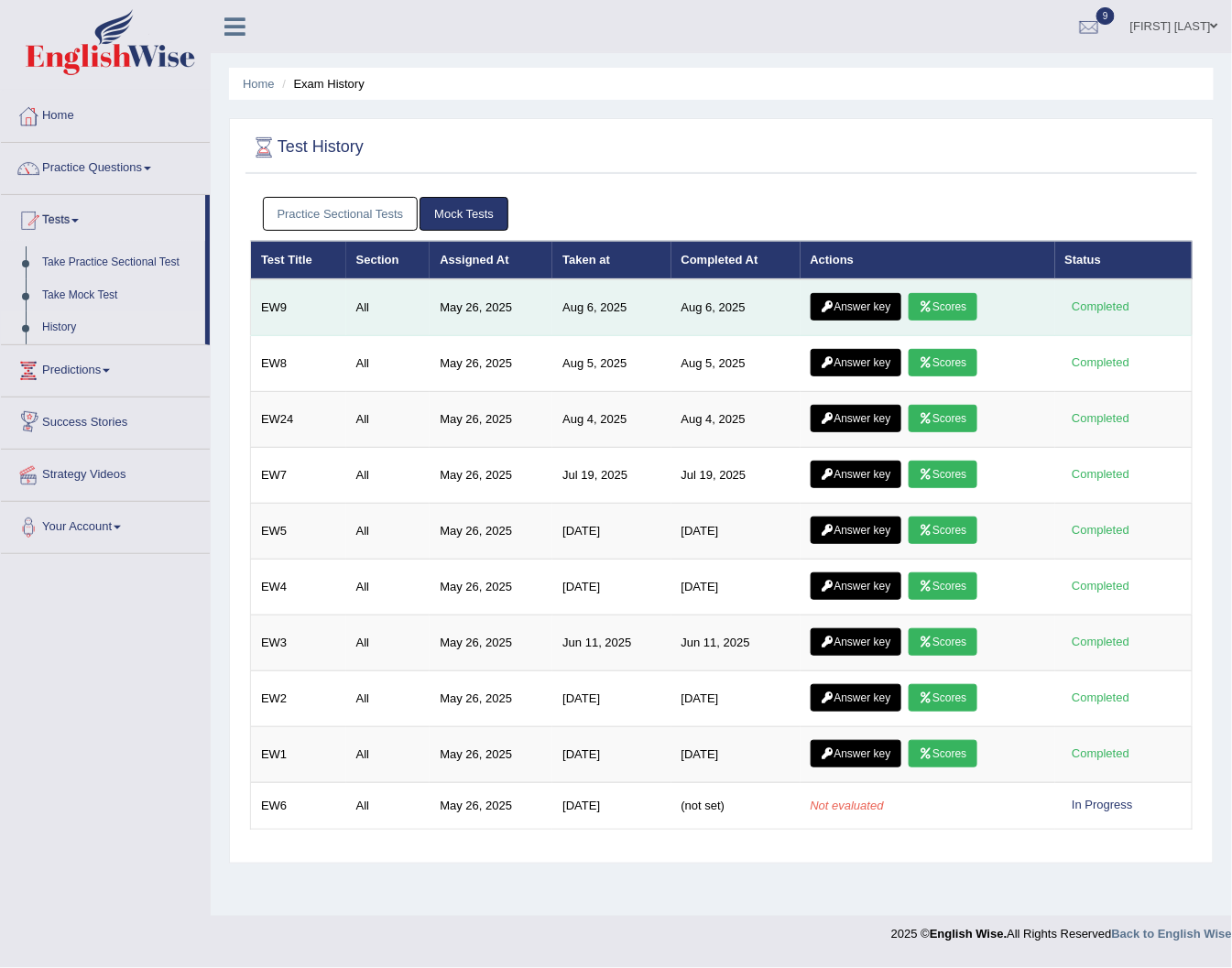 click on "Answer key" at bounding box center [856, 307] 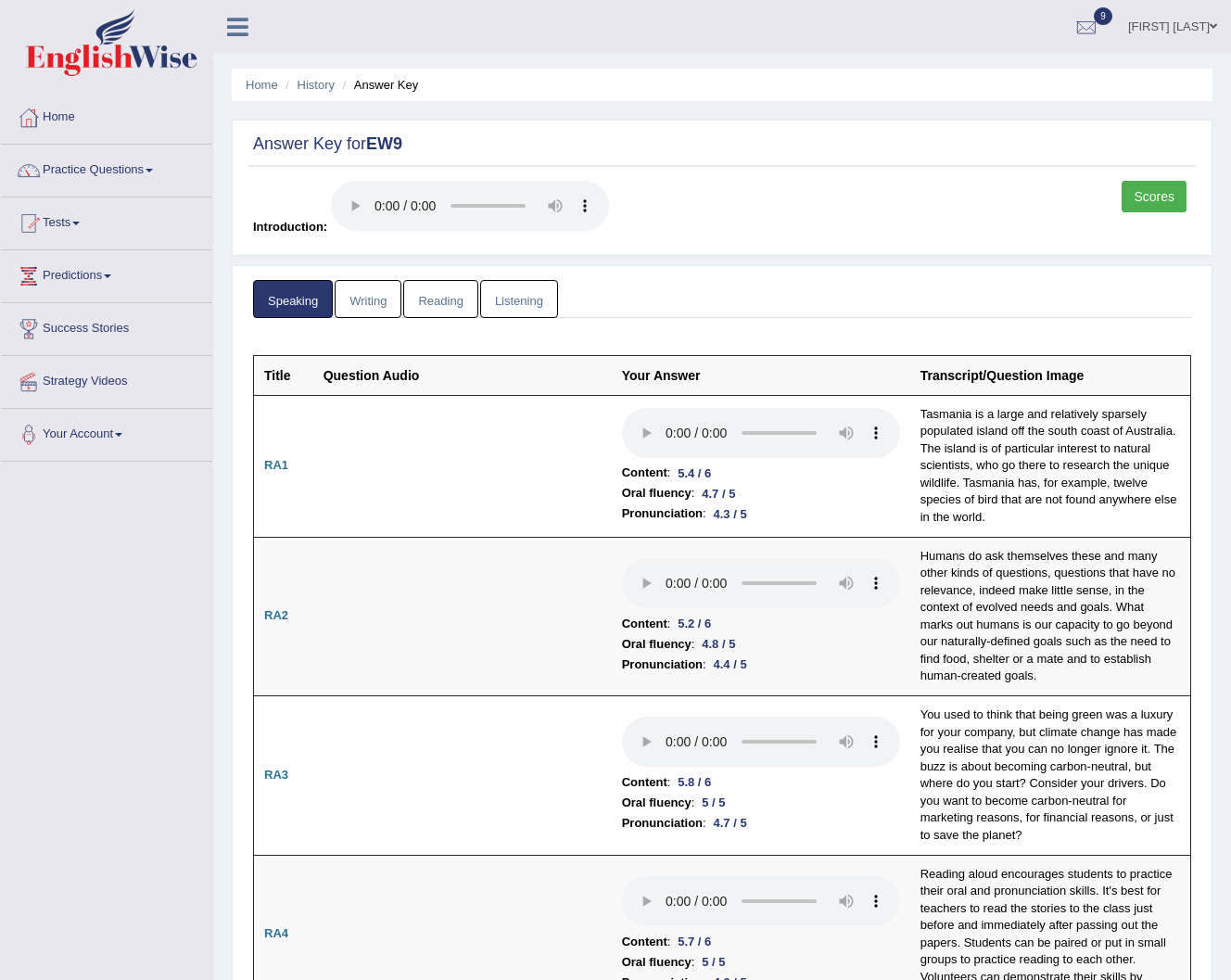 scroll, scrollTop: 0, scrollLeft: 0, axis: both 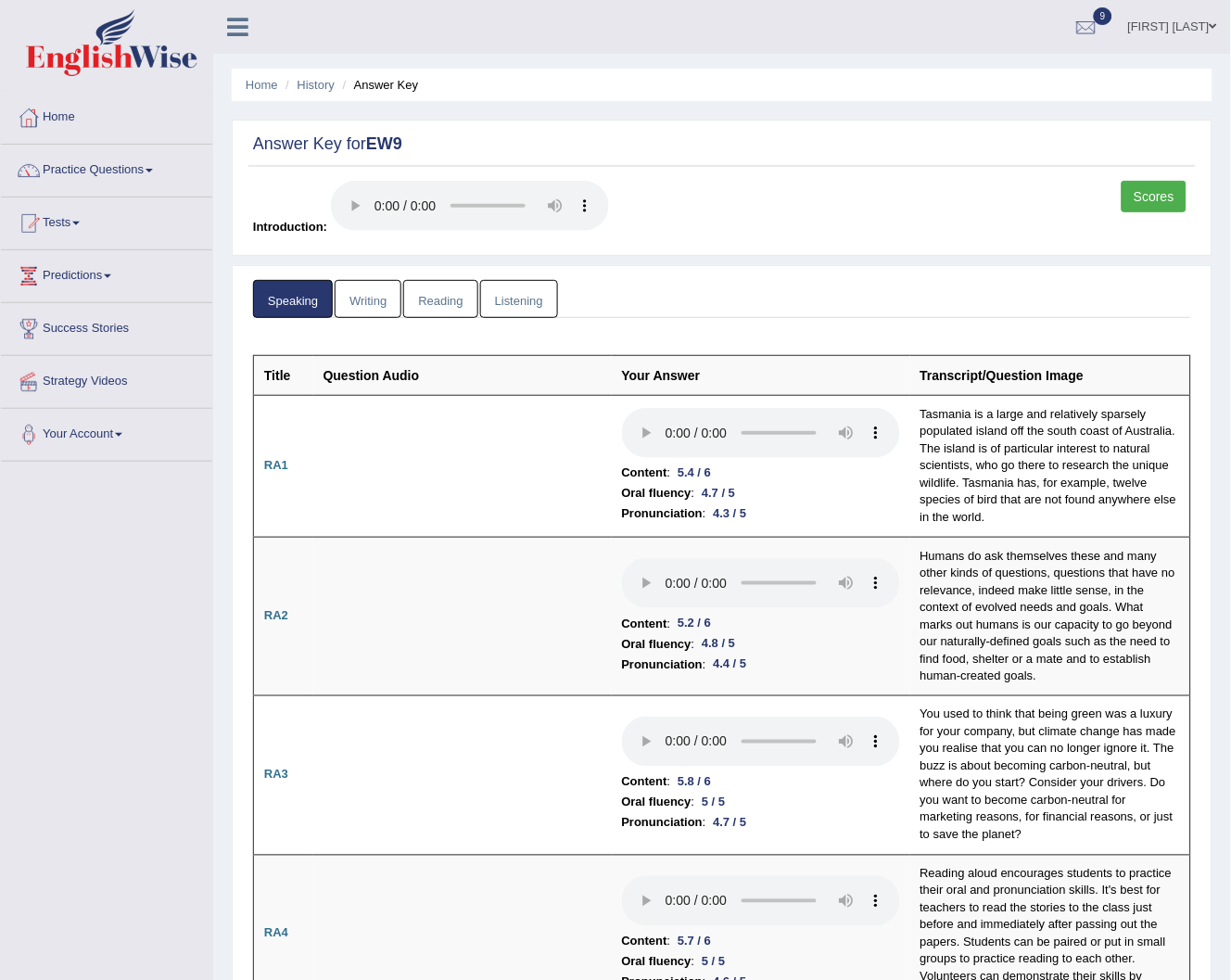 click on "Reading" at bounding box center (440, 299) 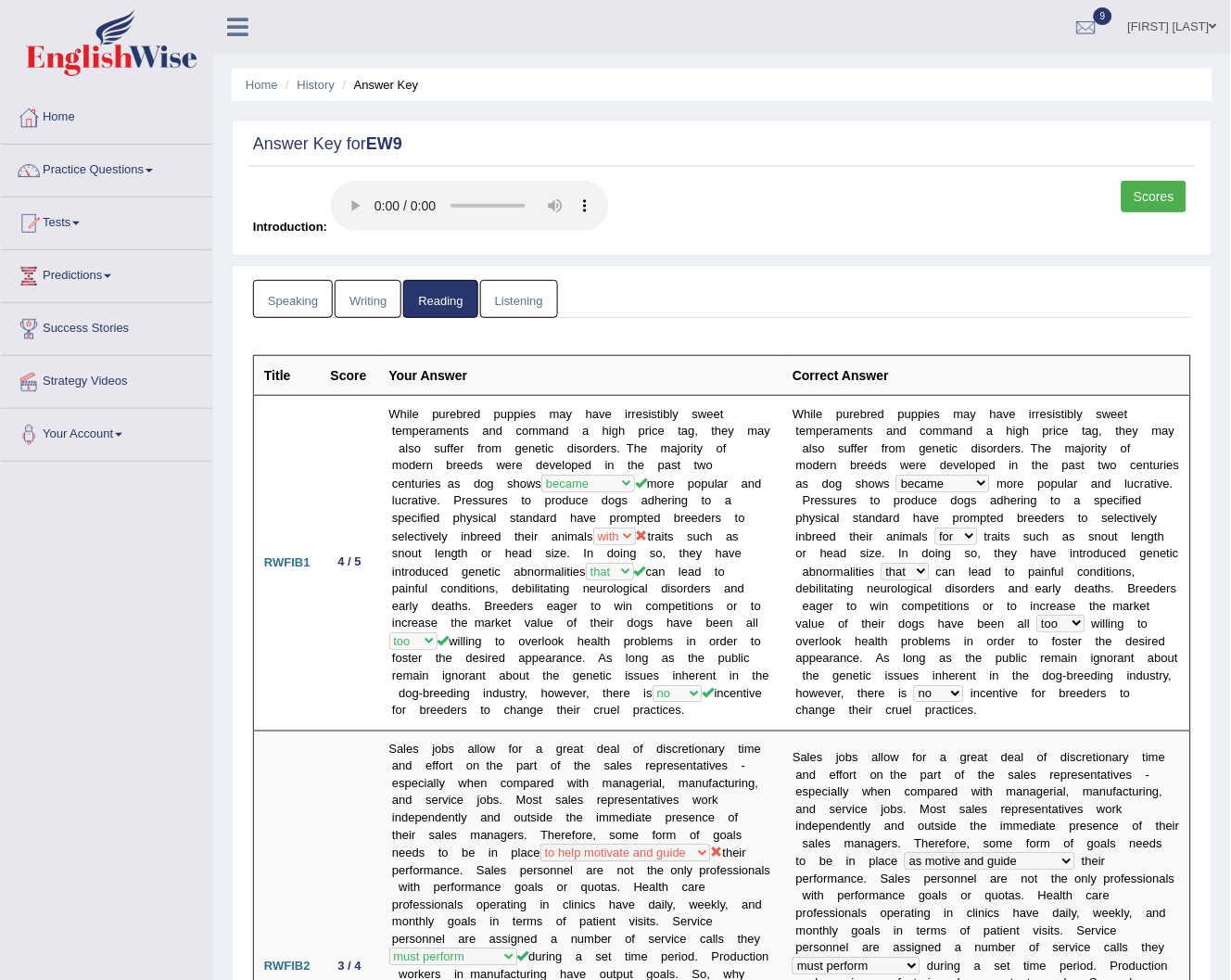 click on "Writing" at bounding box center [368, 299] 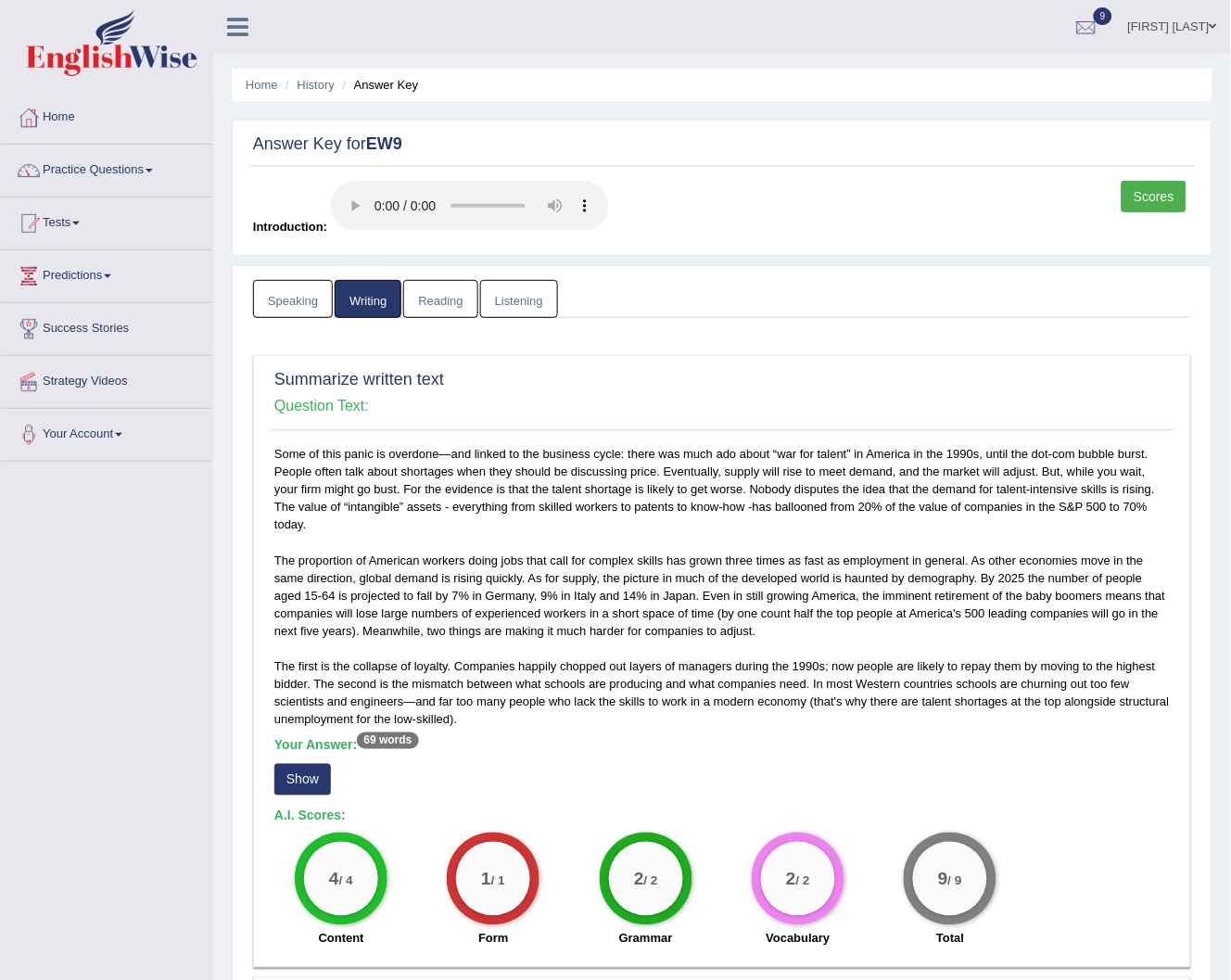 click on "Reading" at bounding box center [440, 299] 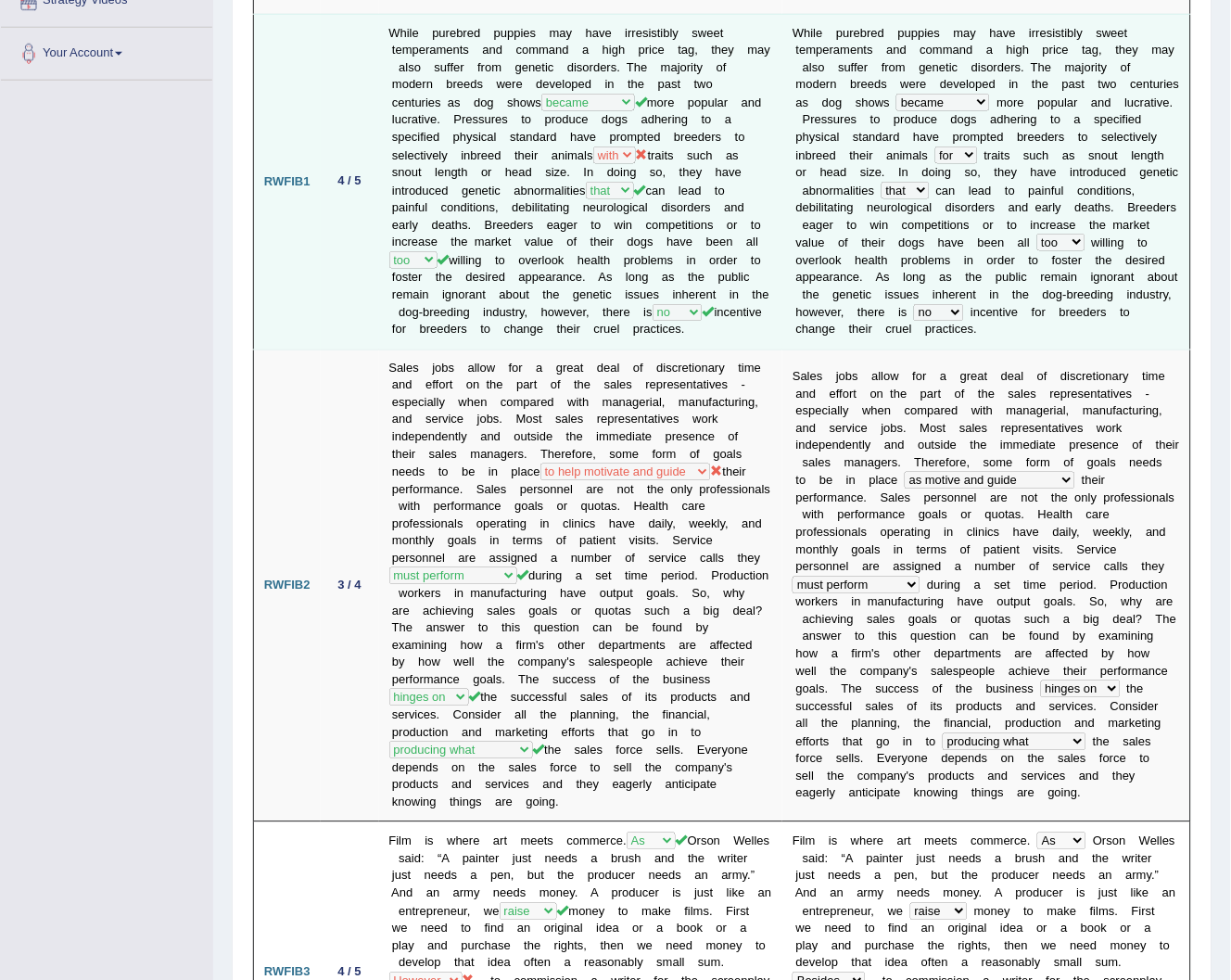 scroll, scrollTop: 412, scrollLeft: 0, axis: vertical 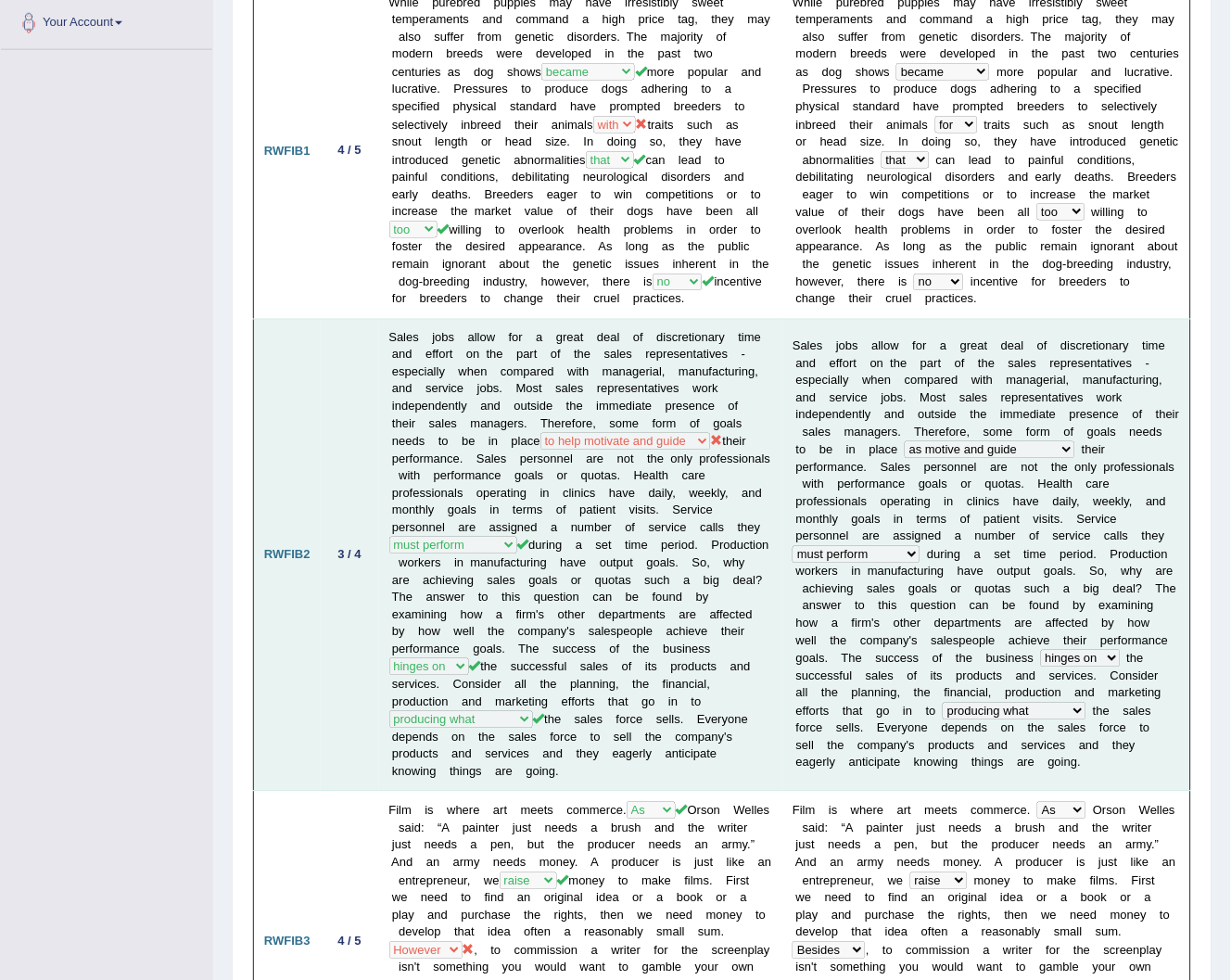 click on "RWFIB2 3 / 4 Sales    jobs    allow    for    a    great    deal    of    discretionary    time    and    effort    on  the    part    of    the    sales    representatives    -    especially    when    compared    with    managerial,    manufacturing,    and    service    jobs.    Most    sales    representatives    work    independently    and    outside    the    immediate    presence    of    their    sales    managers.    Therefore,    some    form    of    goals    needs    to    be    in    place   as motive and guide should motivate and guide to help motivate and guide as helping motive and guide can perform must perfrom must perform often are performed might be performing hinges on is set at lasts until look ahead describing how producing what constructing how much analyzing where S a l e s       j o b s       a l l o w       f o r       a       g r e a t       d e a l       o f    d" at bounding box center [722, 555] 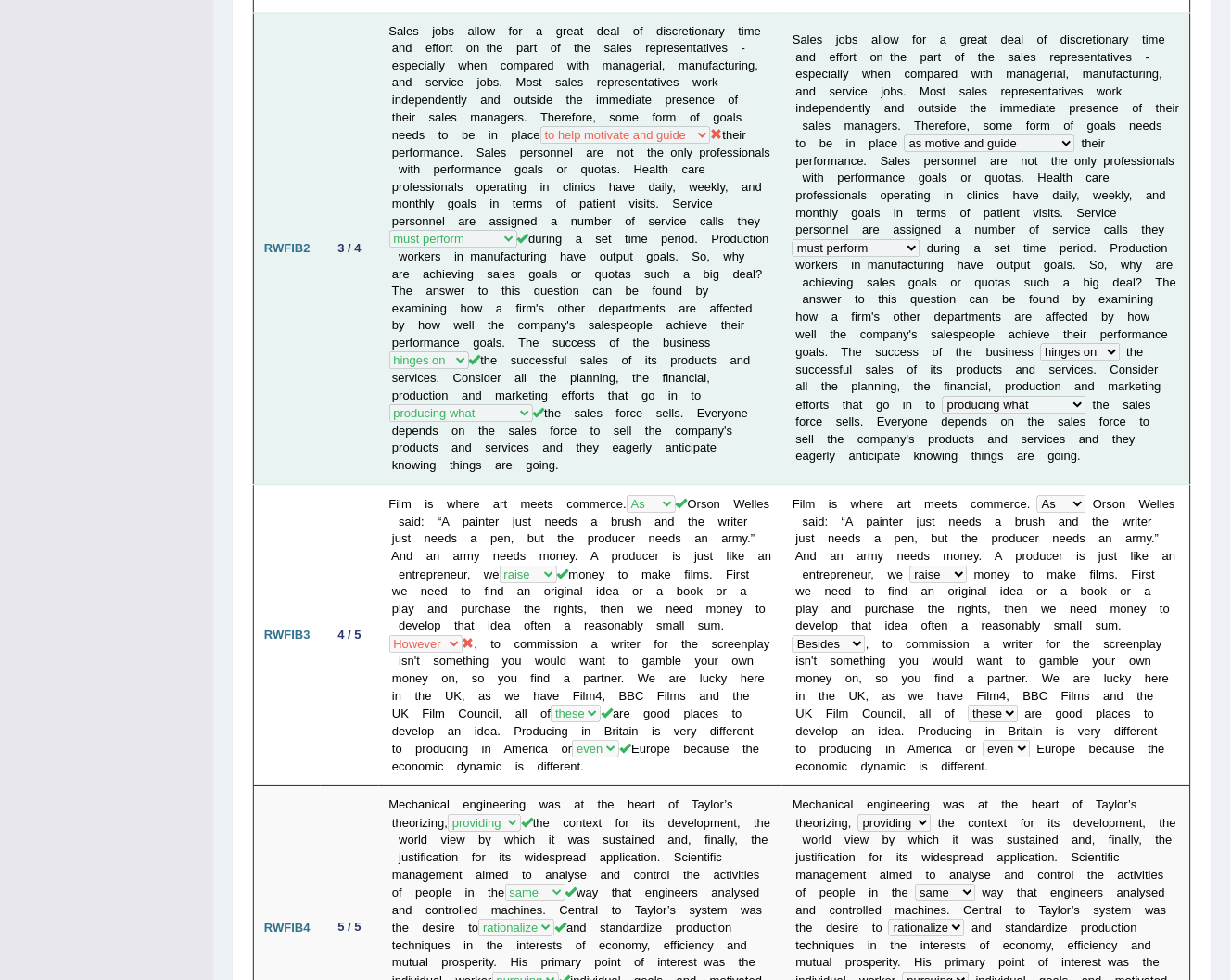 scroll, scrollTop: 720, scrollLeft: 0, axis: vertical 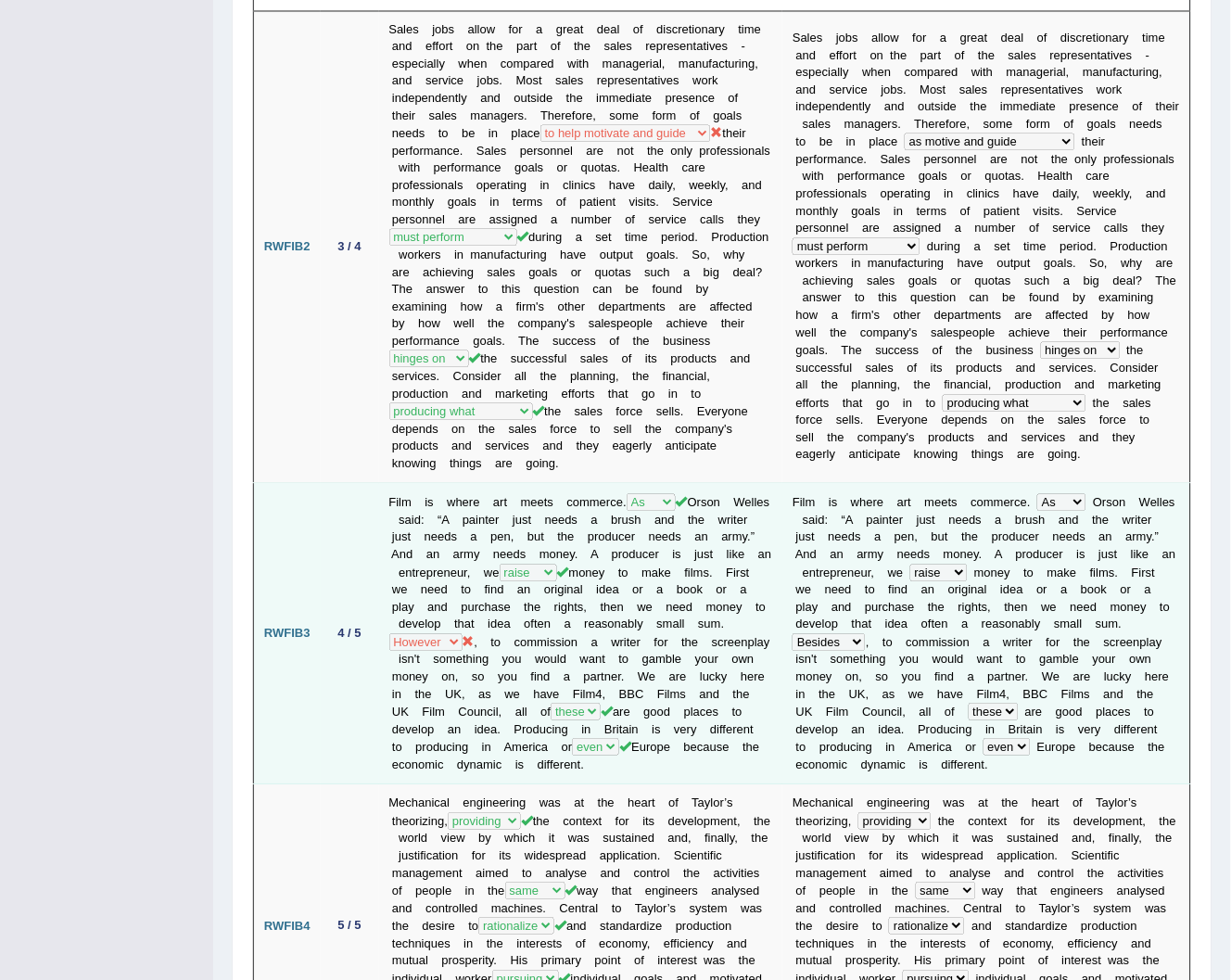 click on "Film   is   where   art   meets   commerce.   So For As What  [PERSON]   said:   “A   painter   just   needs   a   brush   and   the   writer   just   needs   a   pen,   but   the   producer   needs   an   army.”   And   an   army   needs   money.   A   producer   is   just   like   an   entrepreneur,   we   raise   arise   rise   arouse    money   to   make   films.   First   we   need   to   find   an   original   idea   or   a   book   or   a   play   and   purchase   the   rights,   then   we   need   money   to   develop   that   idea   often   a   reasonably   small   sum.   Besides   However   Certainly   Therefore   these   that   those   this   even   still   both   and    [CONTINENT]   because   the   economic   dynamic   is   different." at bounding box center [581, 633] 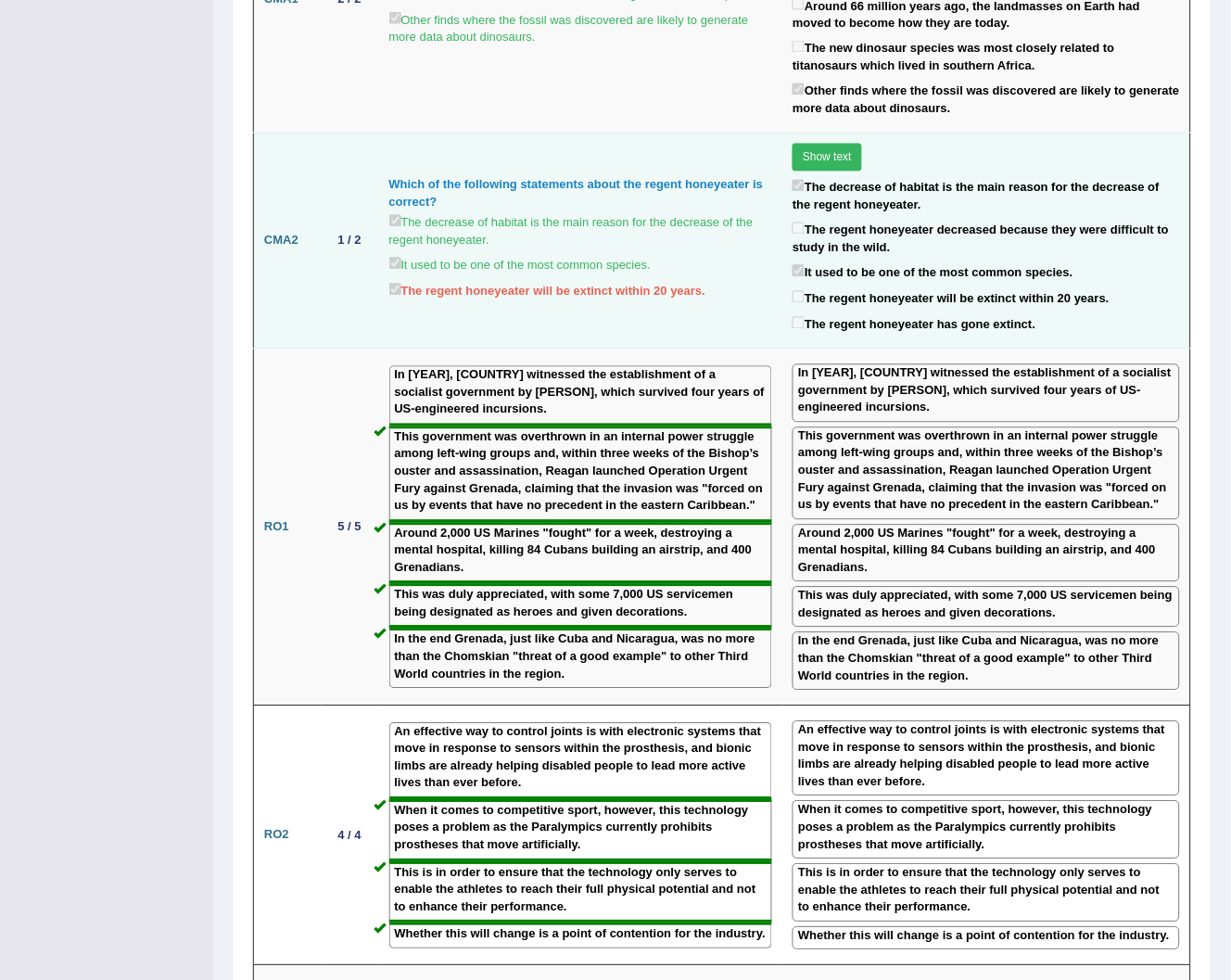 scroll, scrollTop: 2266, scrollLeft: 0, axis: vertical 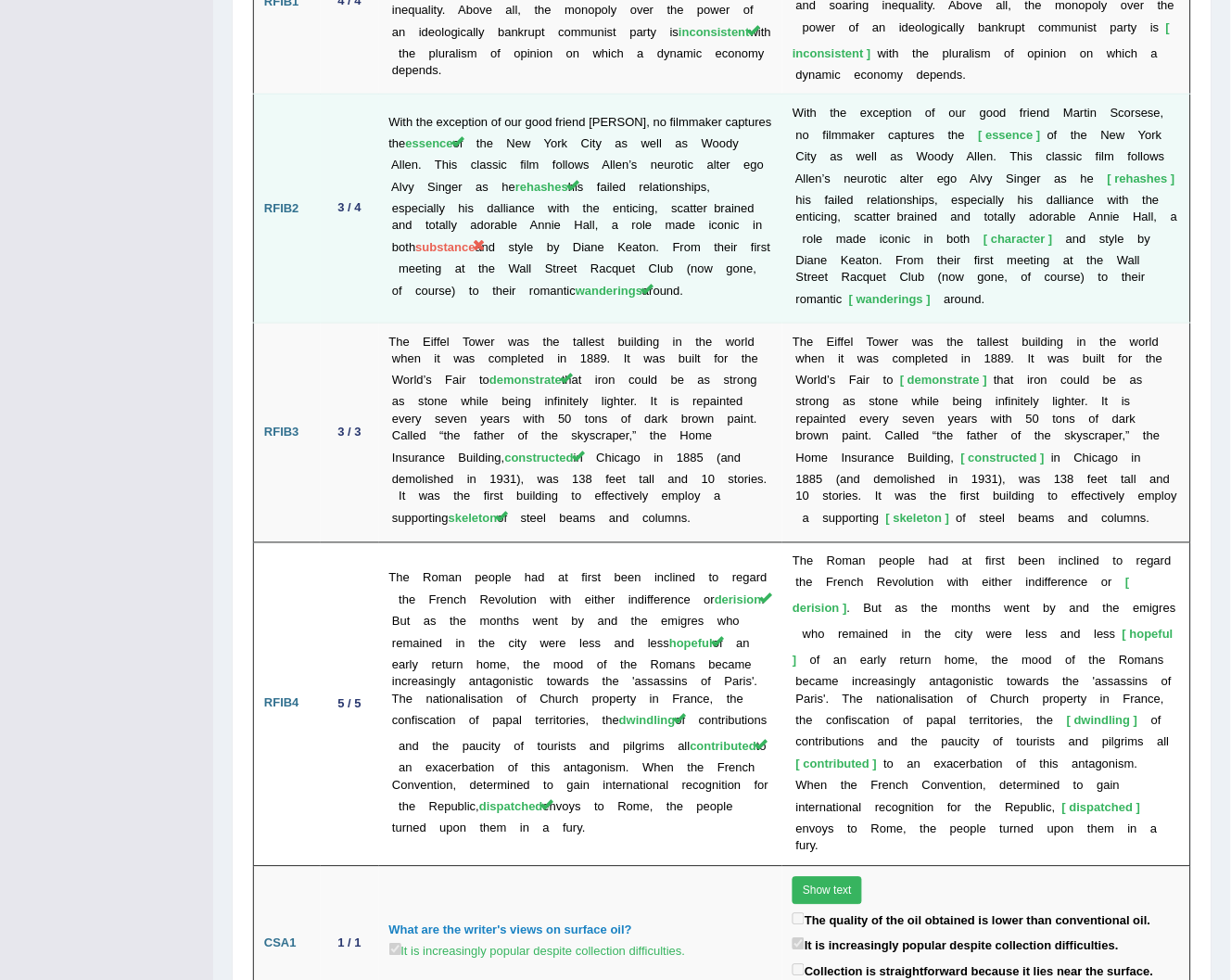drag, startPoint x: 576, startPoint y: 237, endPoint x: 650, endPoint y: 245, distance: 74.431 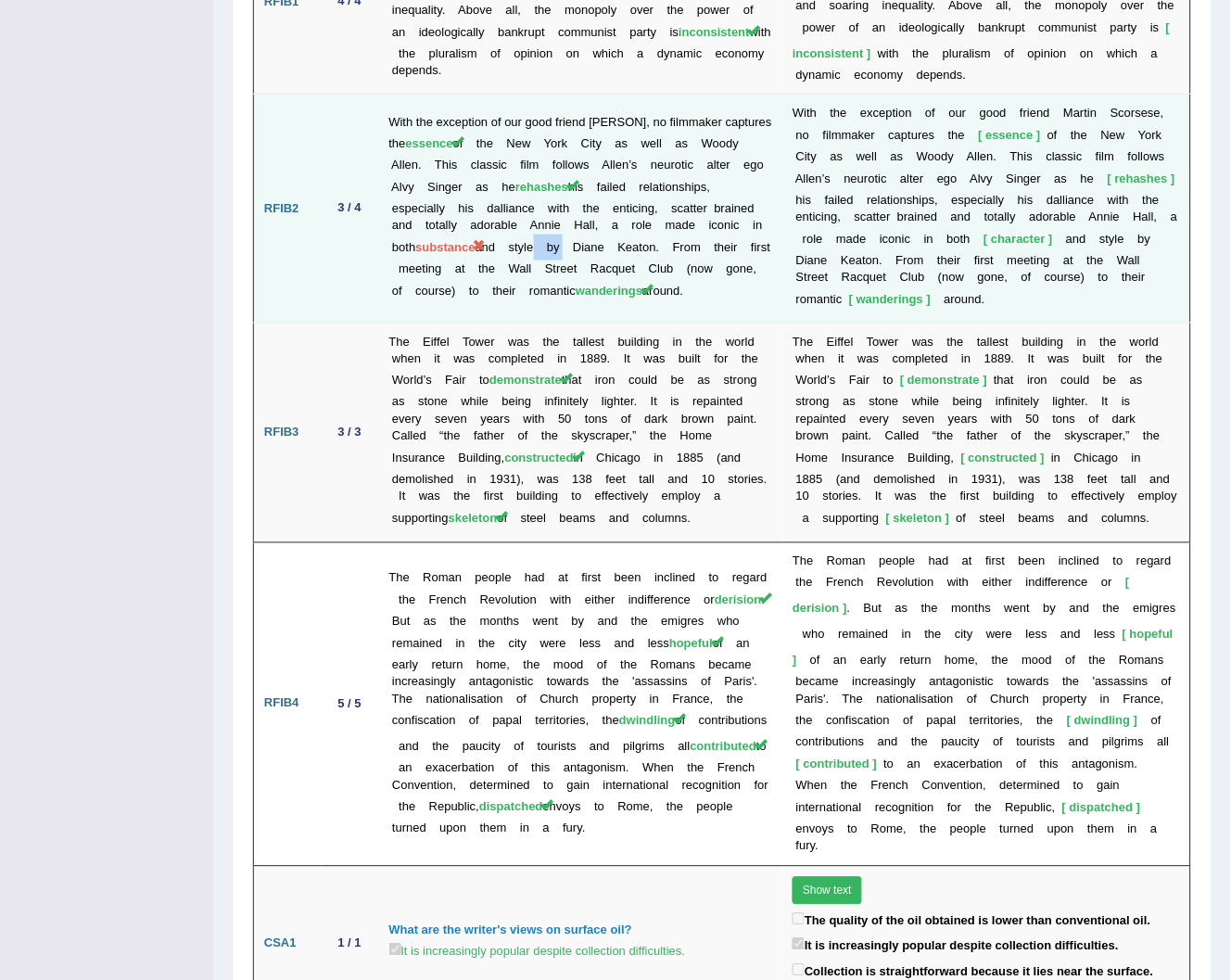 drag, startPoint x: 692, startPoint y: 227, endPoint x: 721, endPoint y: 233, distance: 29.614186 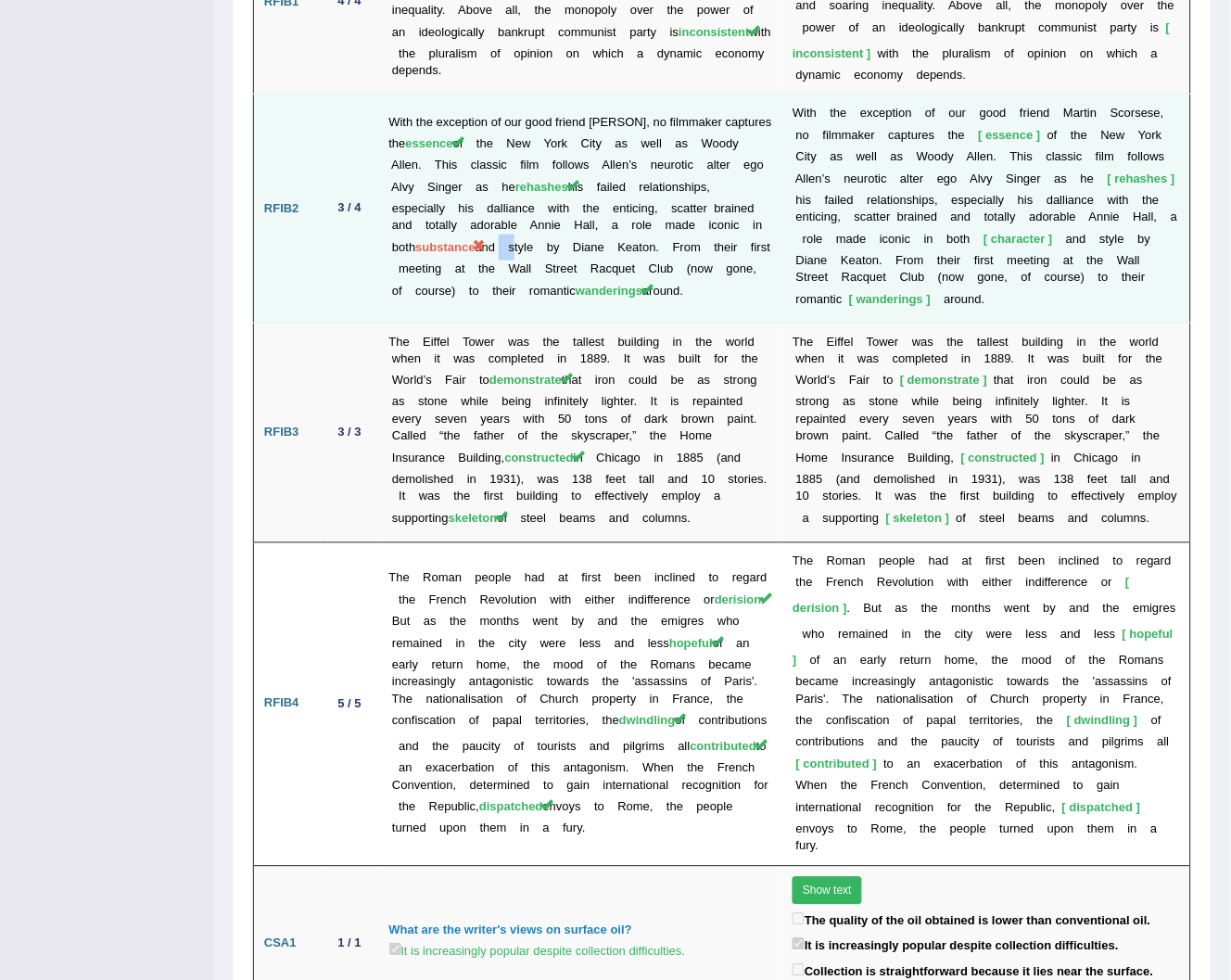 drag, startPoint x: 654, startPoint y: 237, endPoint x: 675, endPoint y: 235, distance: 21.095023 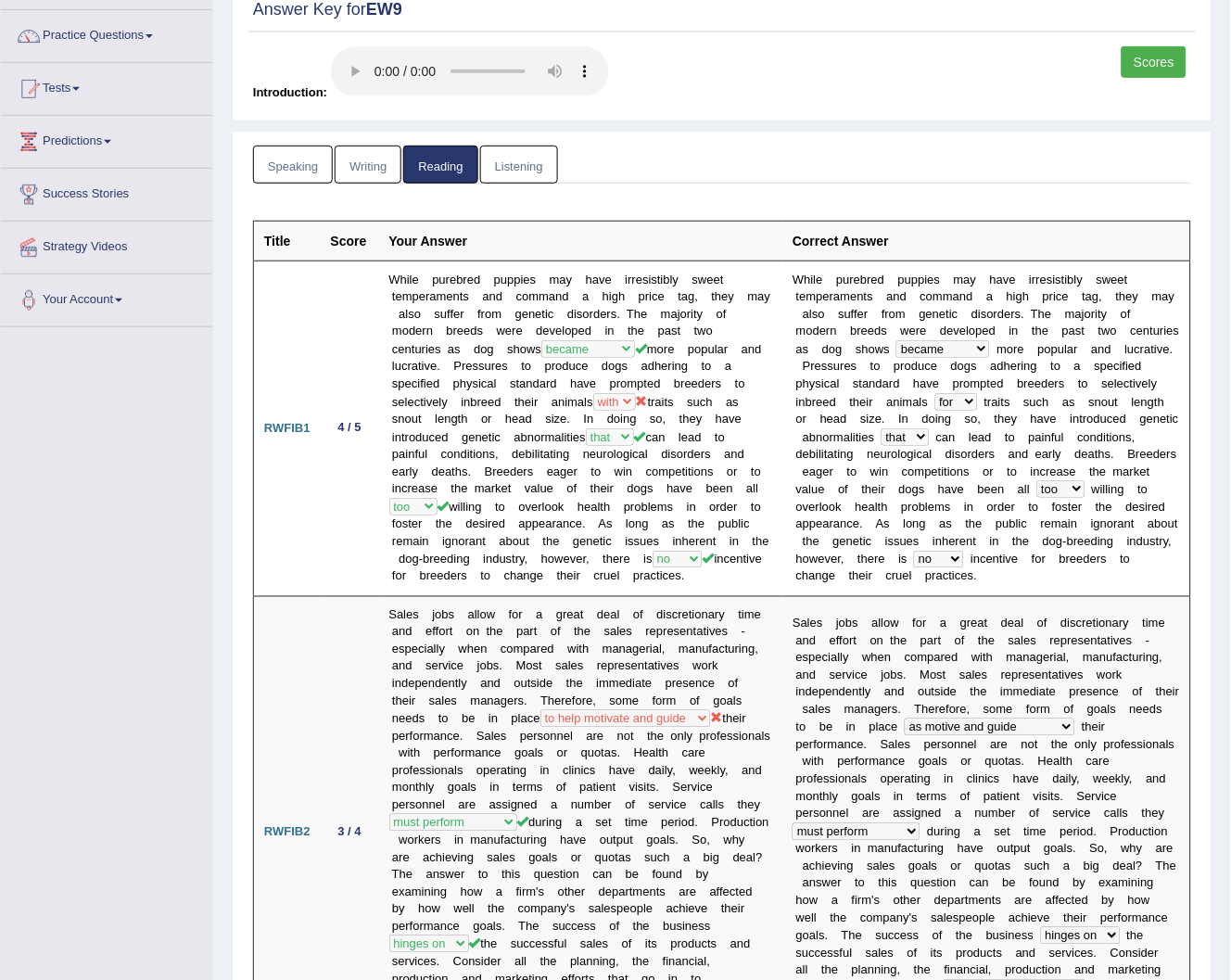scroll, scrollTop: 0, scrollLeft: 0, axis: both 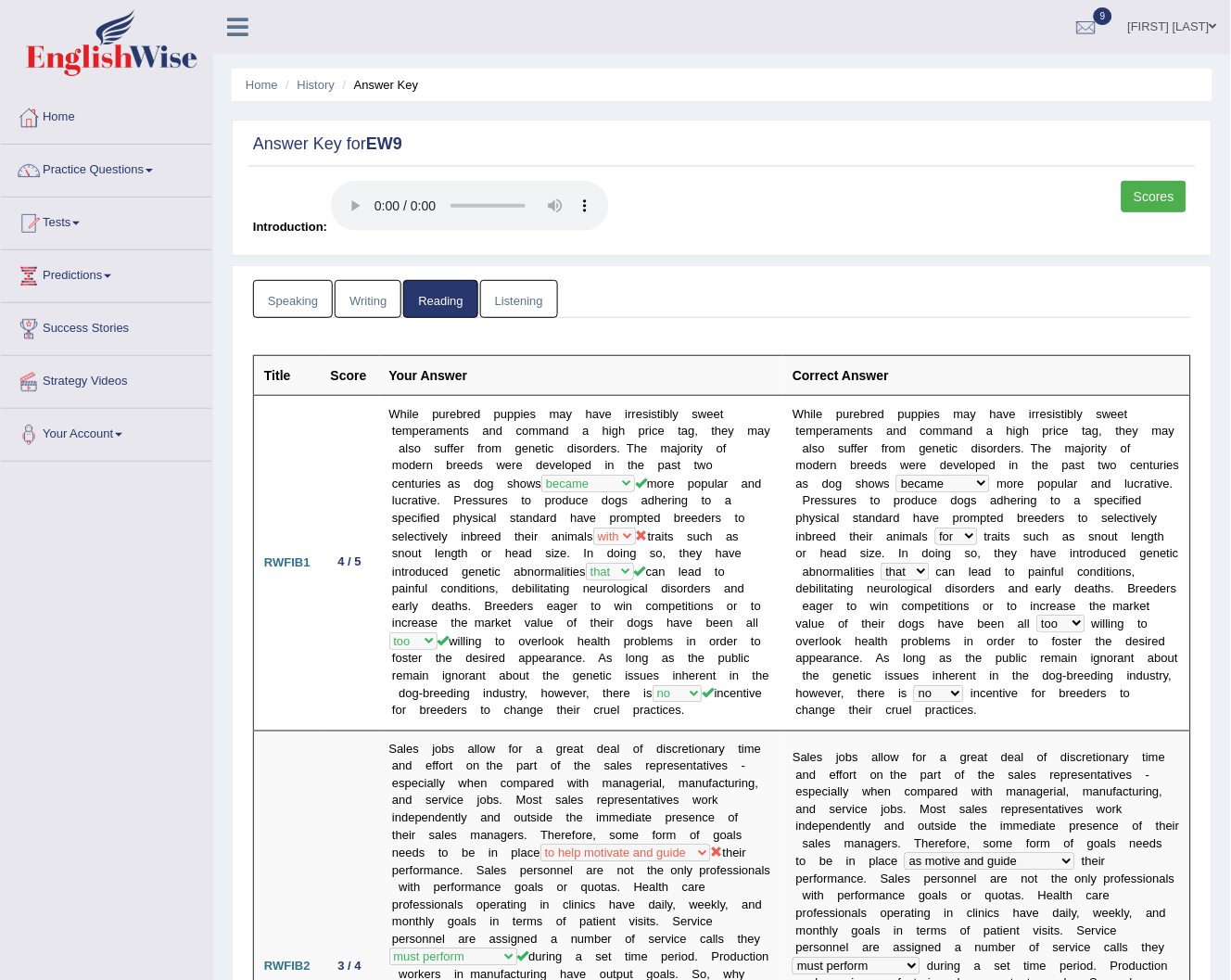 click on "Speaking
Writing
Reading
Listening
Title Question Audio Your Answer Transcript/Question Image RA1
Content  :  5.4 / 6
Oral fluency  :  4.7 / 5
Pronunciation  :  4.3 / 5
[LOCATION] is a large and relatively sparsely populated island off the south coast of Australia. The island is of particular interest to natural scientists, who go there to research the unique wildlife. [LOCATION] has, for example, twelve species of bird that are not found anywhere else in the world. RA2
Content  :  5.2 / 6
Oral fluency  :  4.8 / 5
Pronunciation  :  4.4 / 5 RA3" at bounding box center [722, 2286] 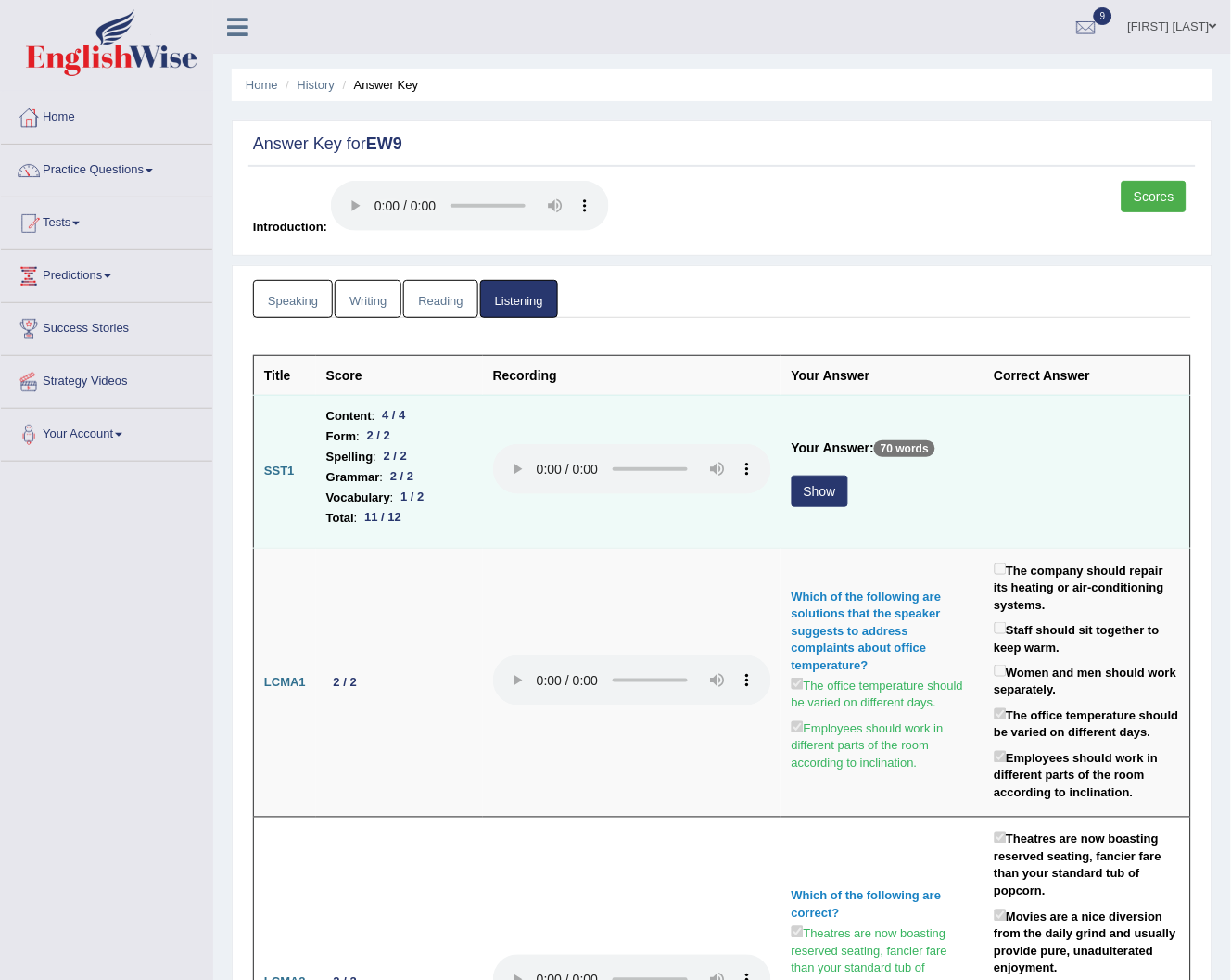 click on "Show" at bounding box center [819, 491] 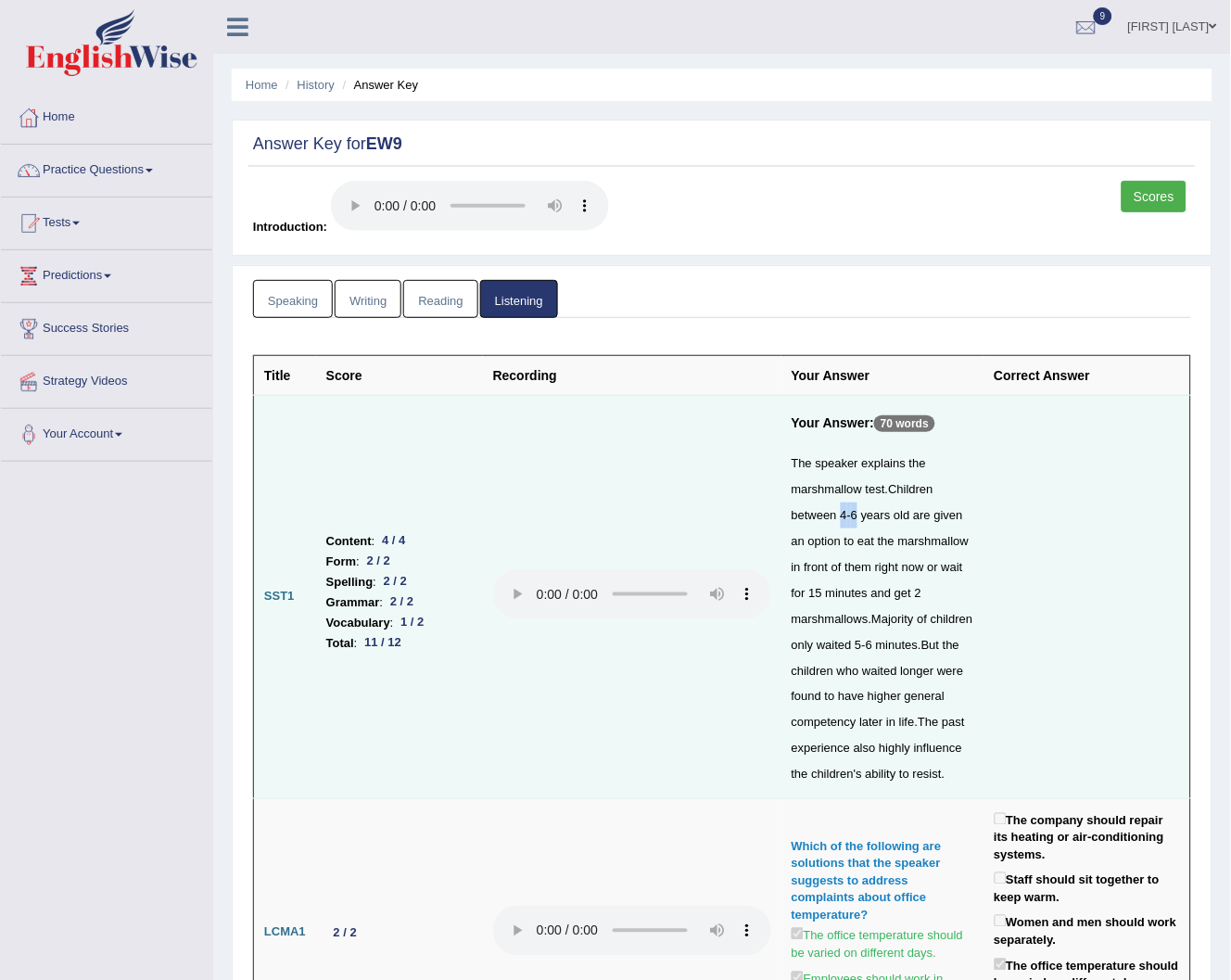 drag, startPoint x: 844, startPoint y: 515, endPoint x: 856, endPoint y: 515, distance: 12 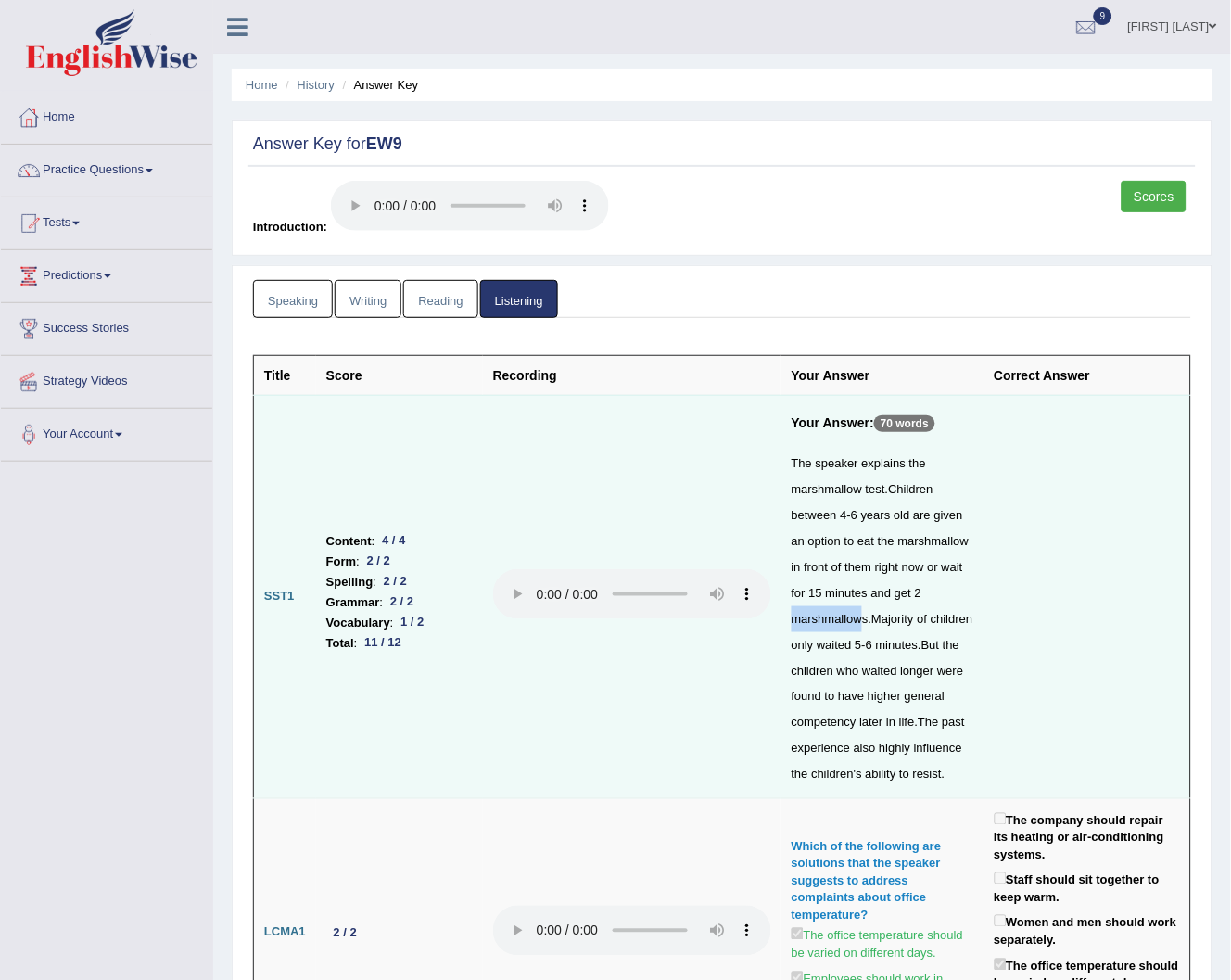drag, startPoint x: 802, startPoint y: 614, endPoint x: 864, endPoint y: 624, distance: 62.80127 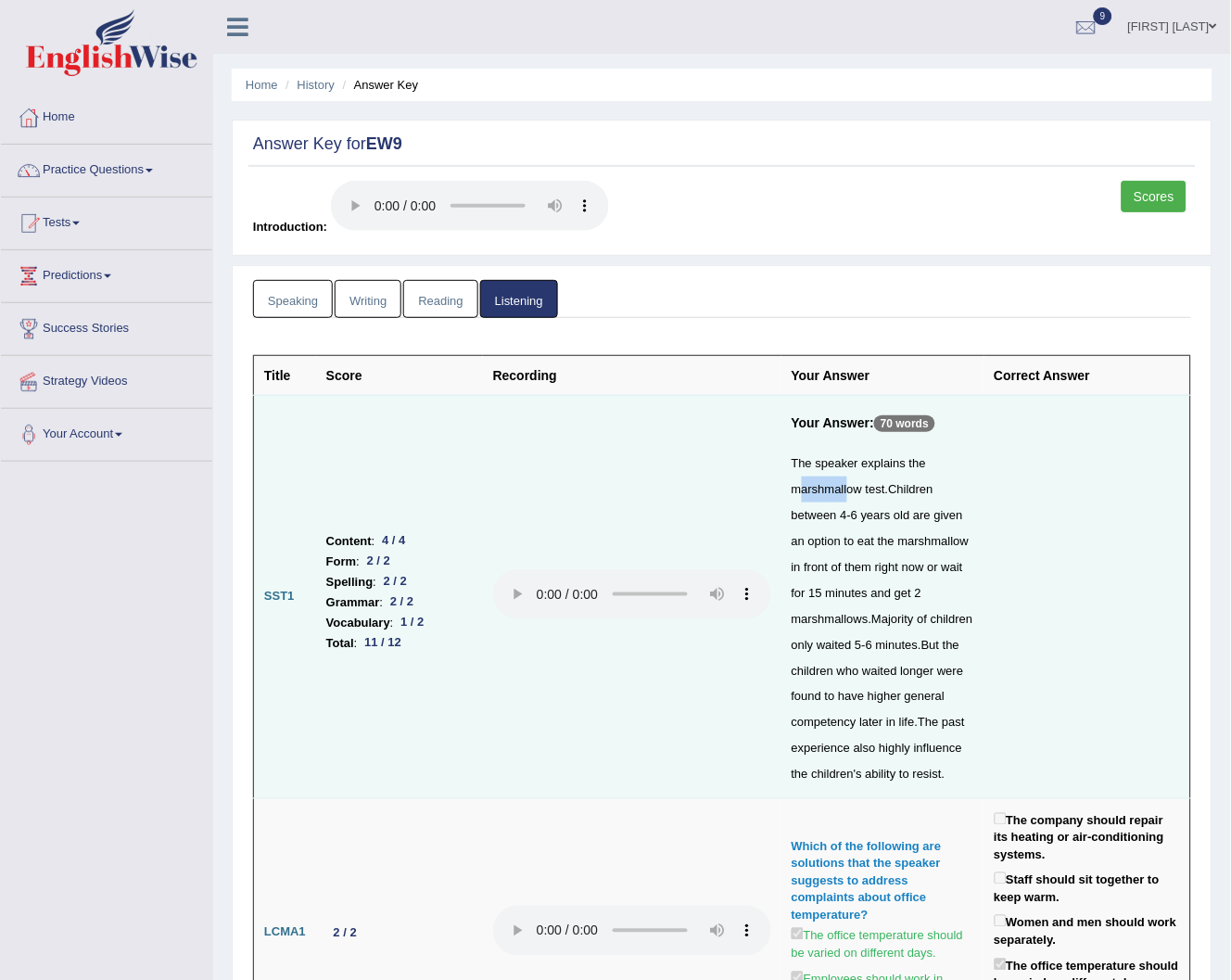drag, startPoint x: 802, startPoint y: 492, endPoint x: 847, endPoint y: 499, distance: 45.54119 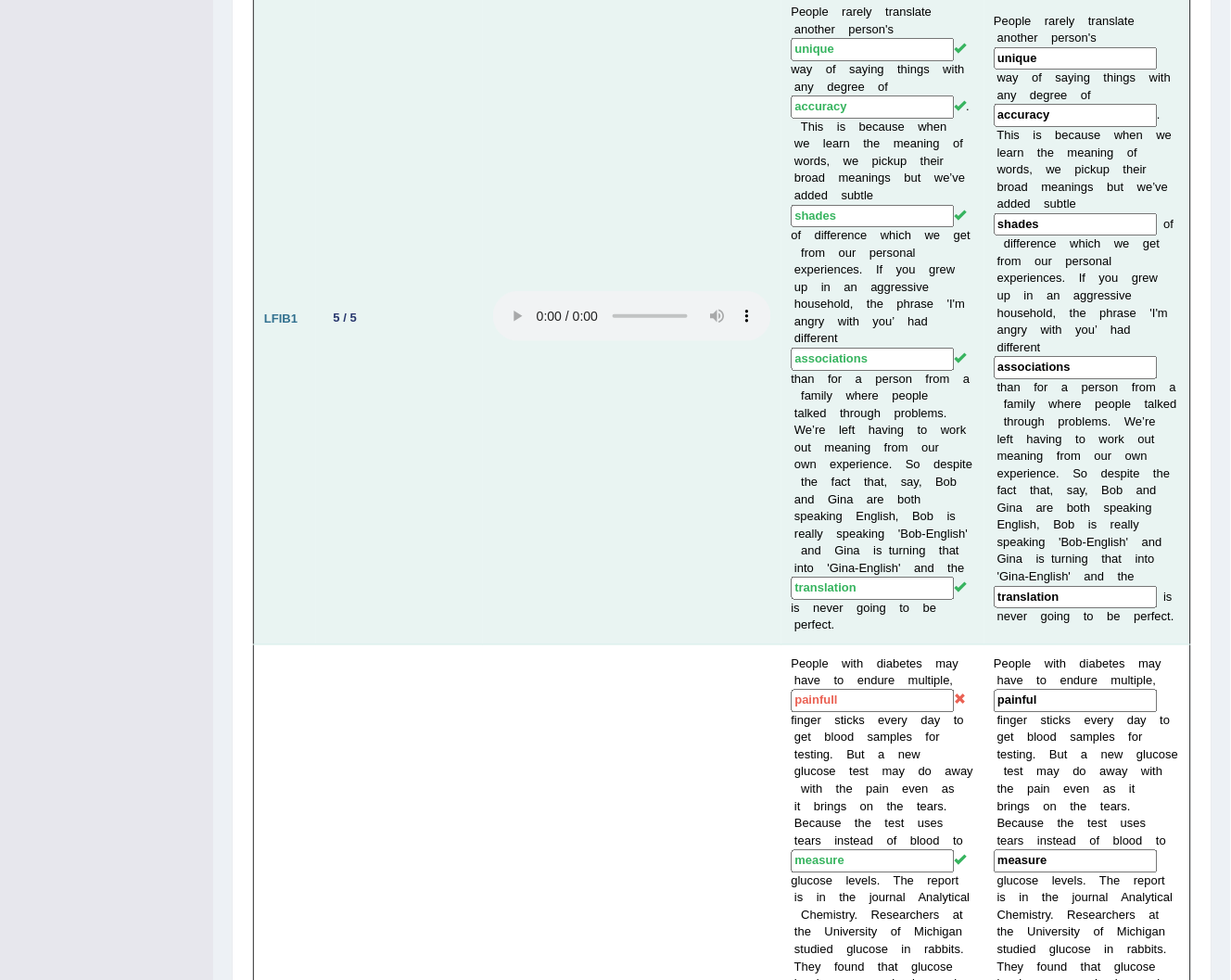 scroll, scrollTop: 1442, scrollLeft: 0, axis: vertical 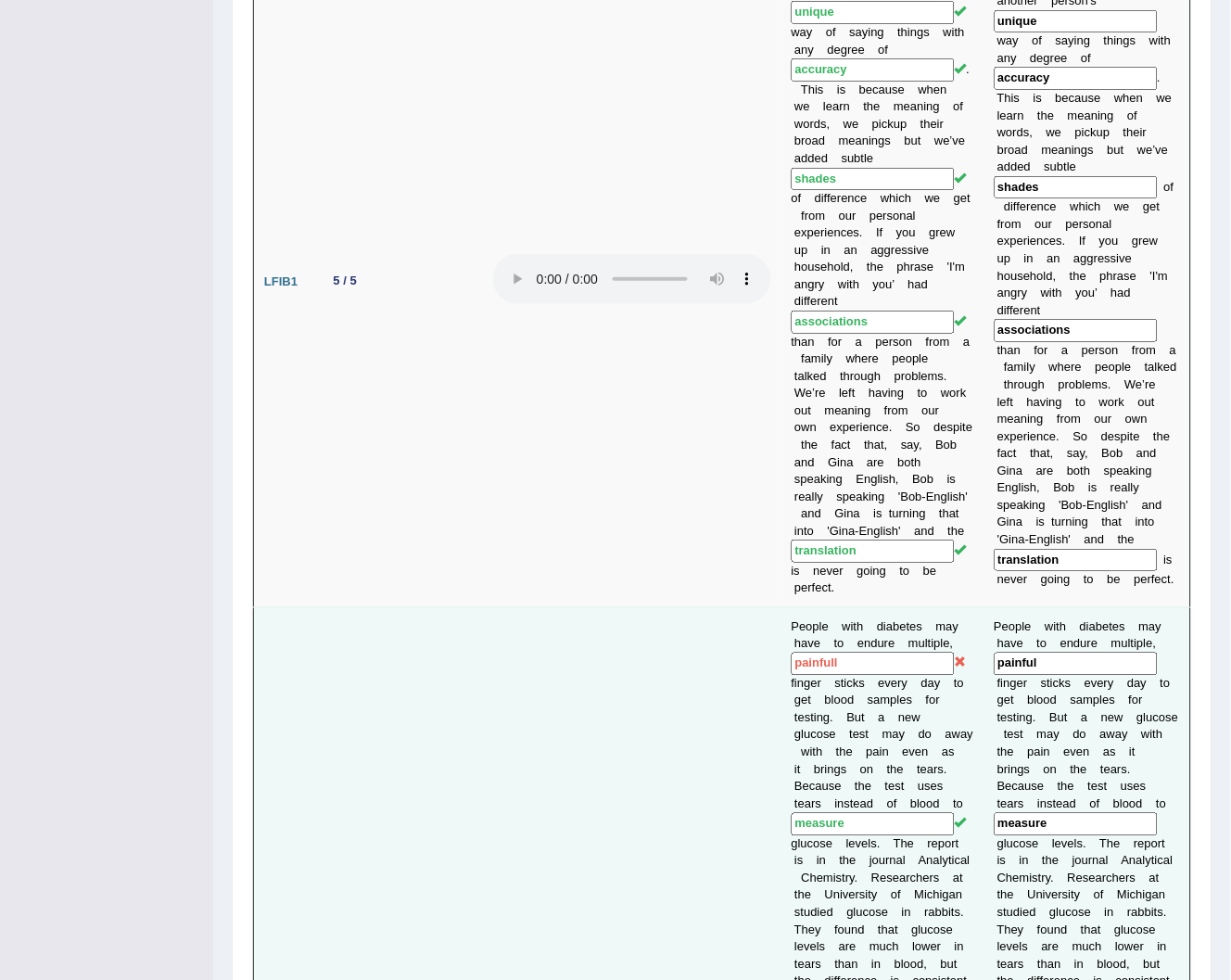drag, startPoint x: 844, startPoint y: 664, endPoint x: 755, endPoint y: 678, distance: 90.09439 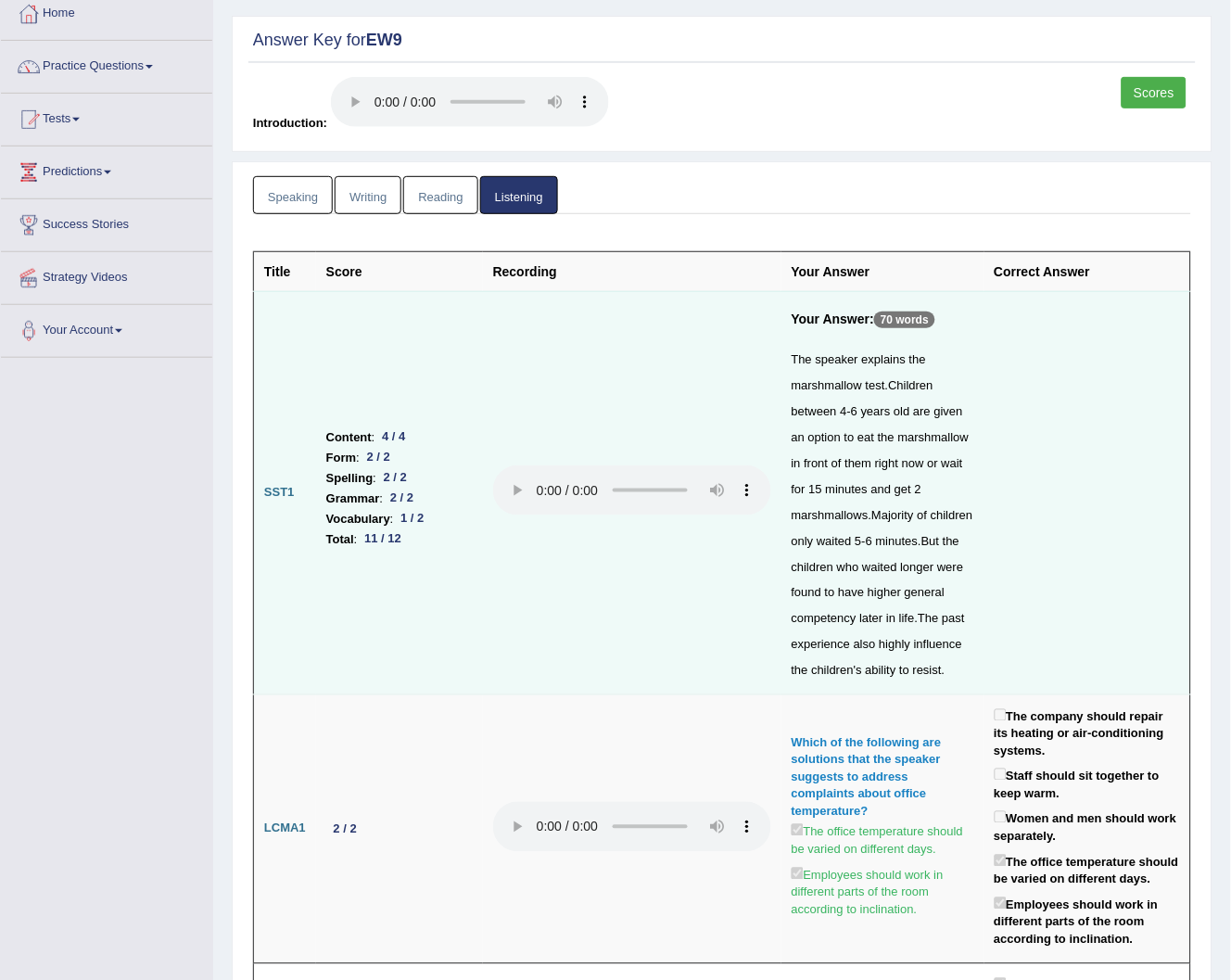 scroll, scrollTop: 103, scrollLeft: 0, axis: vertical 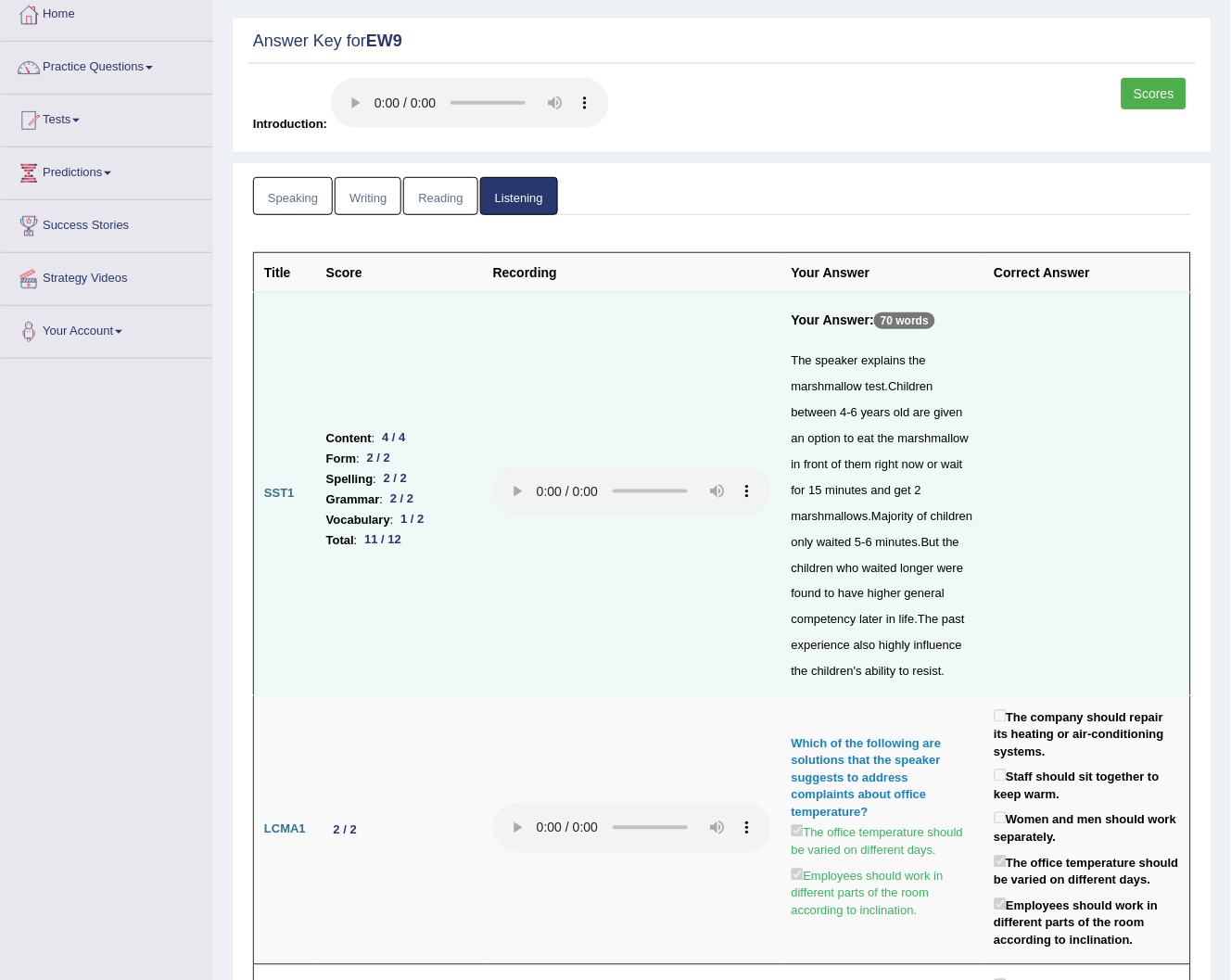 click on "the" at bounding box center [886, 438] 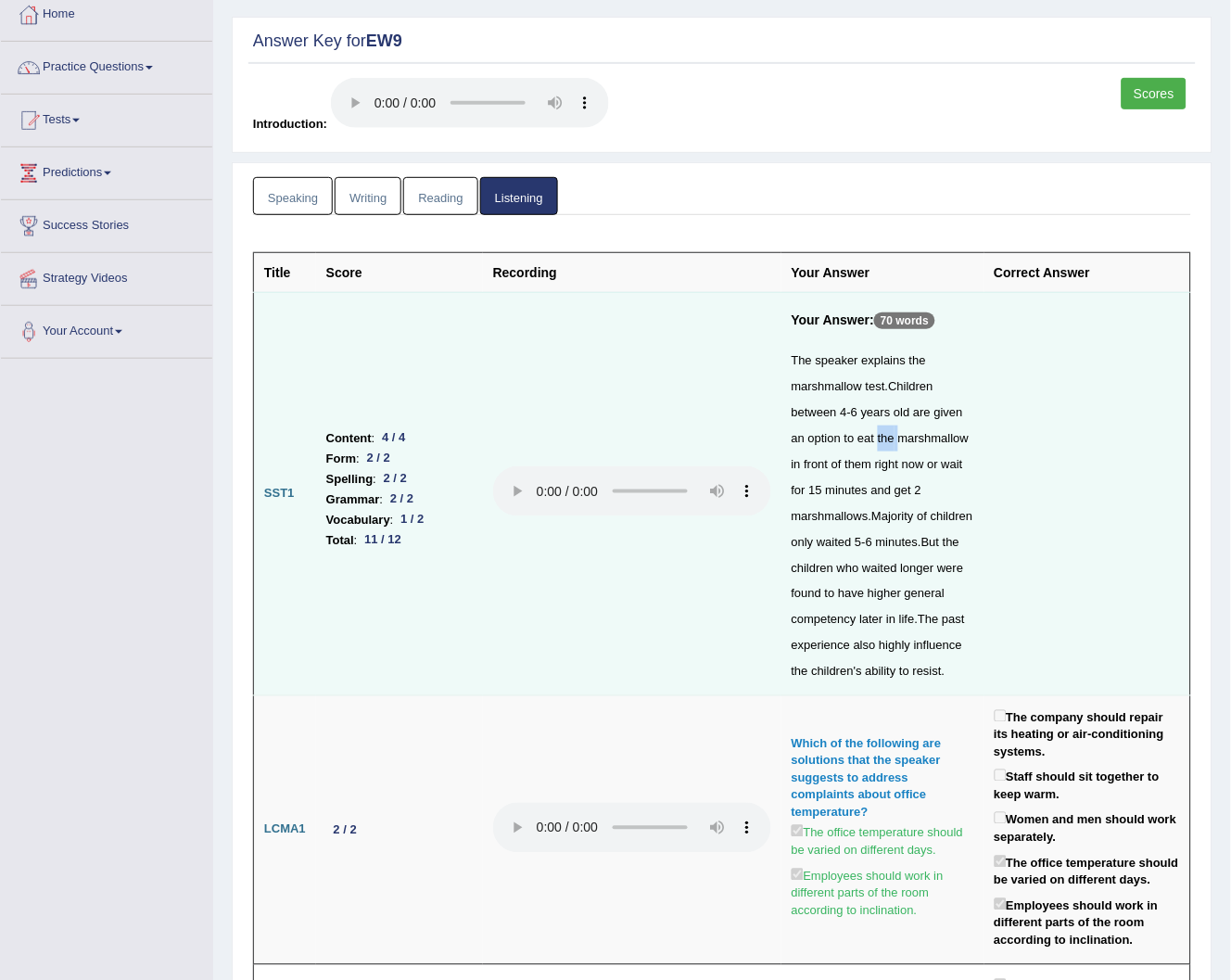 drag, startPoint x: 877, startPoint y: 438, endPoint x: 895, endPoint y: 438, distance: 18 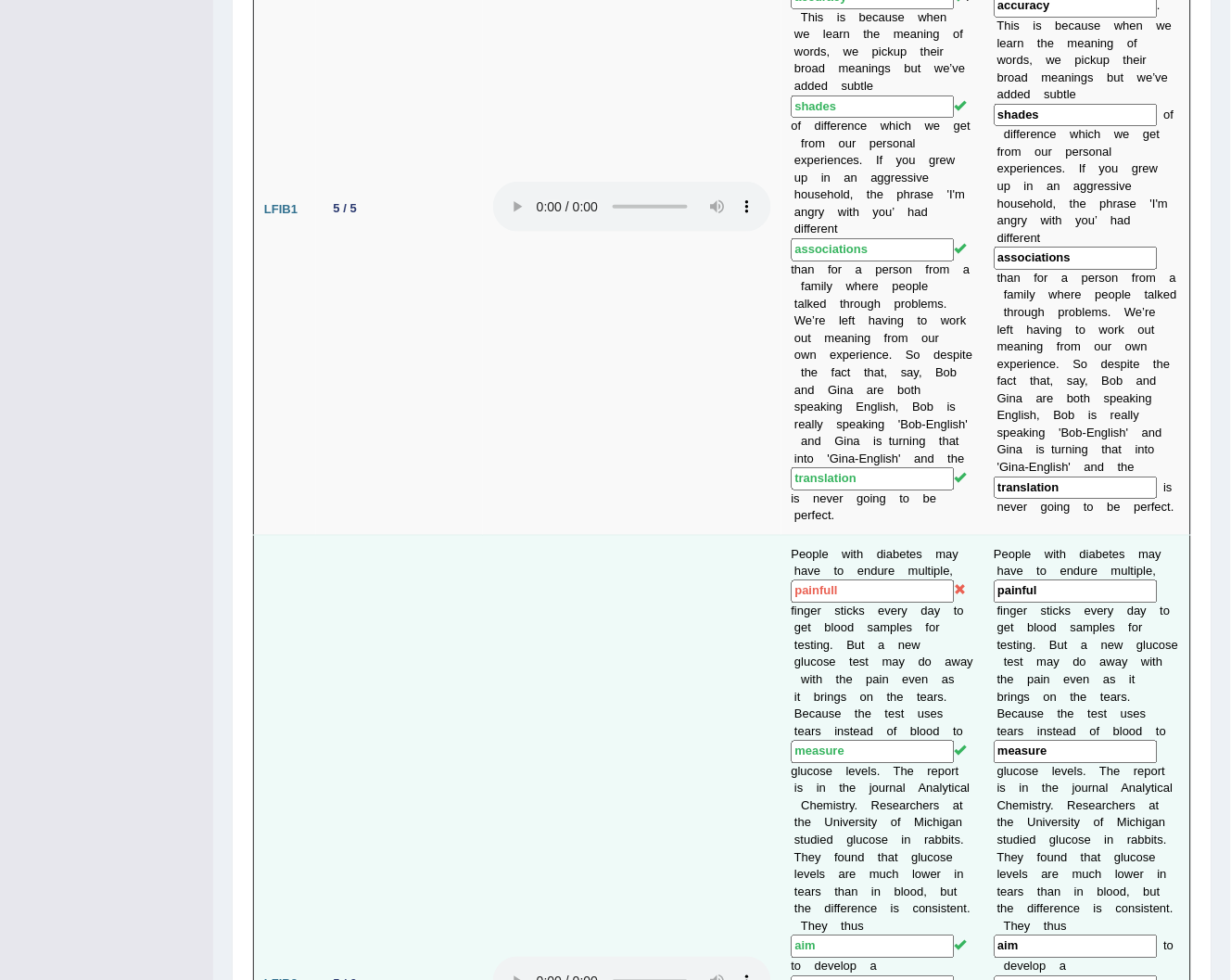 scroll, scrollTop: 1648, scrollLeft: 0, axis: vertical 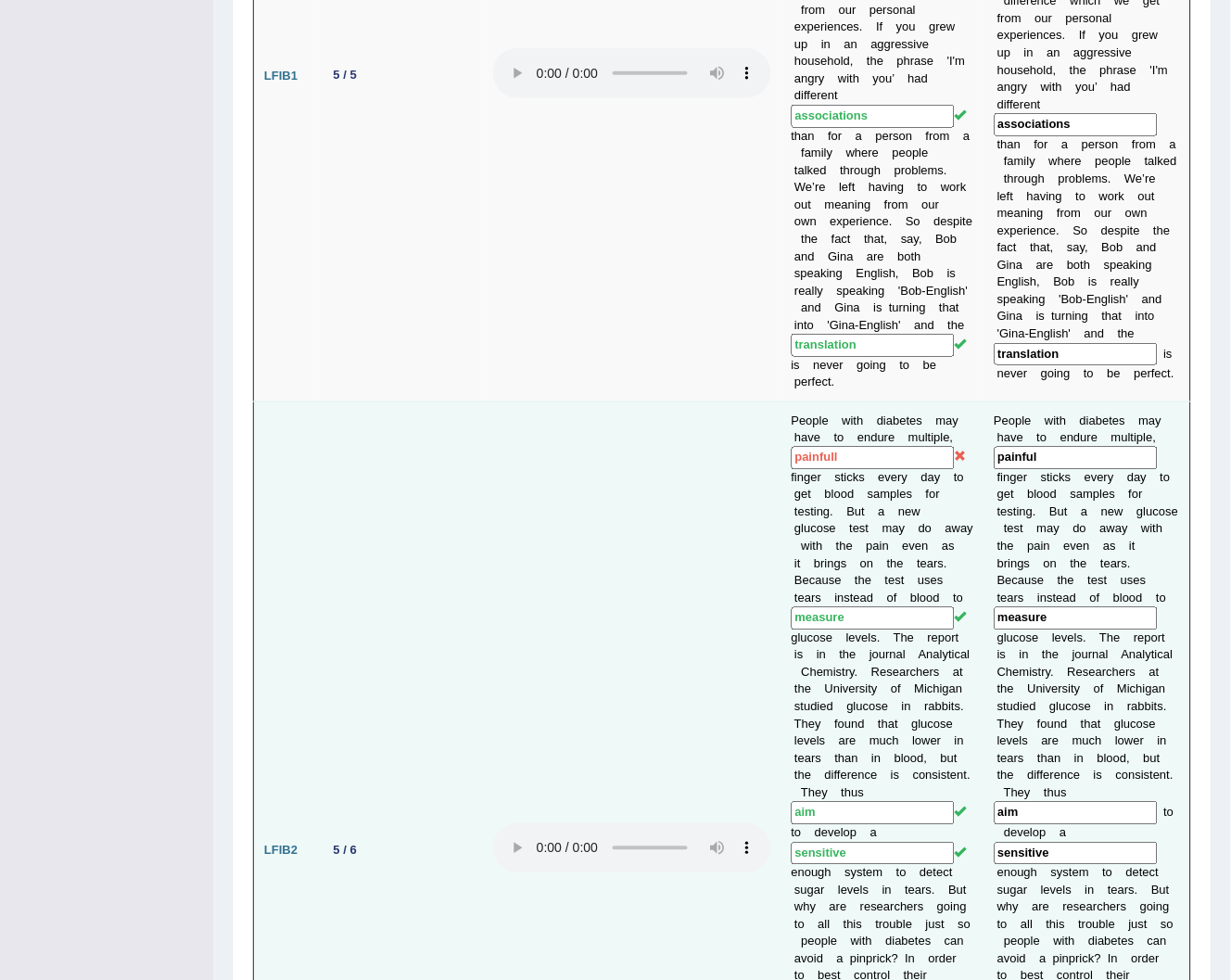 drag, startPoint x: 857, startPoint y: 466, endPoint x: 755, endPoint y: 485, distance: 103.75452 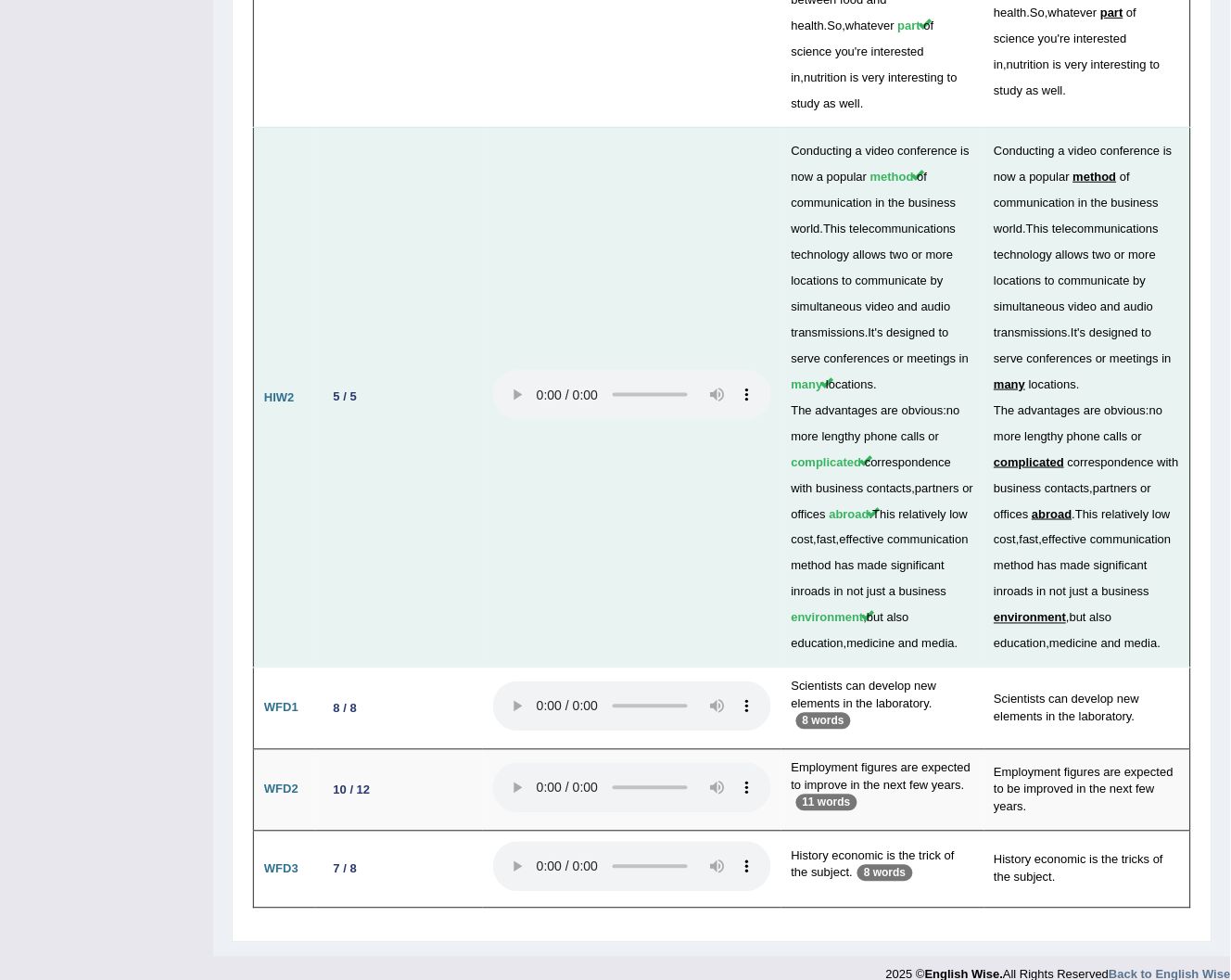 scroll, scrollTop: 5733, scrollLeft: 0, axis: vertical 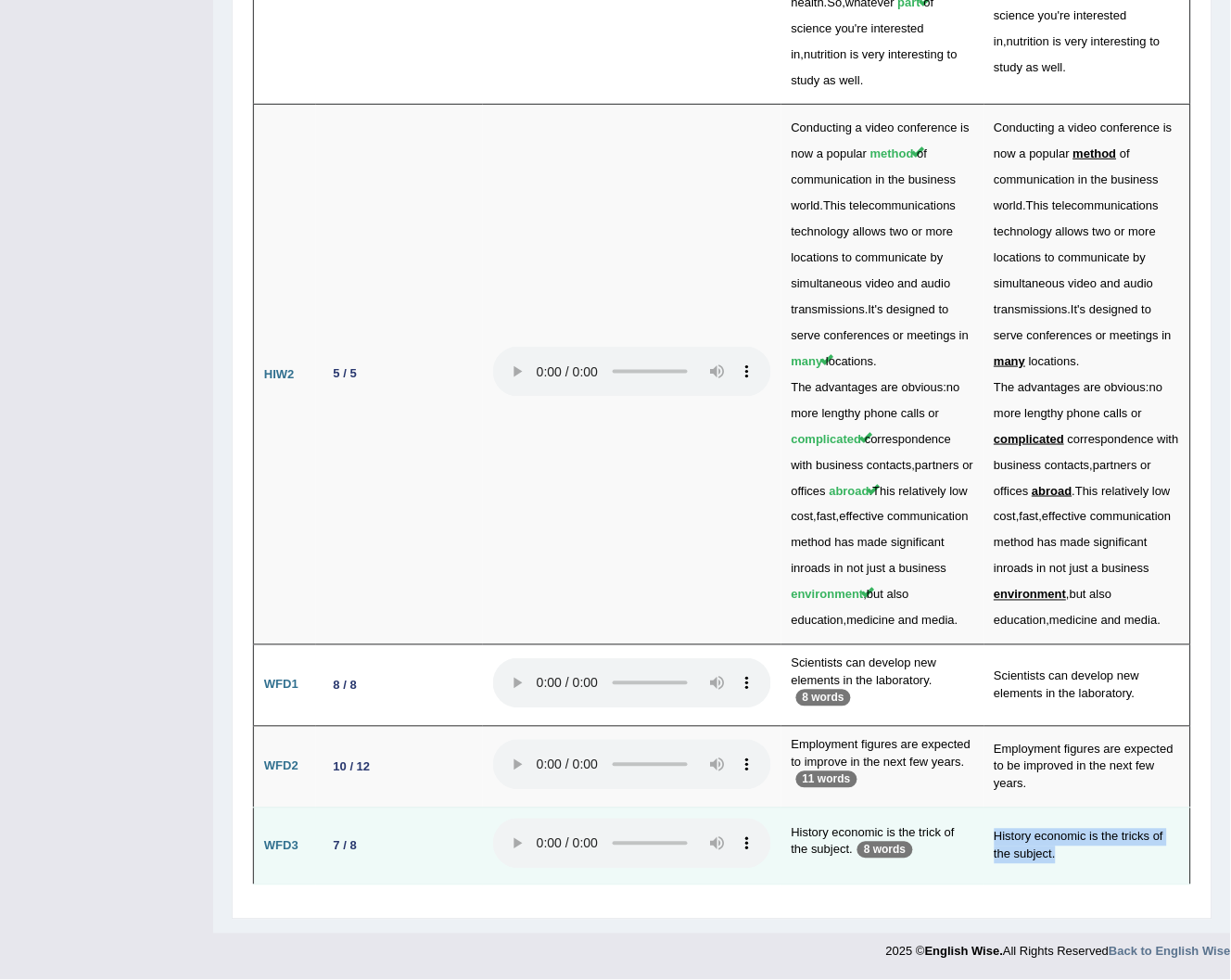 drag, startPoint x: 1060, startPoint y: 856, endPoint x: 995, endPoint y: 809, distance: 80.21222 